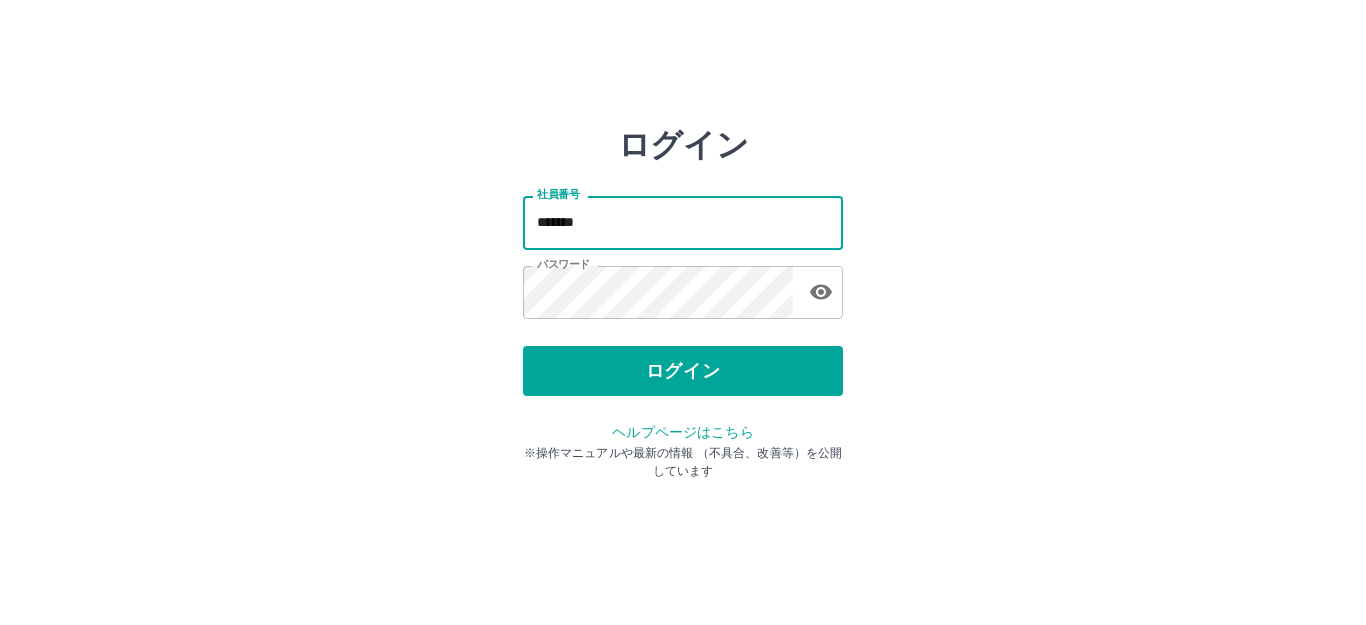 scroll, scrollTop: 0, scrollLeft: 0, axis: both 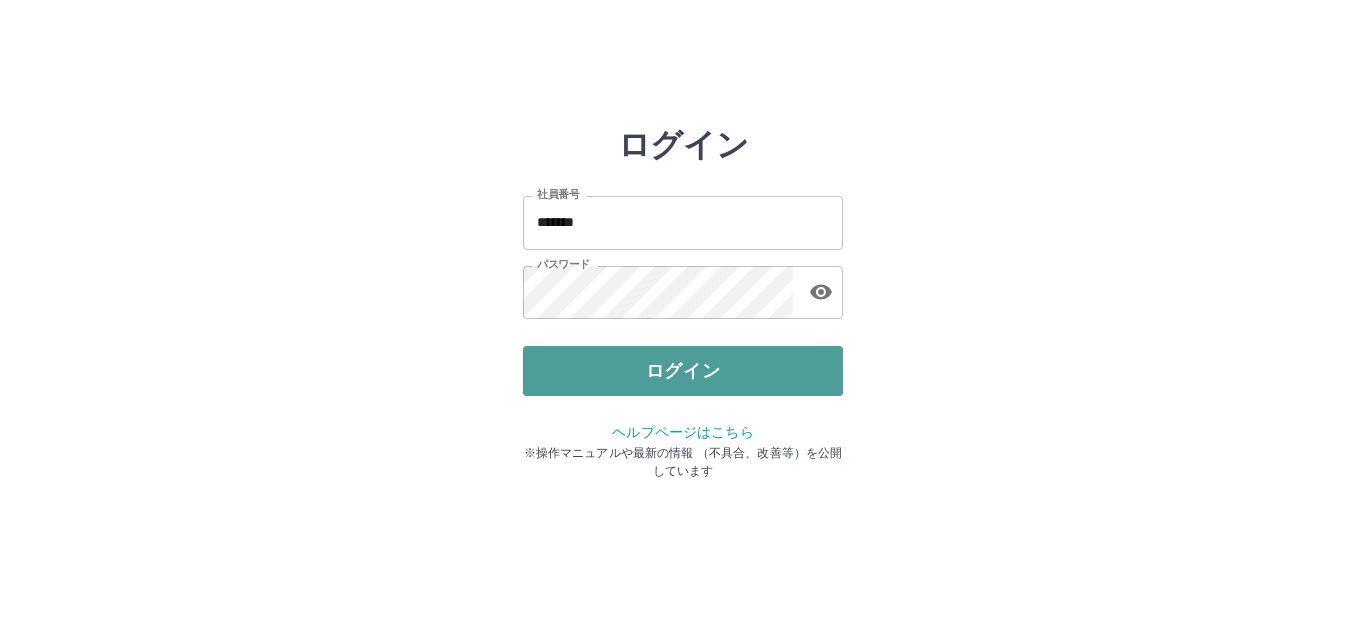 click on "ログイン" at bounding box center [683, 371] 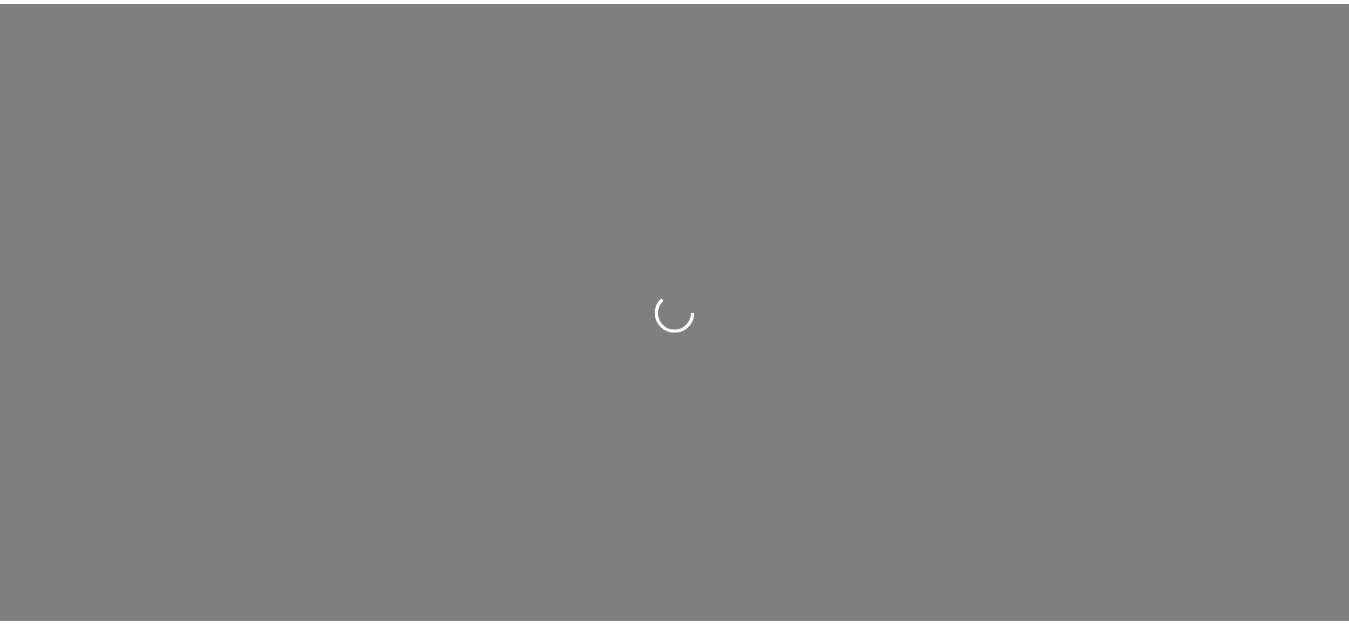 scroll, scrollTop: 0, scrollLeft: 0, axis: both 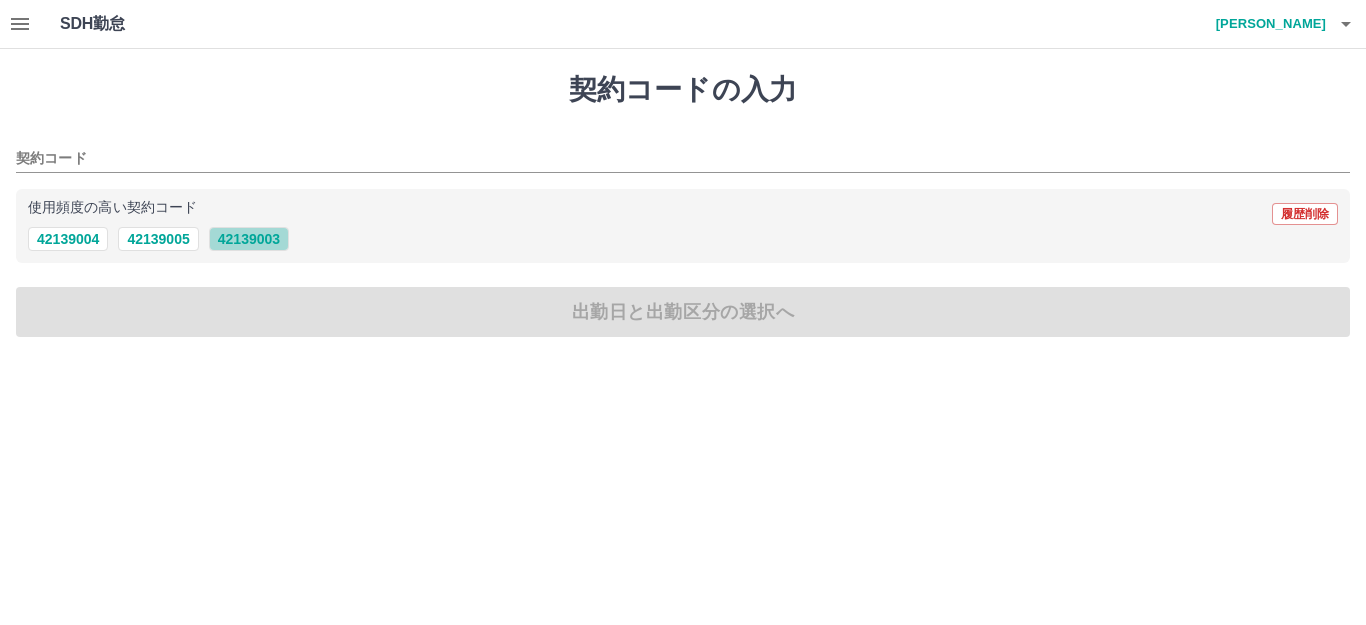 click on "42139003" at bounding box center [249, 239] 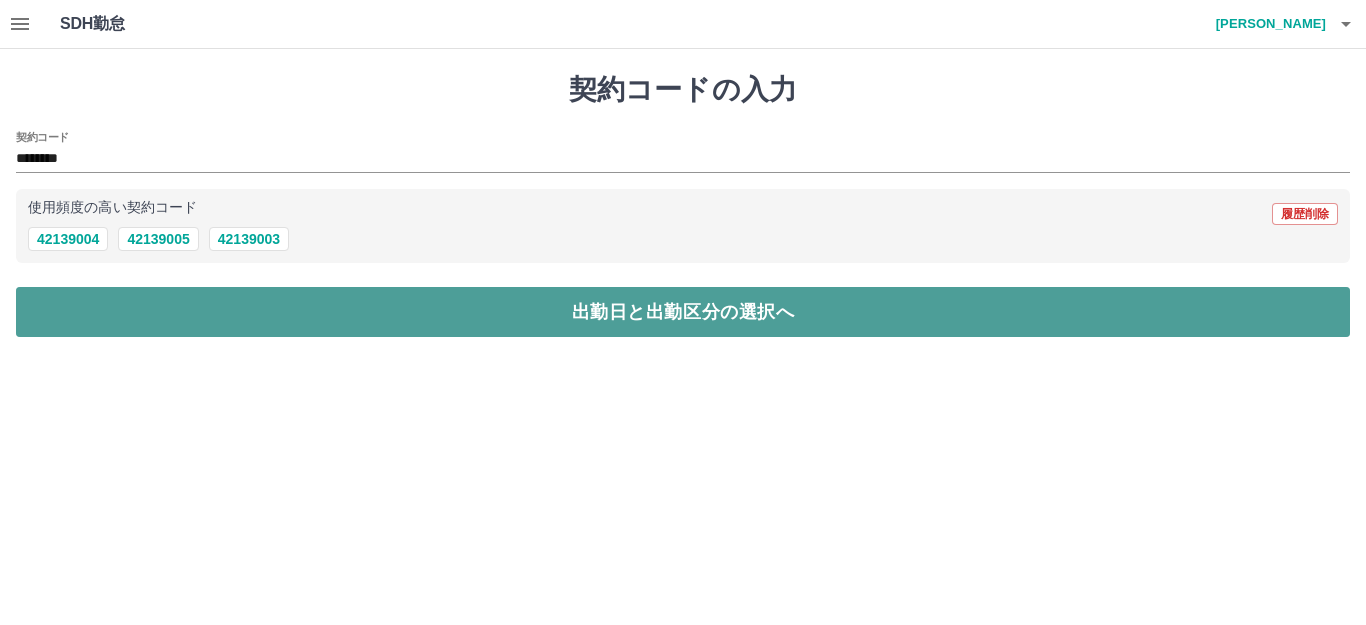 drag, startPoint x: 214, startPoint y: 302, endPoint x: 218, endPoint y: 318, distance: 16.492422 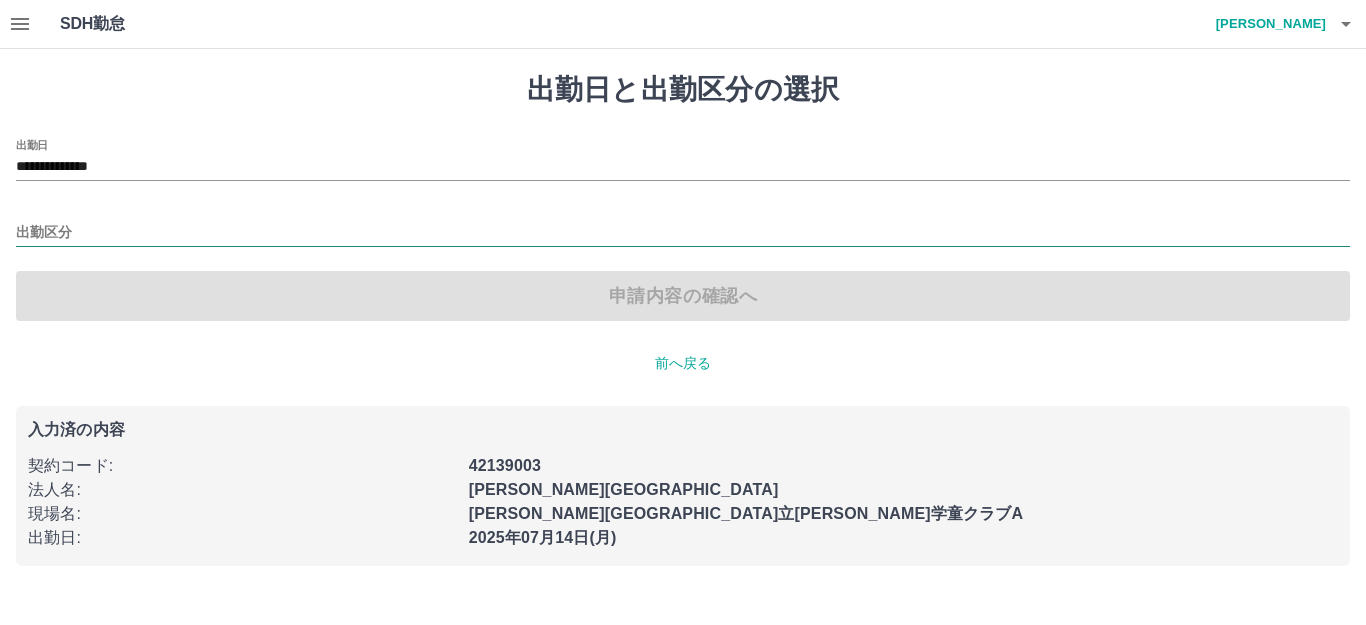 click on "出勤区分" at bounding box center (683, 233) 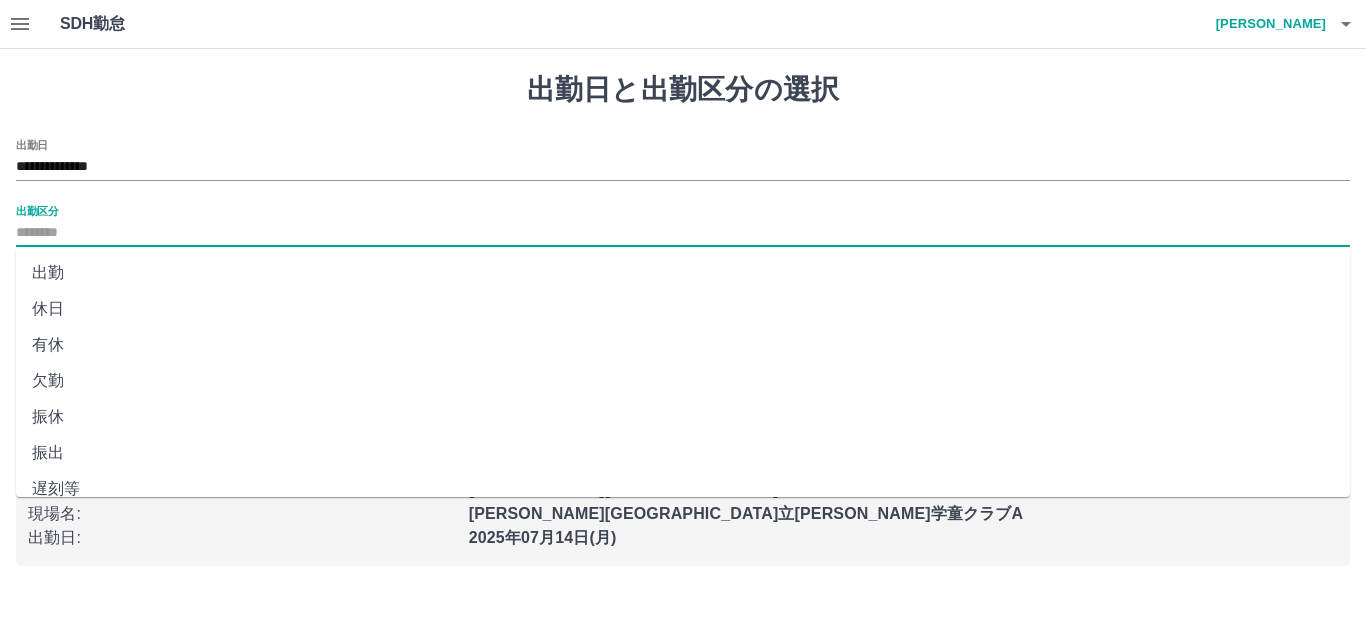 click on "出勤" at bounding box center [683, 273] 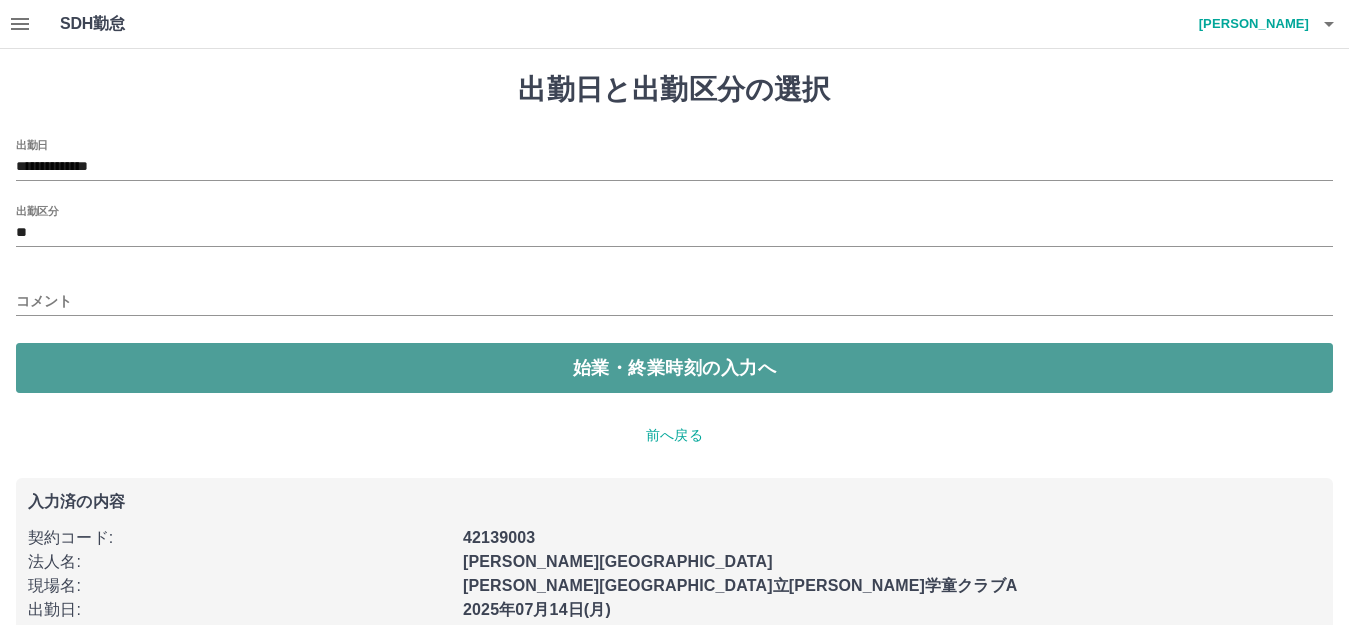 click on "始業・終業時刻の入力へ" at bounding box center [674, 368] 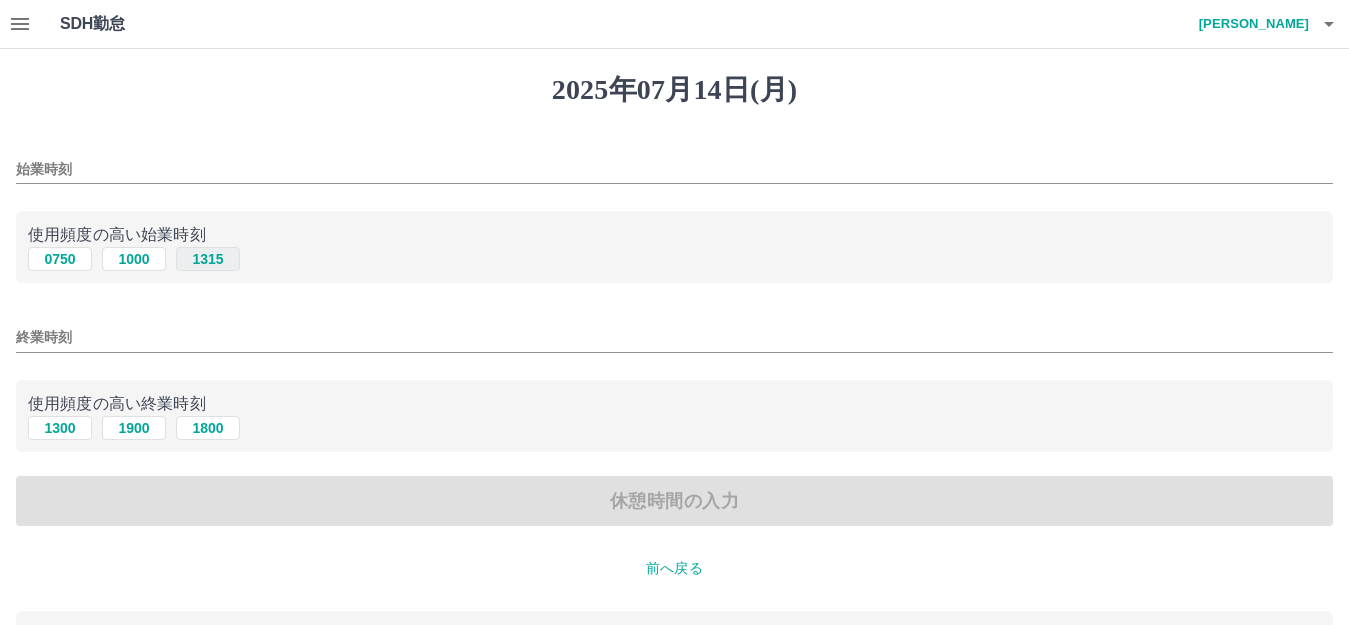 click on "1315" at bounding box center (208, 259) 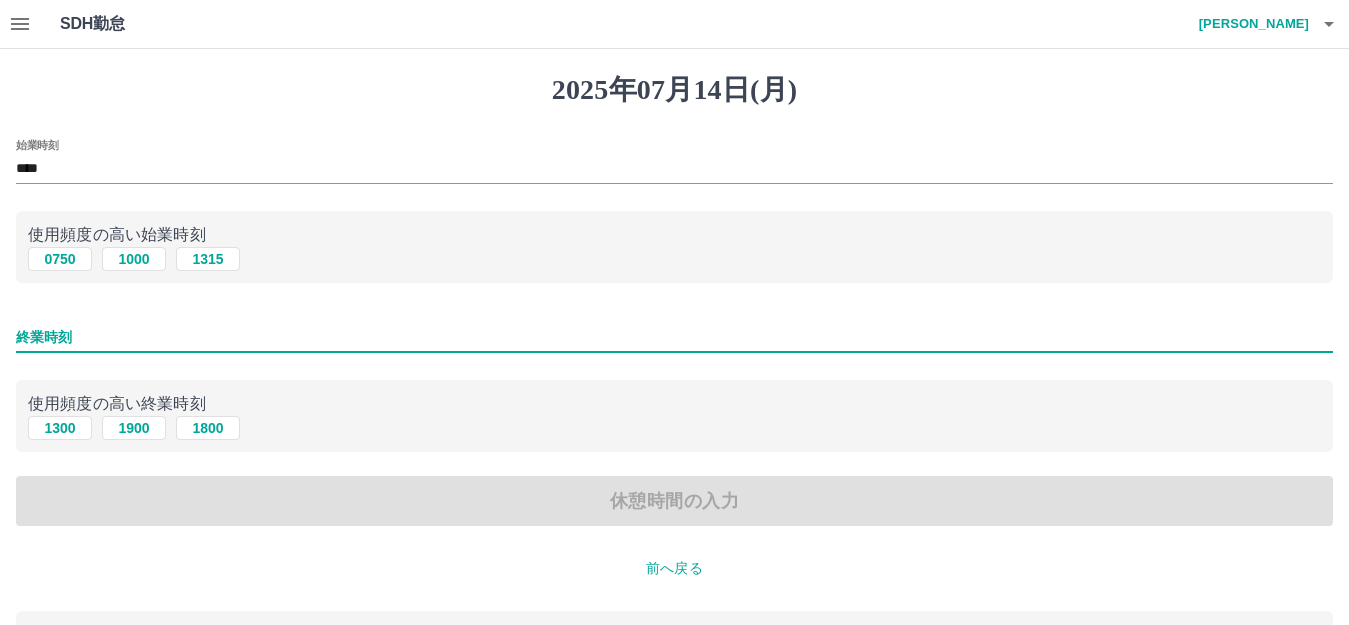 click on "終業時刻" at bounding box center [674, 337] 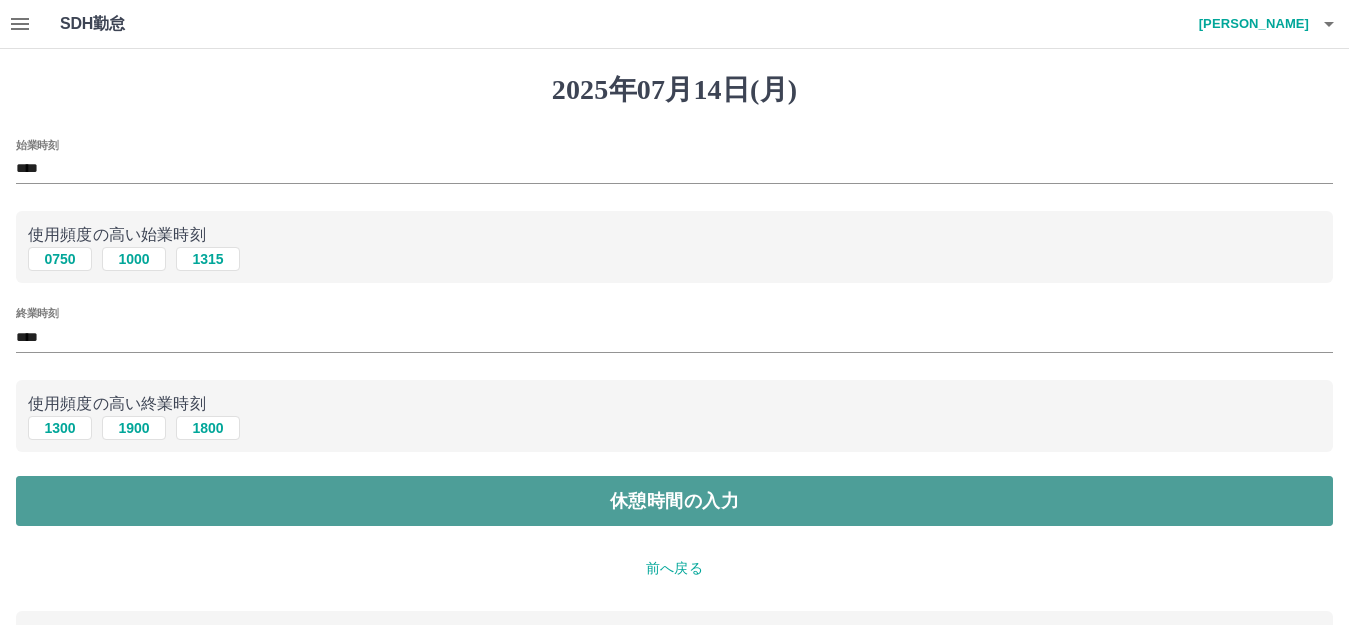 click on "休憩時間の入力" at bounding box center (674, 501) 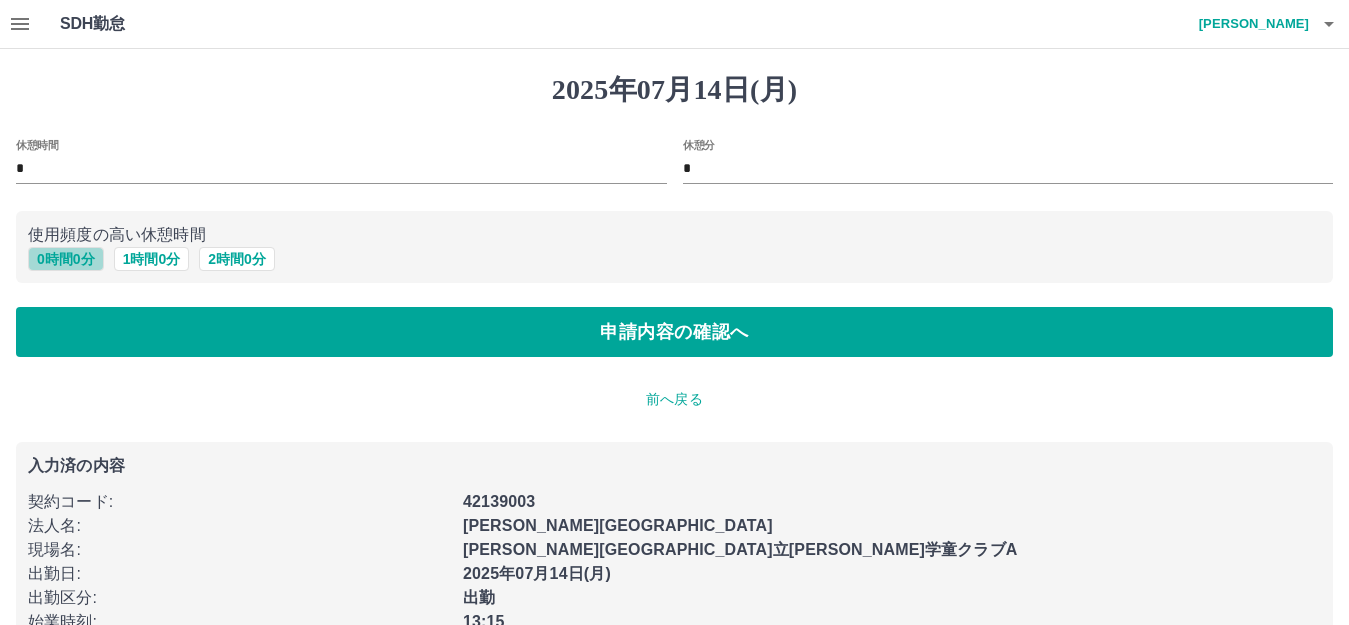 click on "0 時間 0 分" at bounding box center (66, 259) 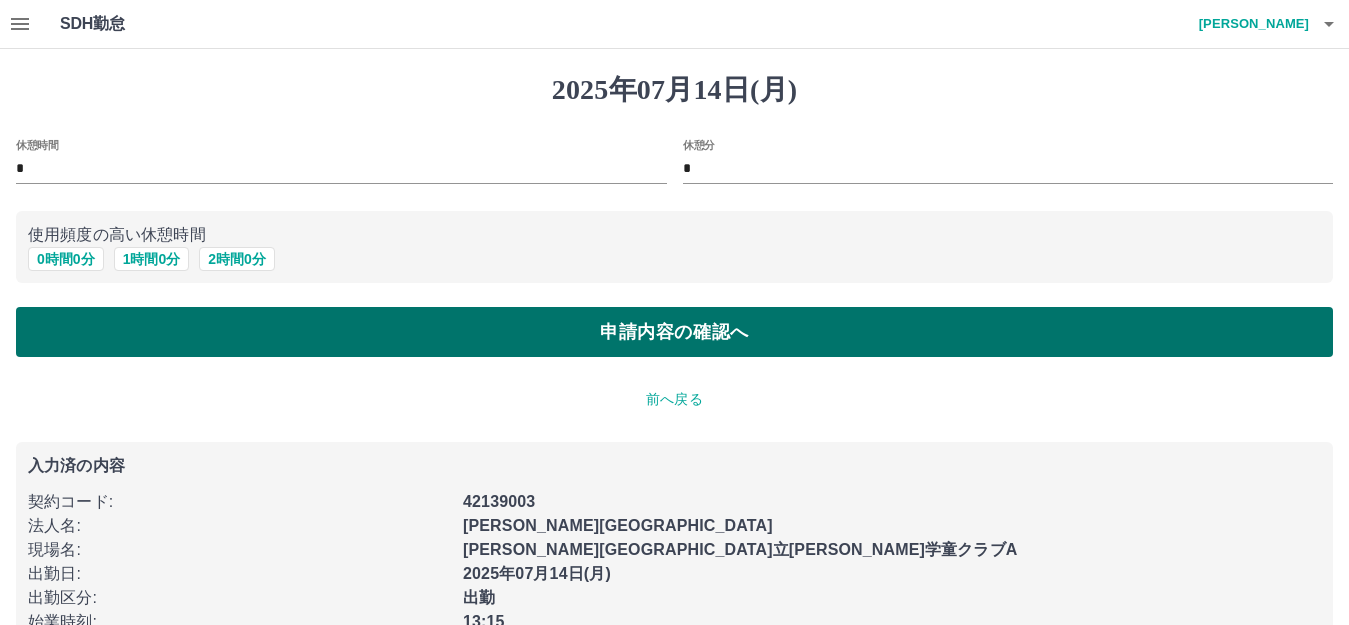 click on "申請内容の確認へ" at bounding box center (674, 332) 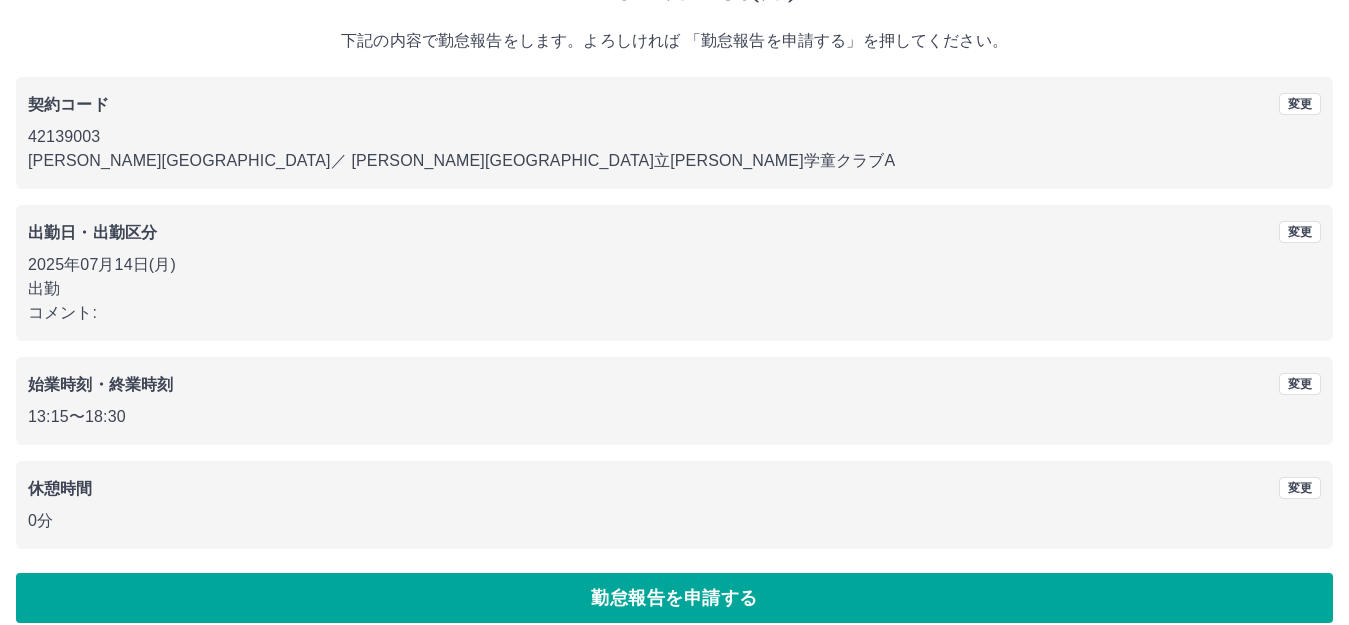 scroll, scrollTop: 124, scrollLeft: 0, axis: vertical 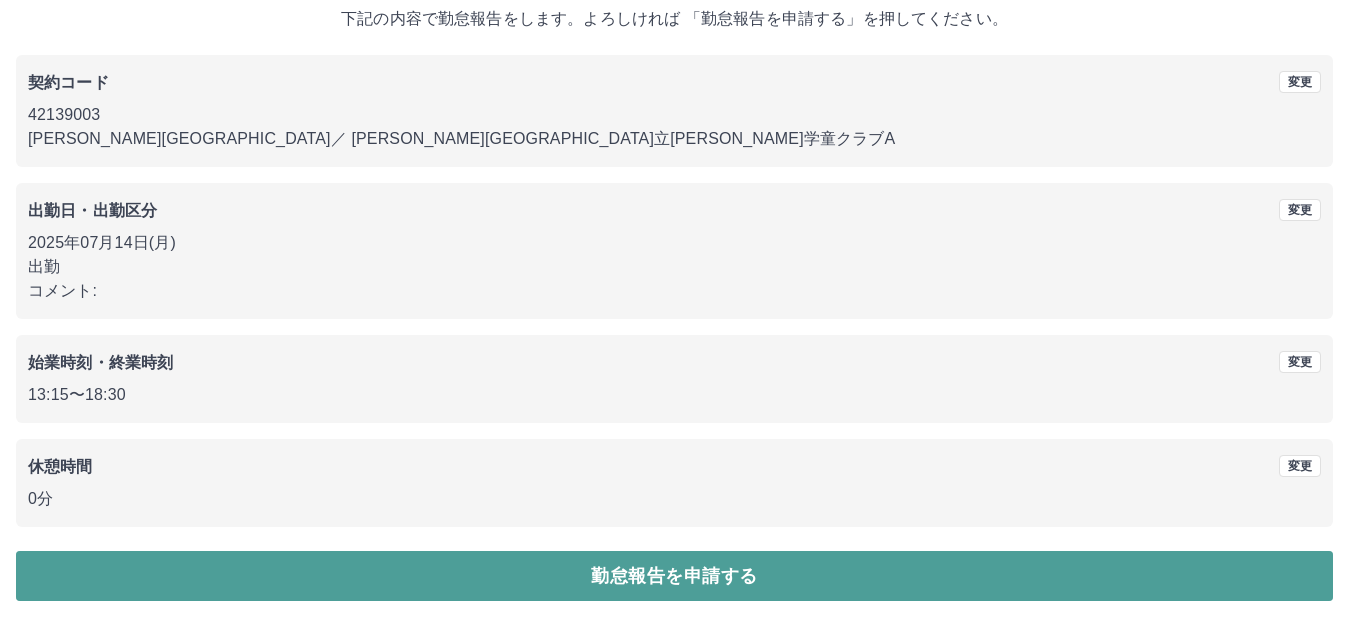 click on "勤怠報告を申請する" at bounding box center (674, 576) 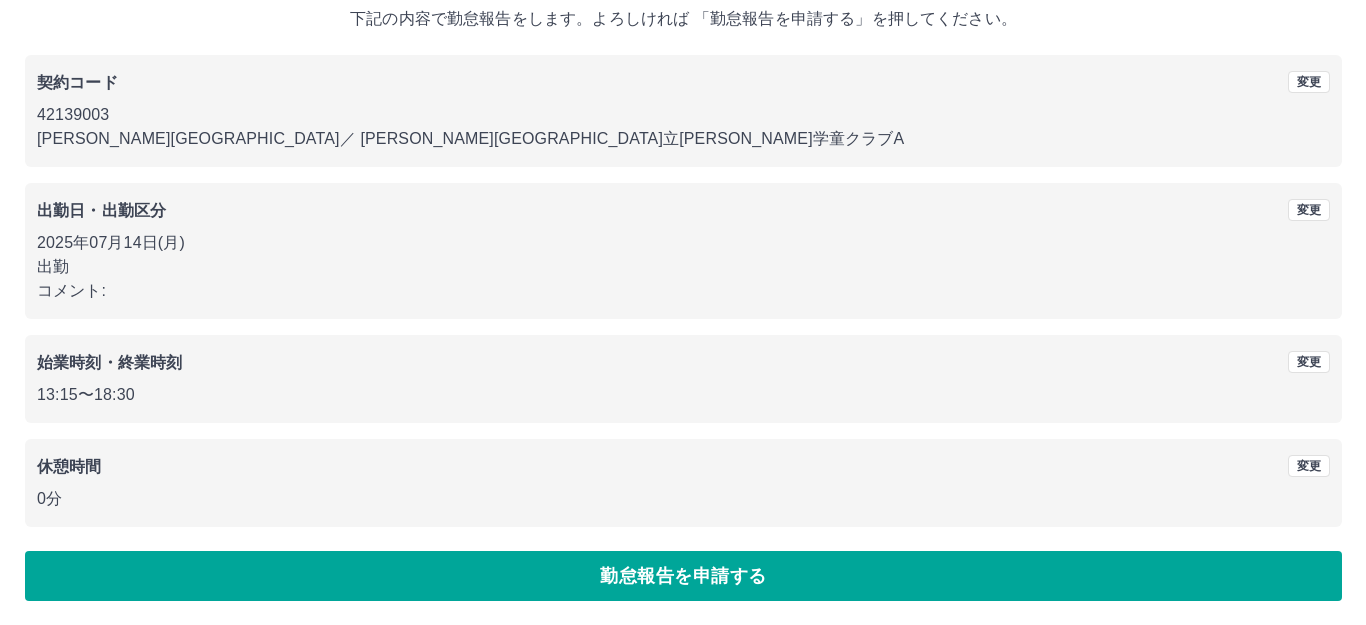 scroll, scrollTop: 0, scrollLeft: 0, axis: both 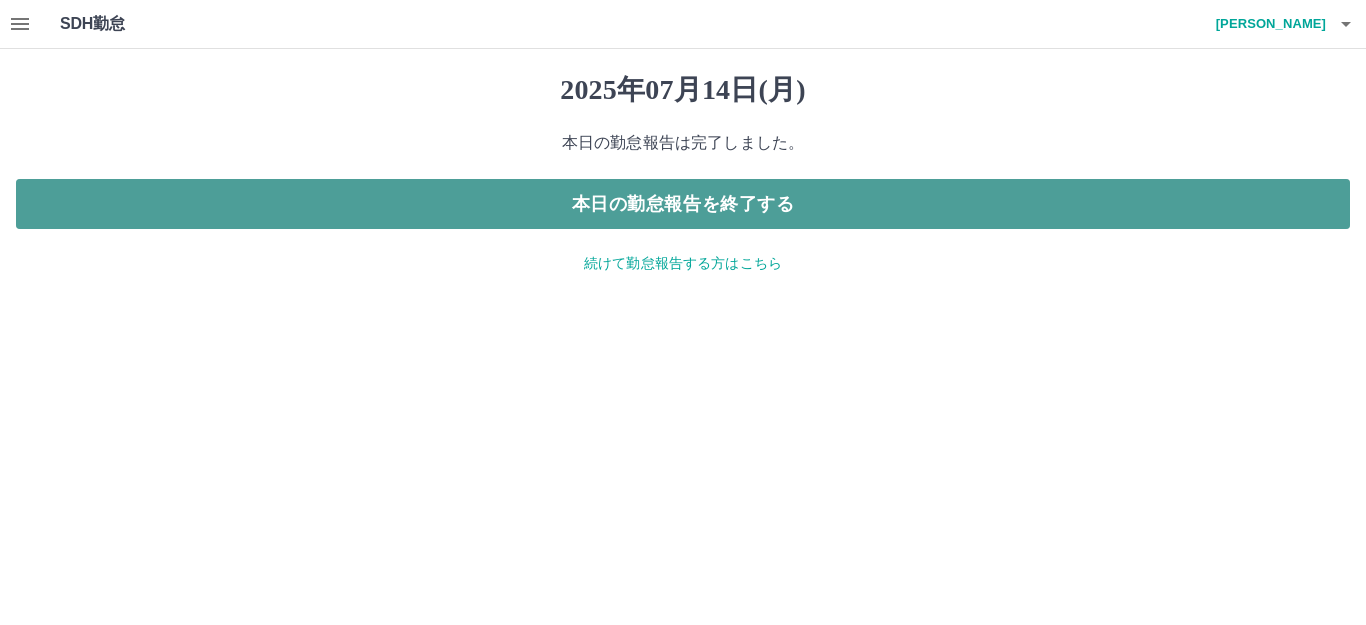 click on "本日の勤怠報告を終了する" at bounding box center (683, 204) 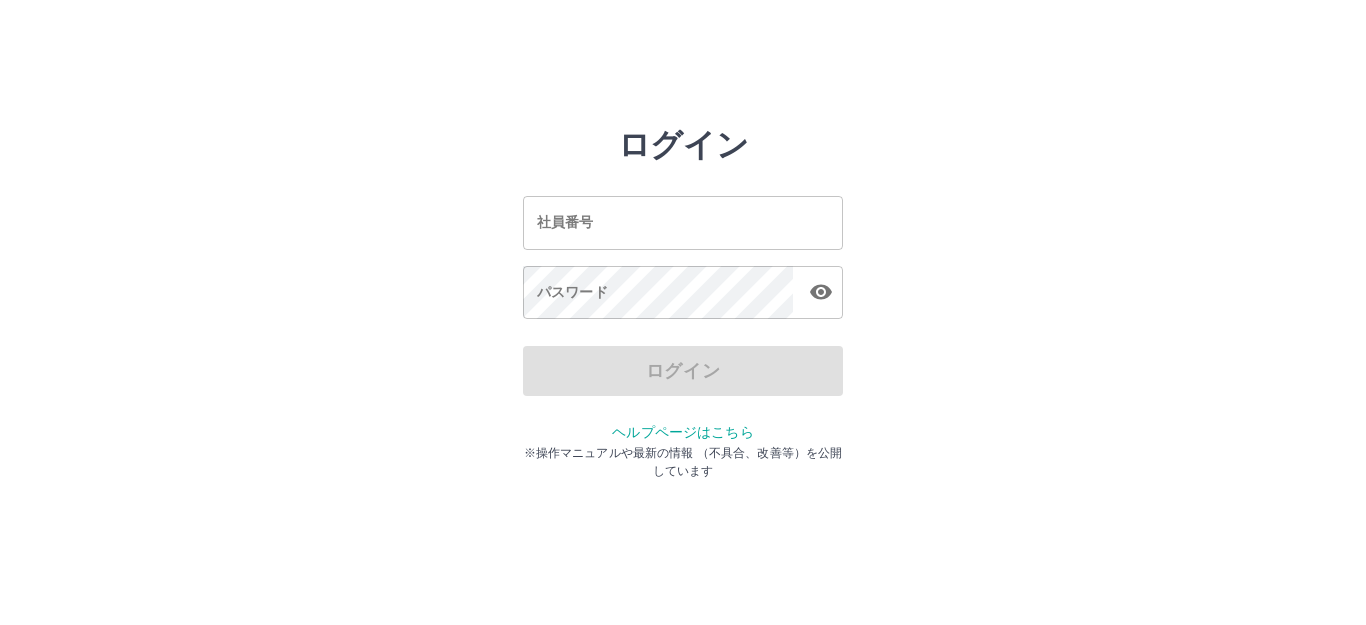 scroll, scrollTop: 0, scrollLeft: 0, axis: both 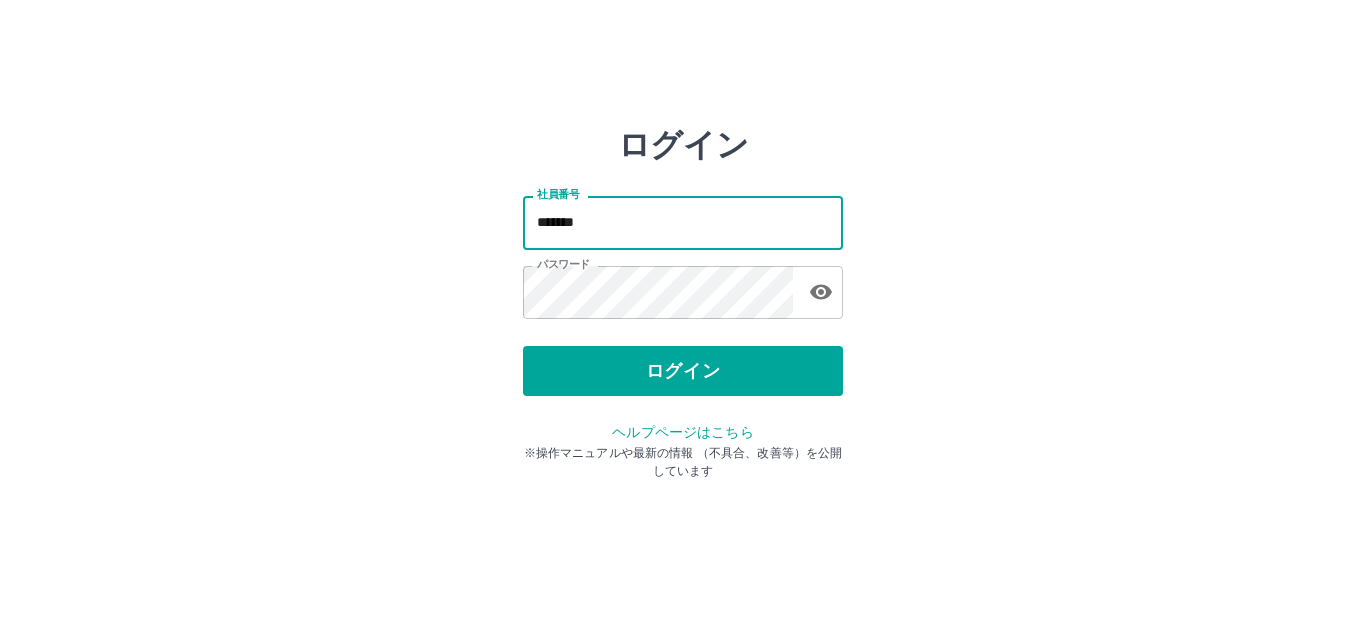 click on "*******" at bounding box center (683, 222) 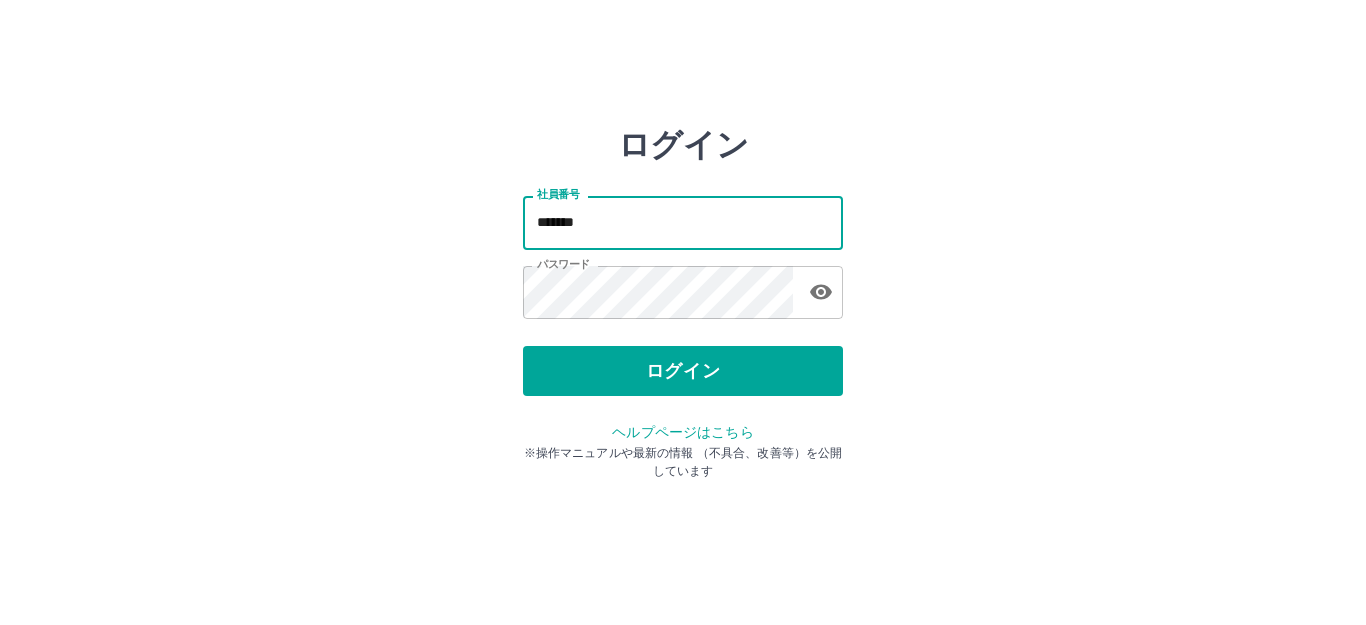 type on "*******" 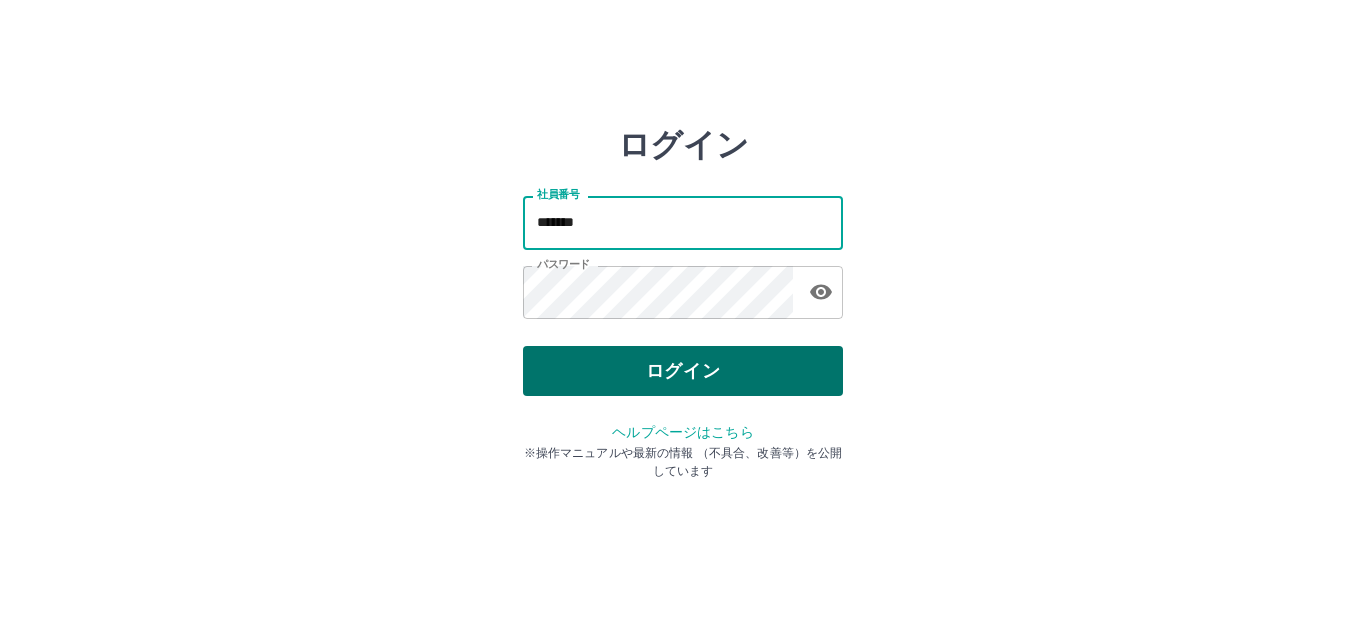 click on "ログイン" at bounding box center [683, 371] 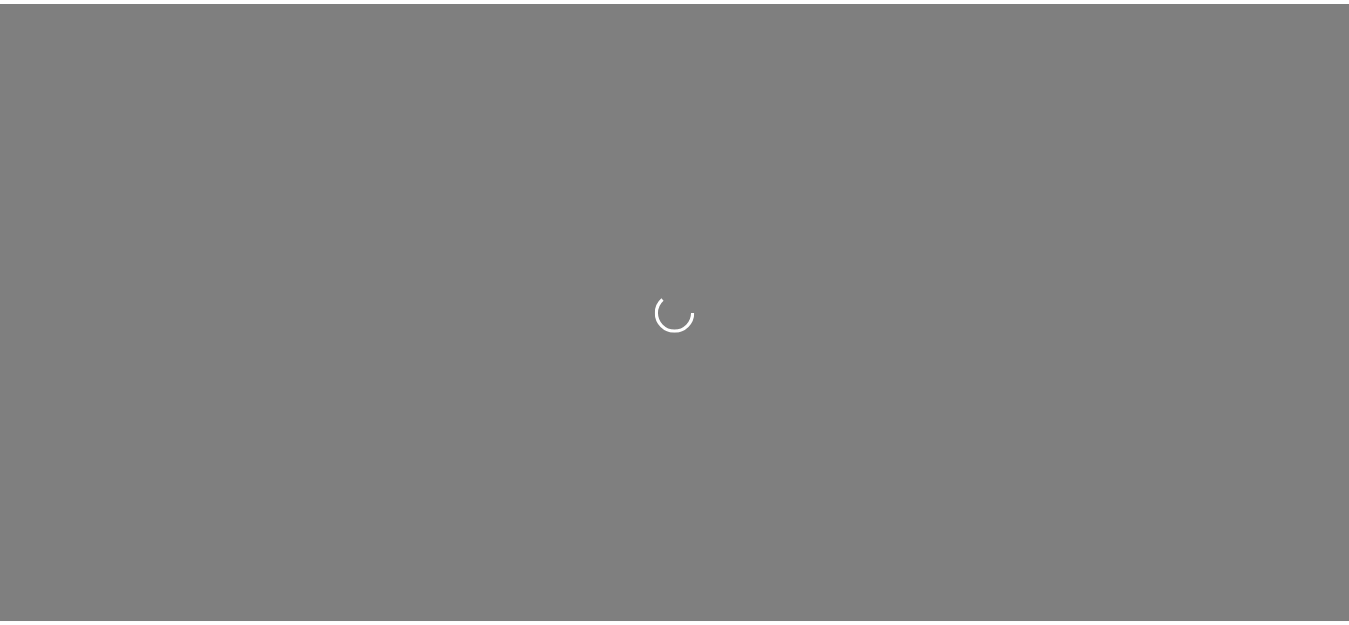 scroll, scrollTop: 0, scrollLeft: 0, axis: both 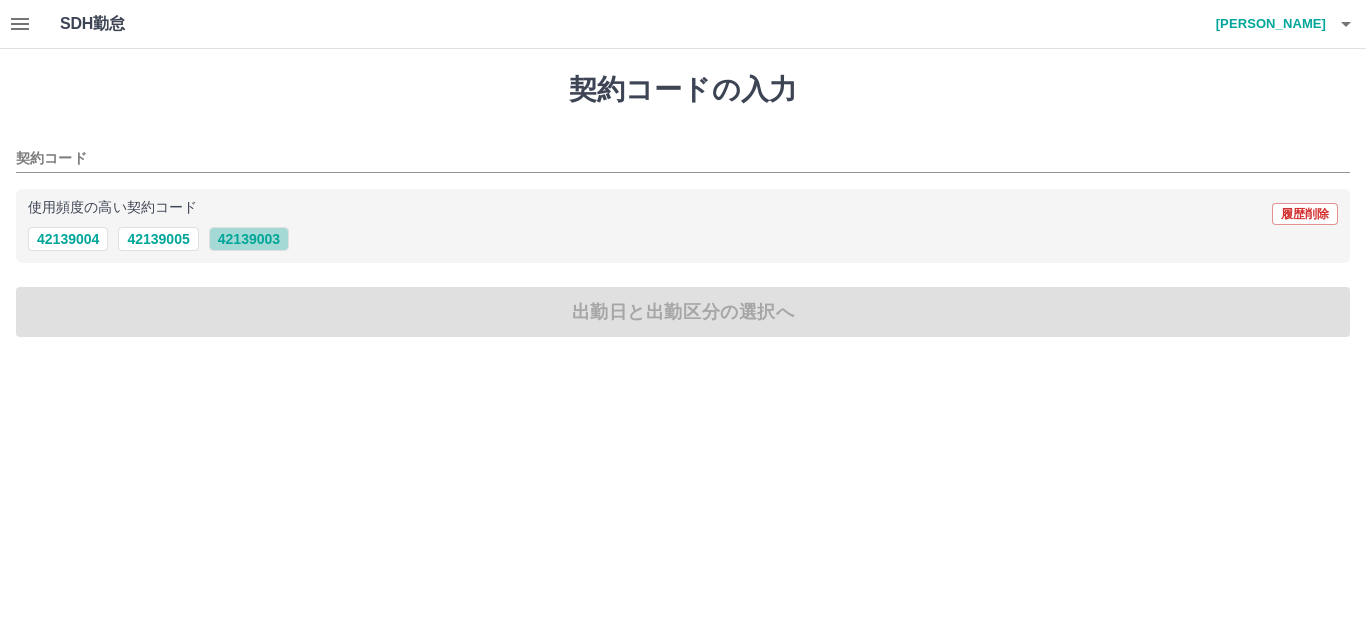click on "42139003" at bounding box center [249, 239] 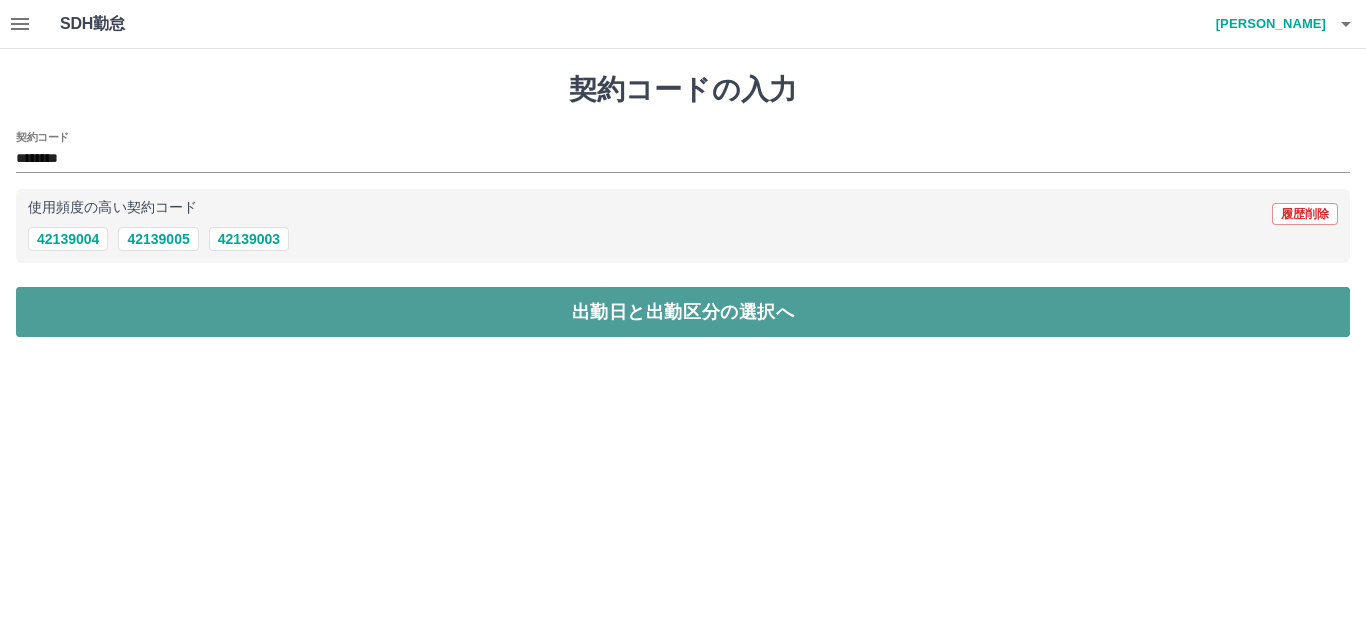 click on "出勤日と出勤区分の選択へ" at bounding box center (683, 312) 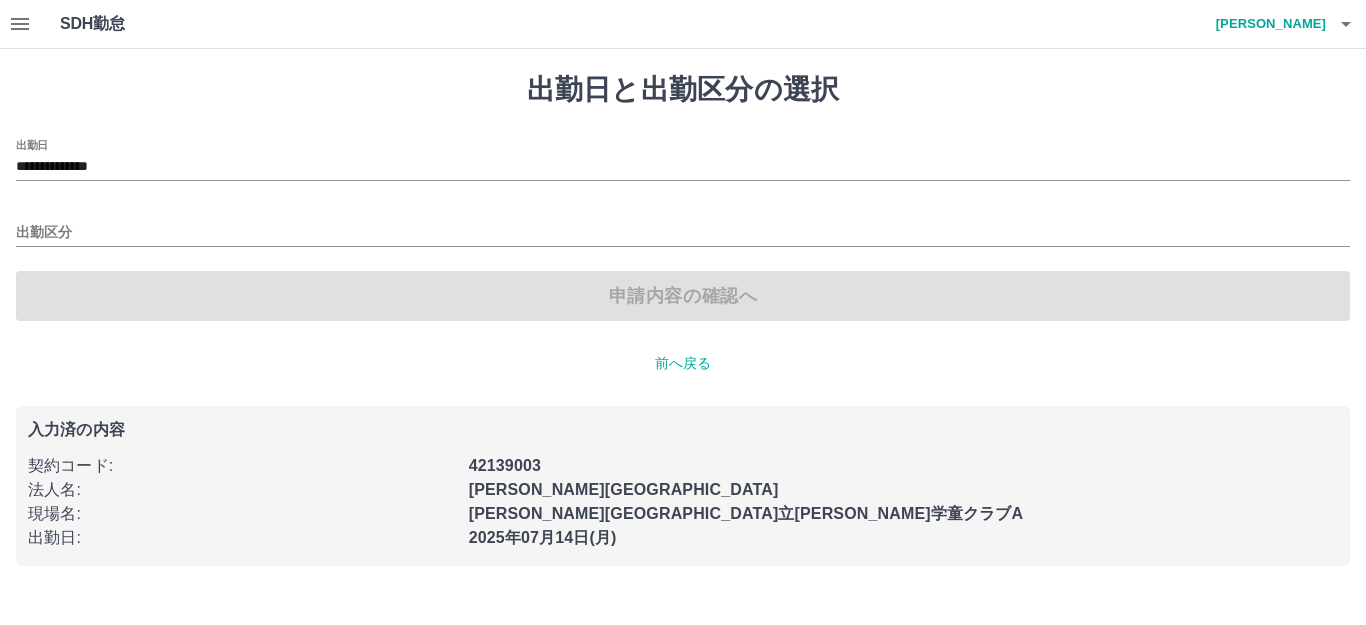 click on "出勤区分" at bounding box center (683, 226) 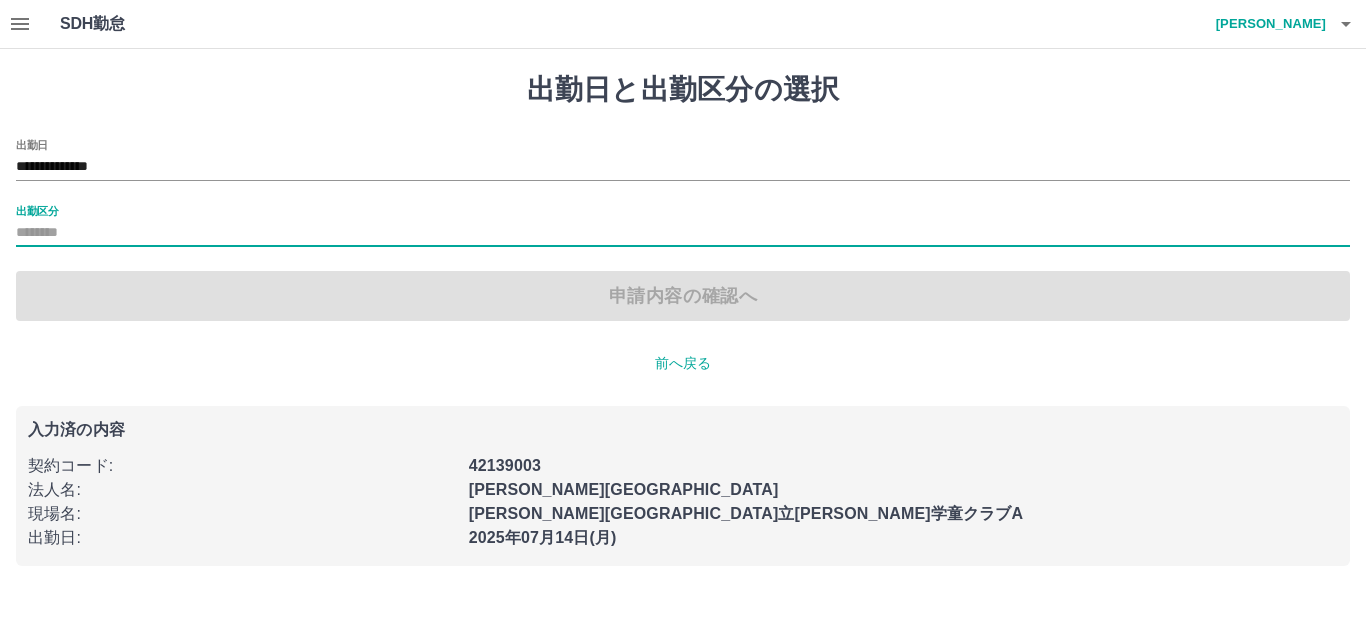 click on "出勤区分" at bounding box center (683, 233) 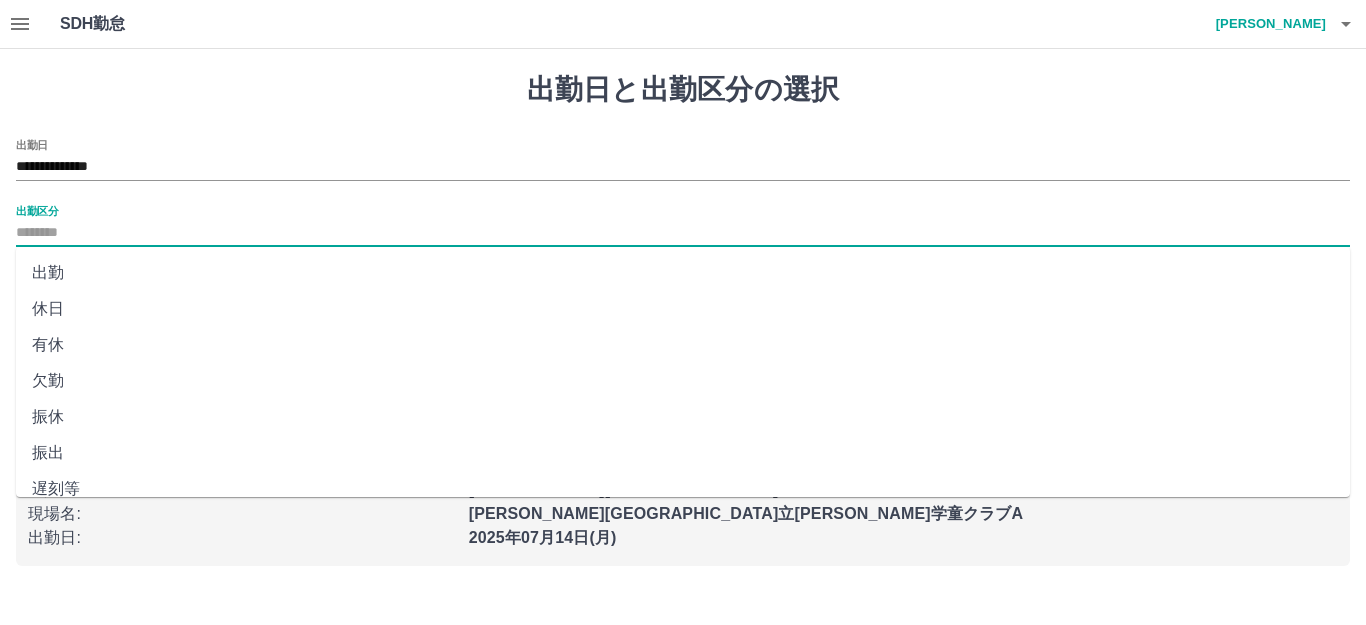click on "出勤" at bounding box center (683, 273) 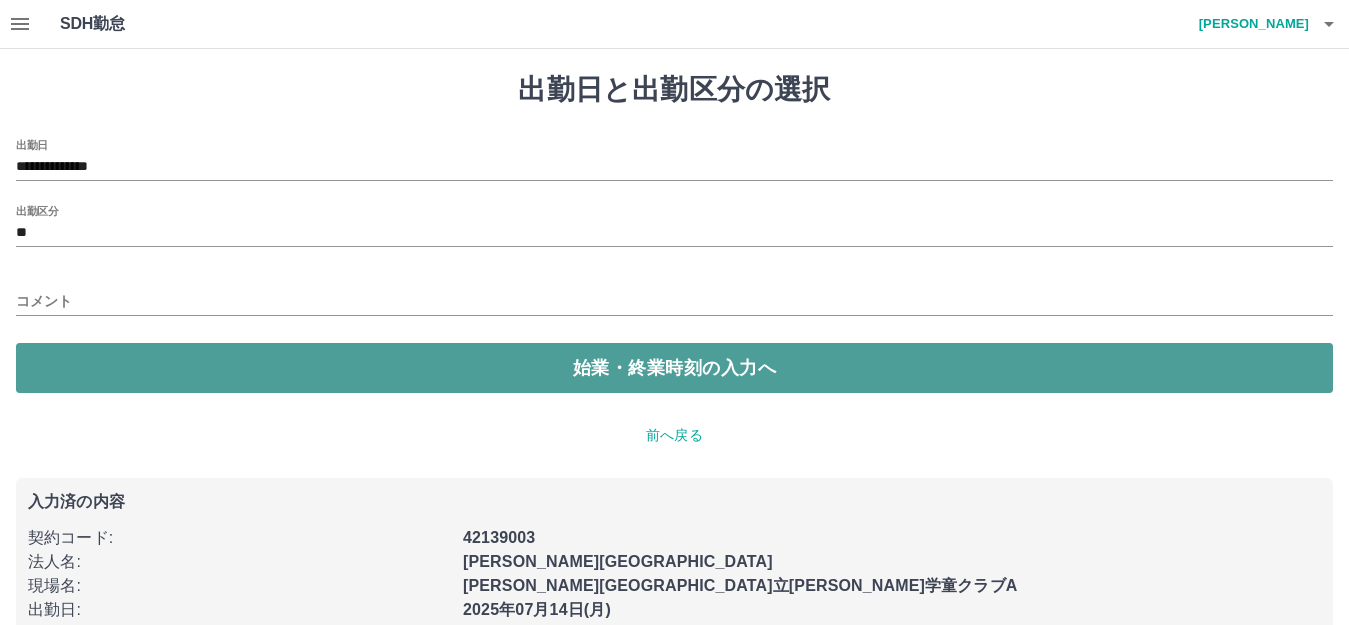 click on "始業・終業時刻の入力へ" at bounding box center (674, 368) 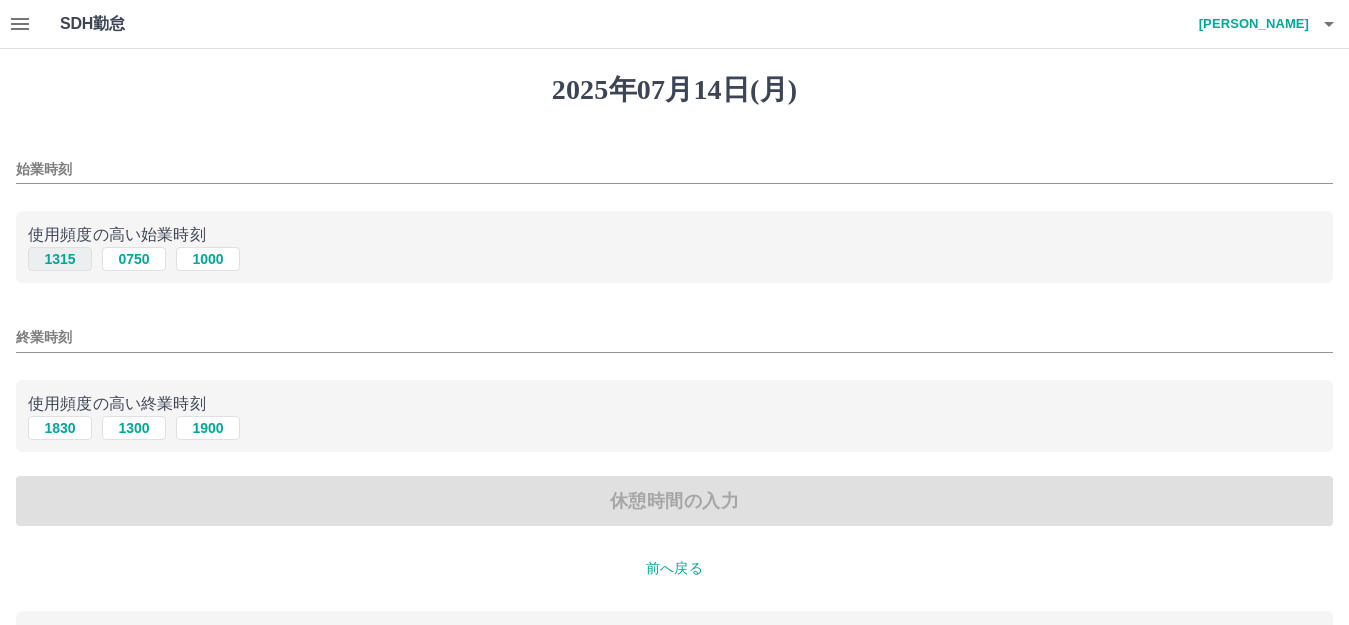 click on "1315" at bounding box center [60, 259] 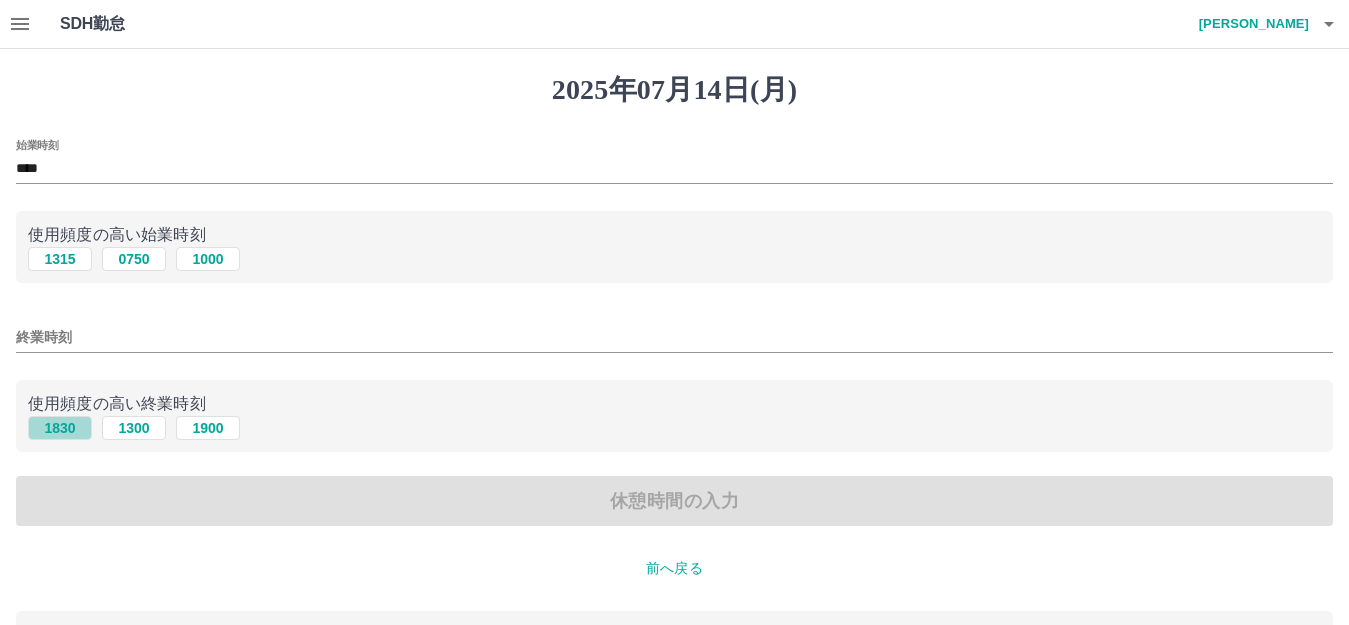click on "1830" at bounding box center [60, 428] 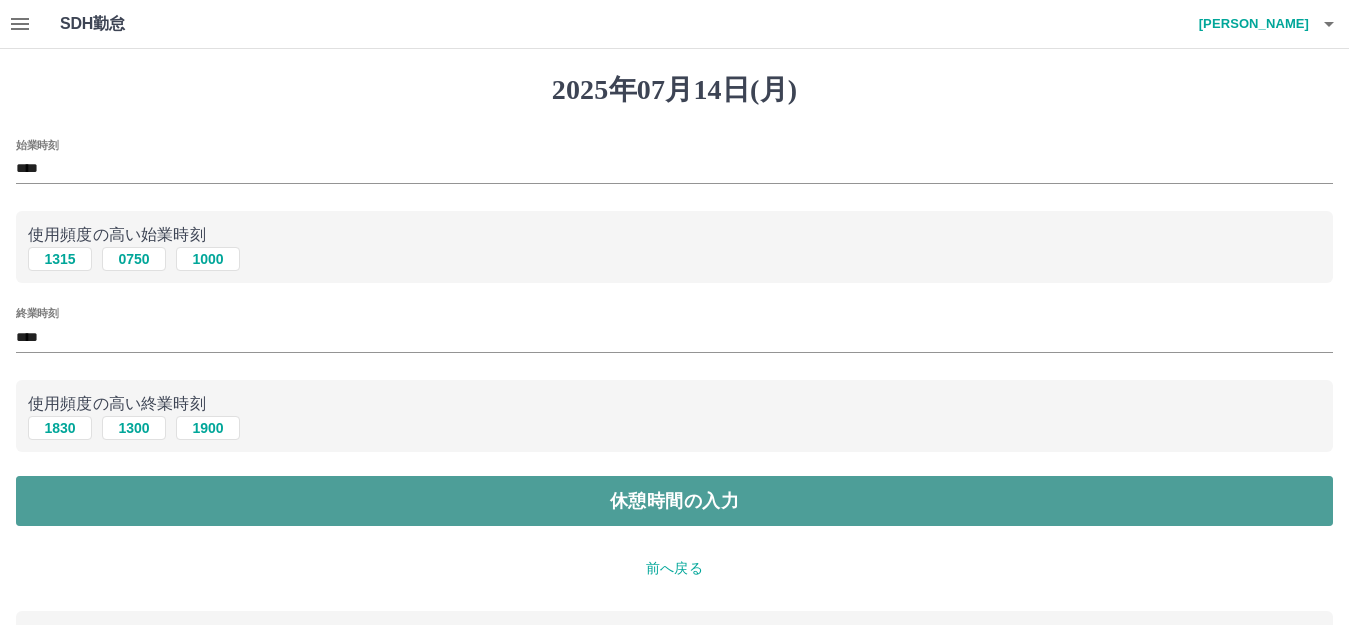 click on "休憩時間の入力" at bounding box center (674, 501) 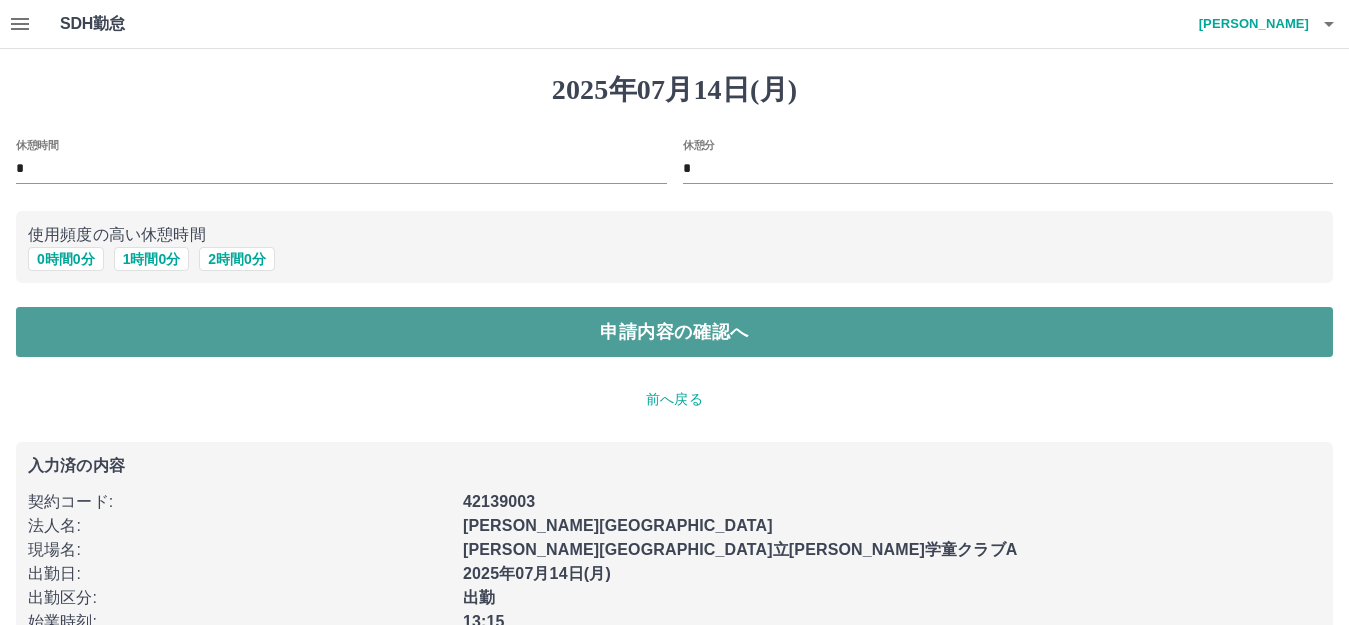 click on "申請内容の確認へ" at bounding box center [674, 332] 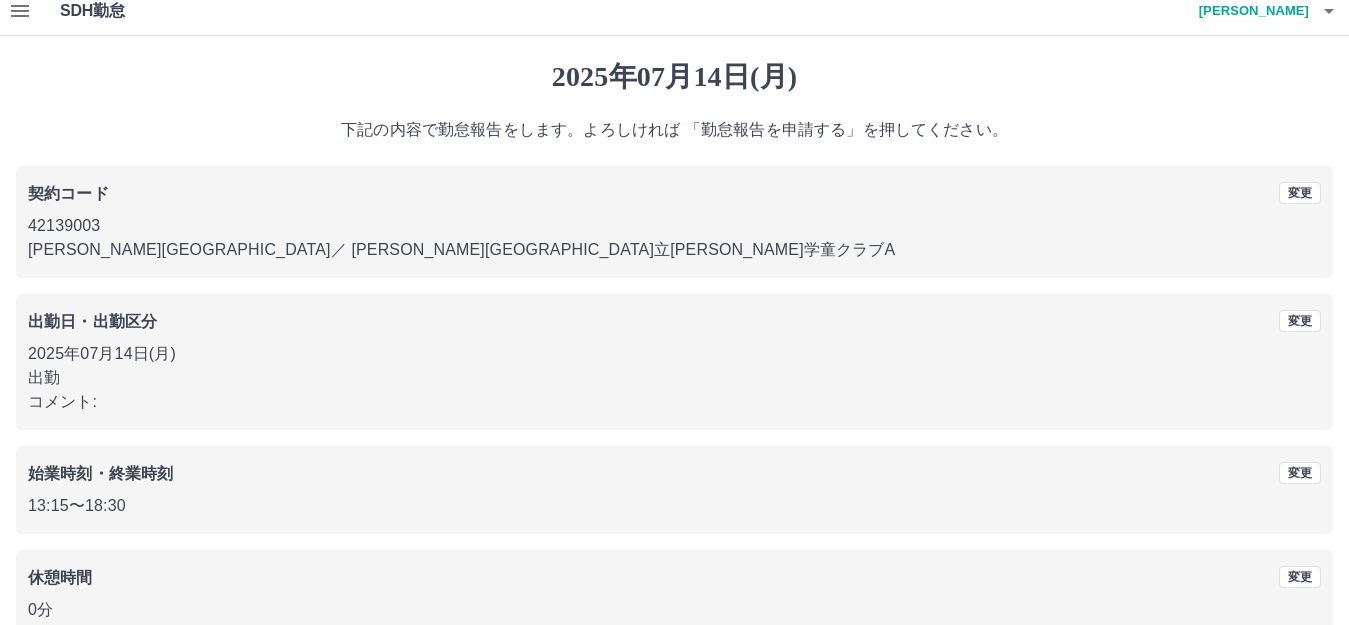 scroll, scrollTop: 124, scrollLeft: 0, axis: vertical 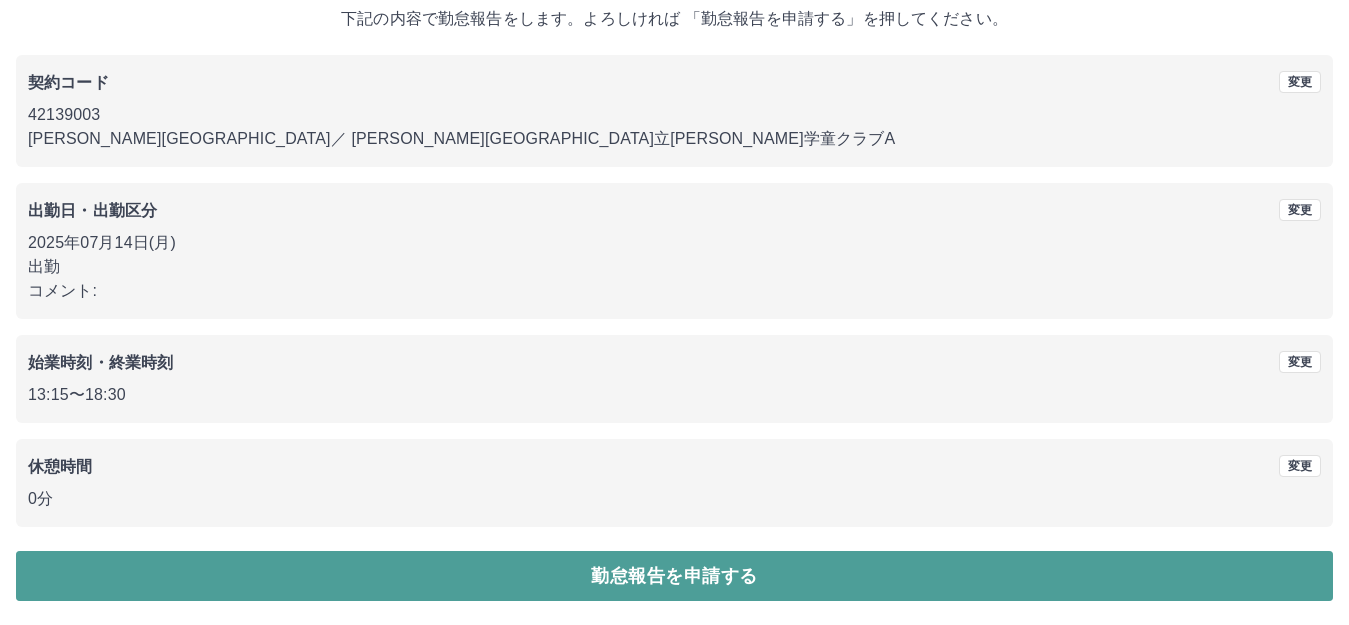 click on "勤怠報告を申請する" at bounding box center (674, 576) 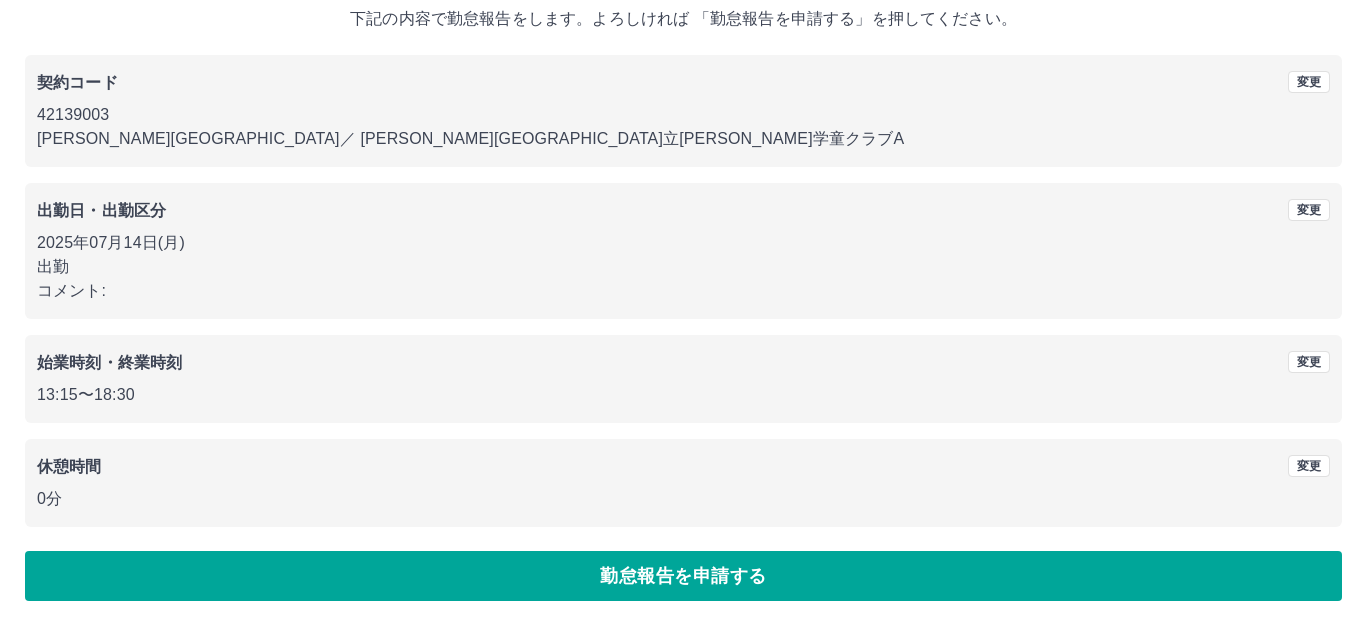 scroll, scrollTop: 0, scrollLeft: 0, axis: both 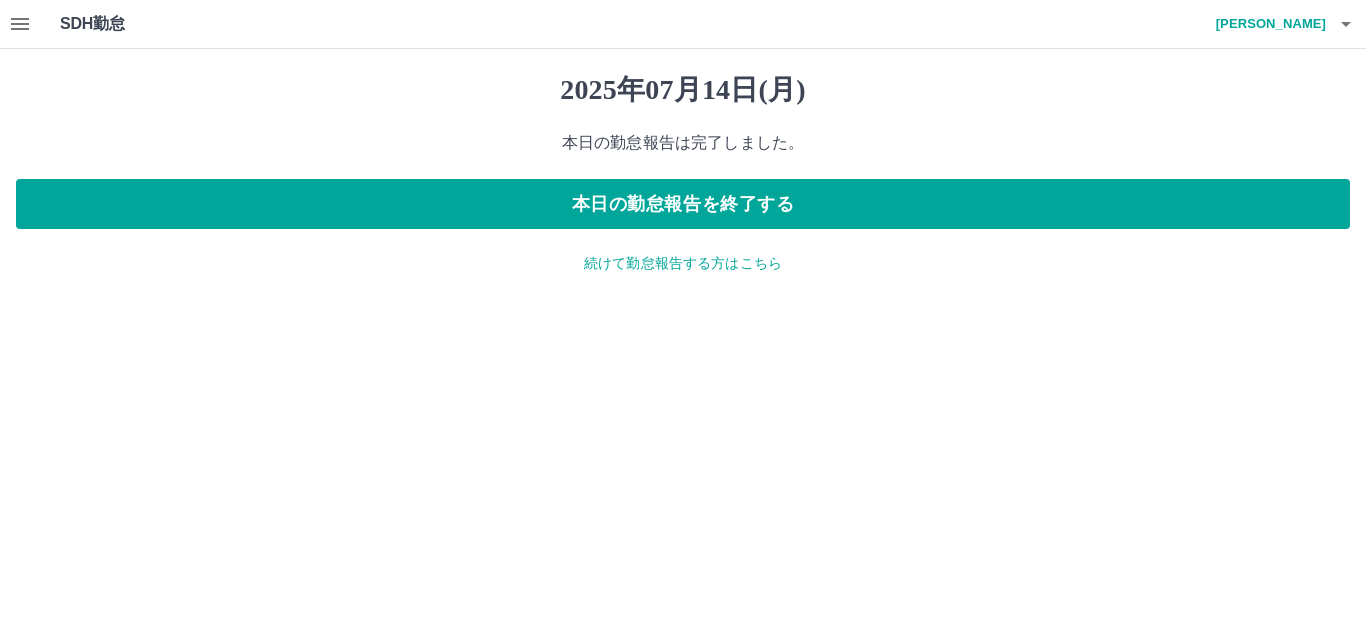 click on "続けて勤怠報告する方はこちら" at bounding box center [683, 263] 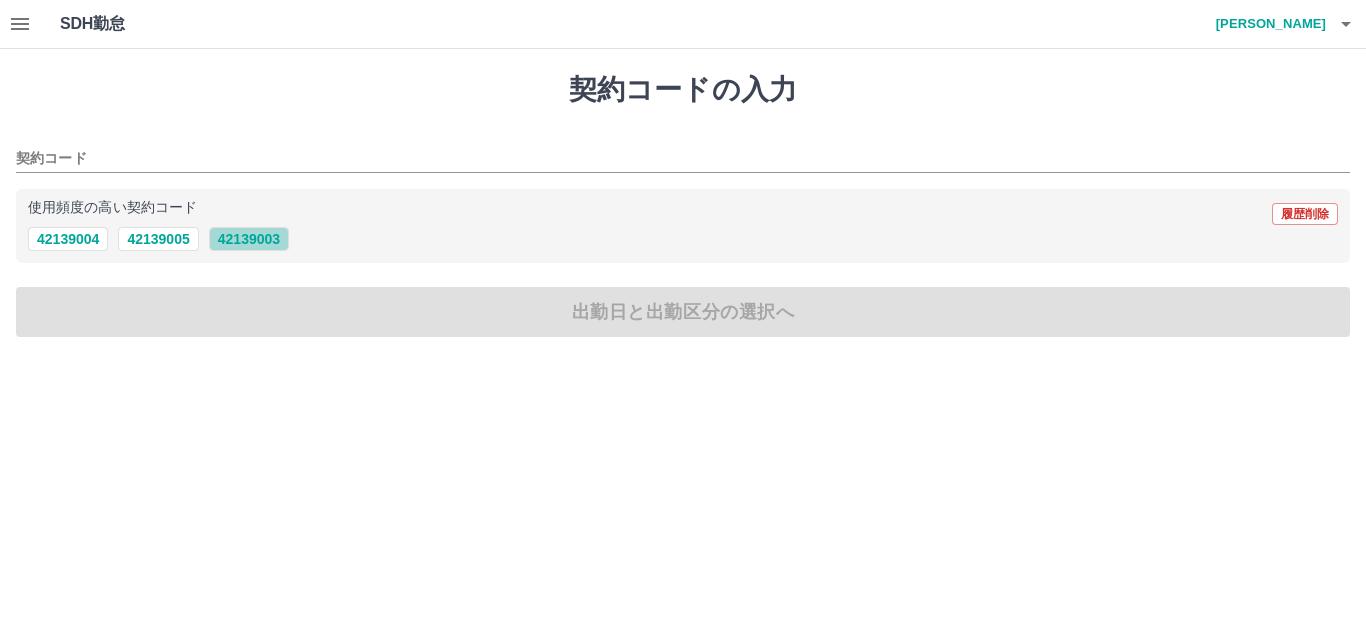 click on "42139003" at bounding box center [249, 239] 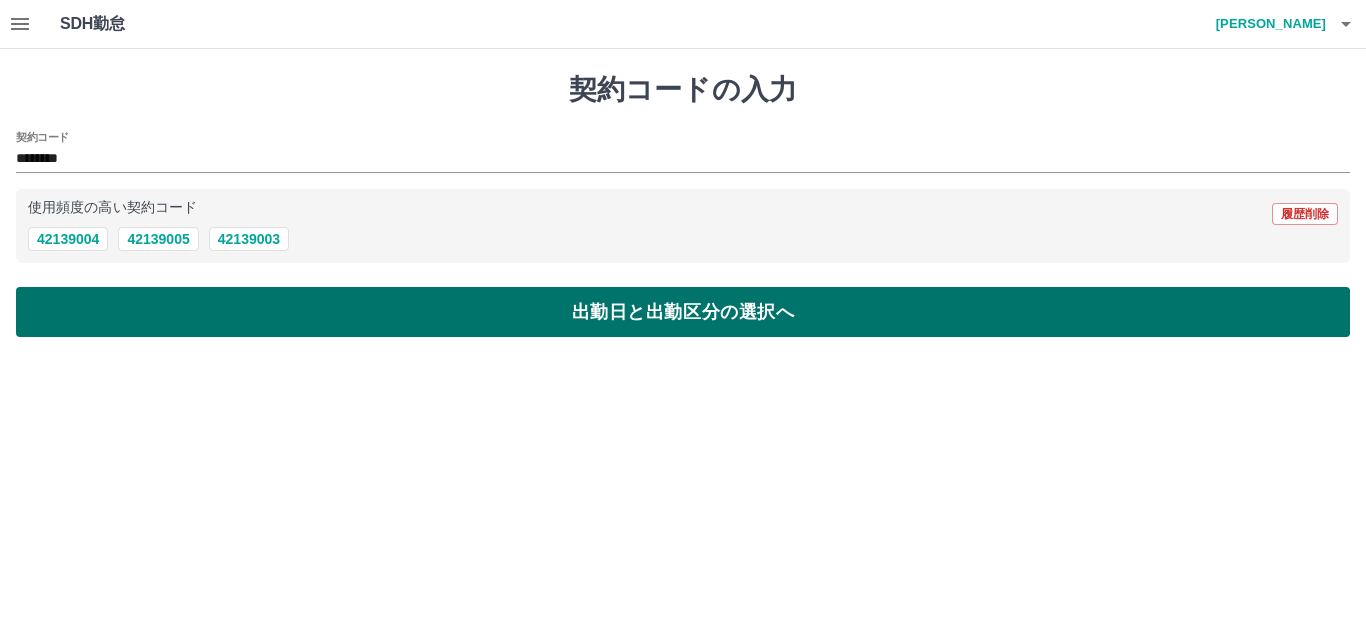 click on "出勤日と出勤区分の選択へ" at bounding box center (683, 312) 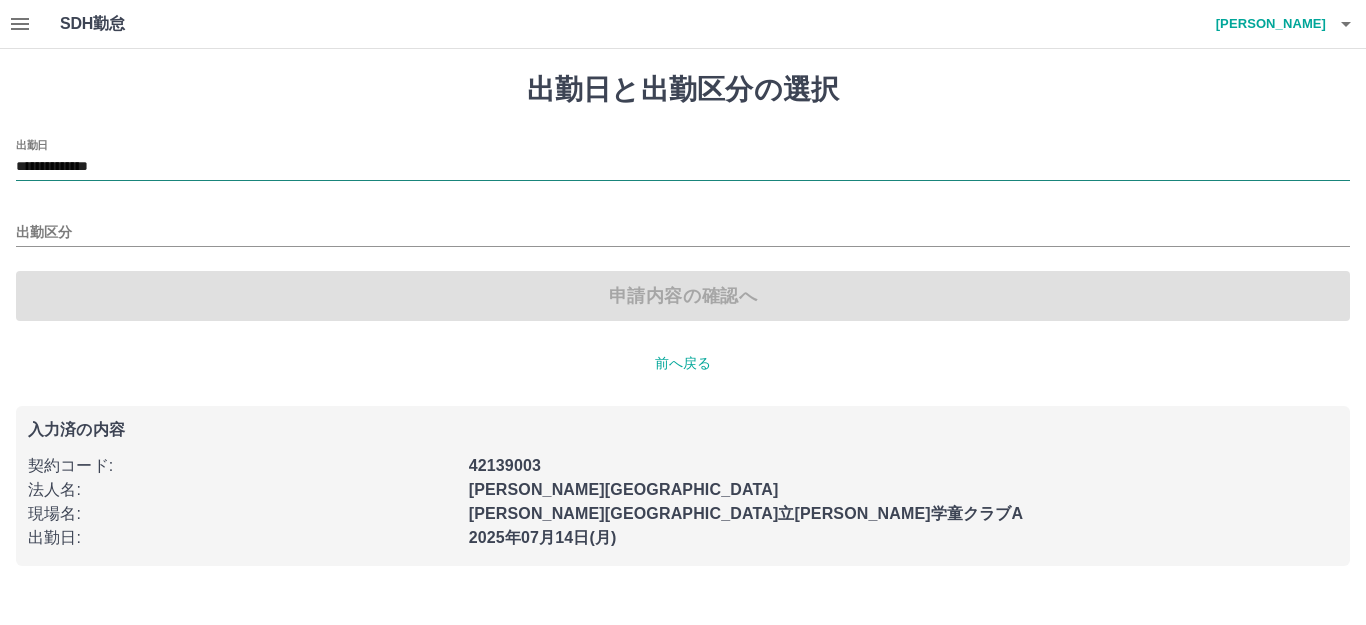 click on "**********" at bounding box center (683, 167) 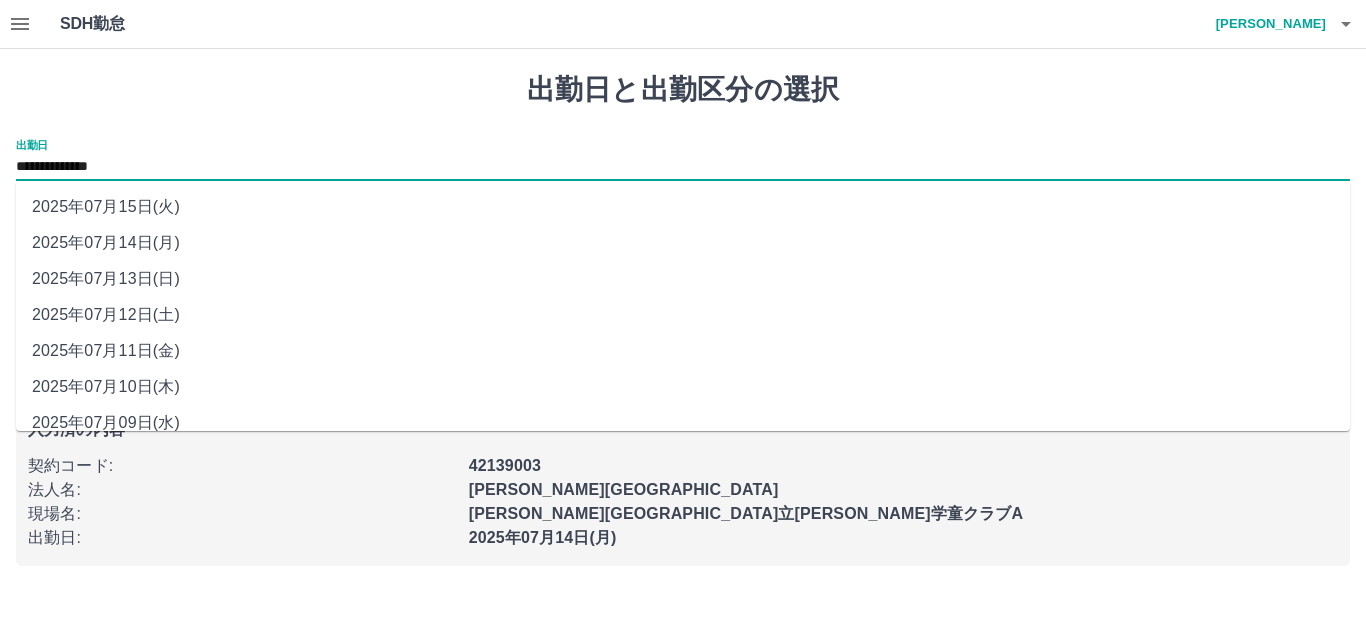 click on "2025年07月15日(火)" at bounding box center [683, 207] 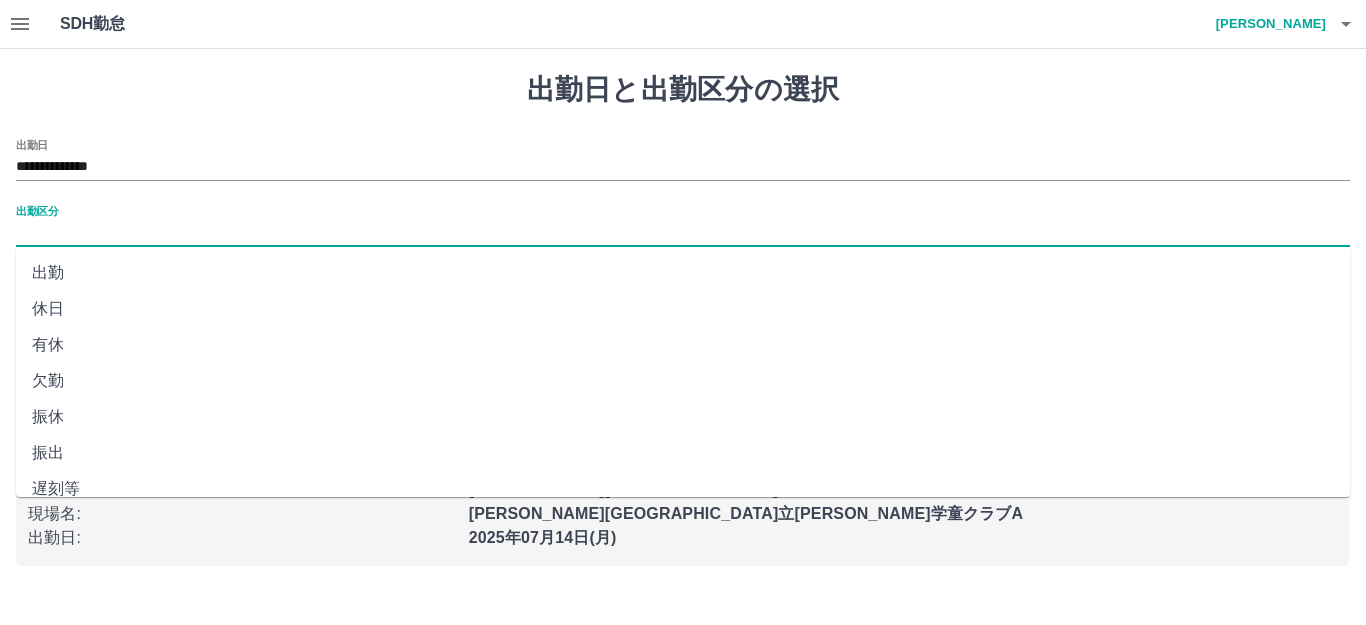 click on "出勤区分" at bounding box center (683, 233) 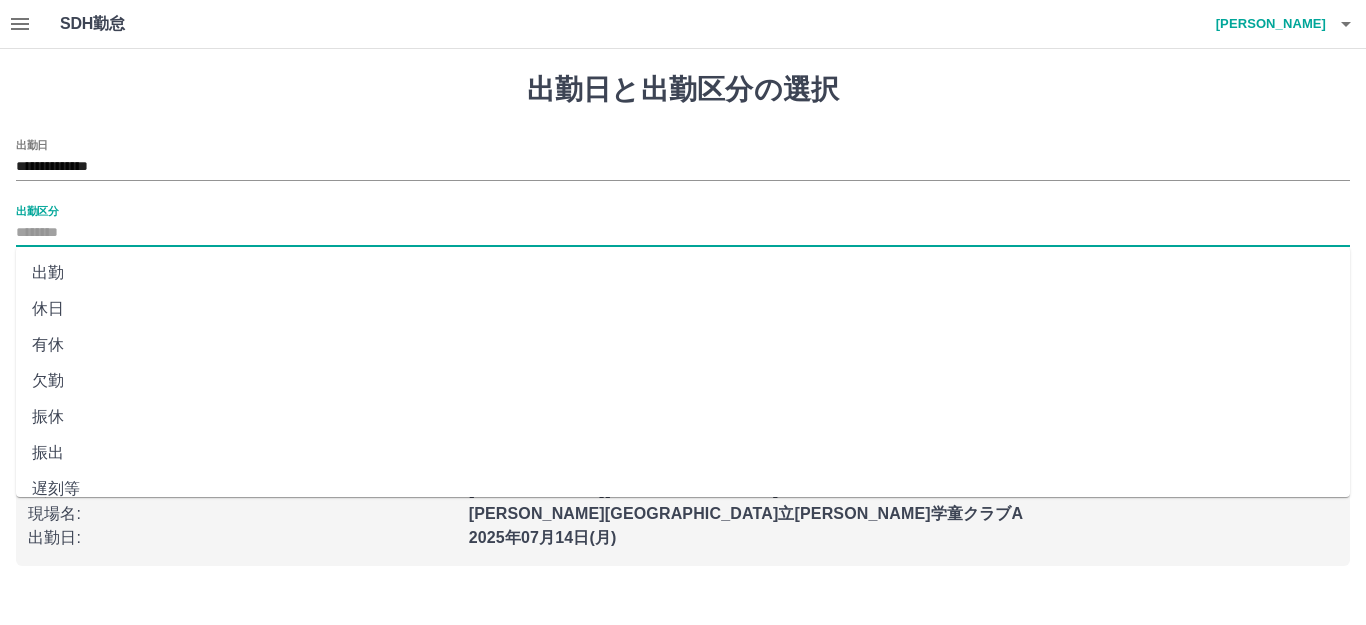 click on "休日" at bounding box center (683, 309) 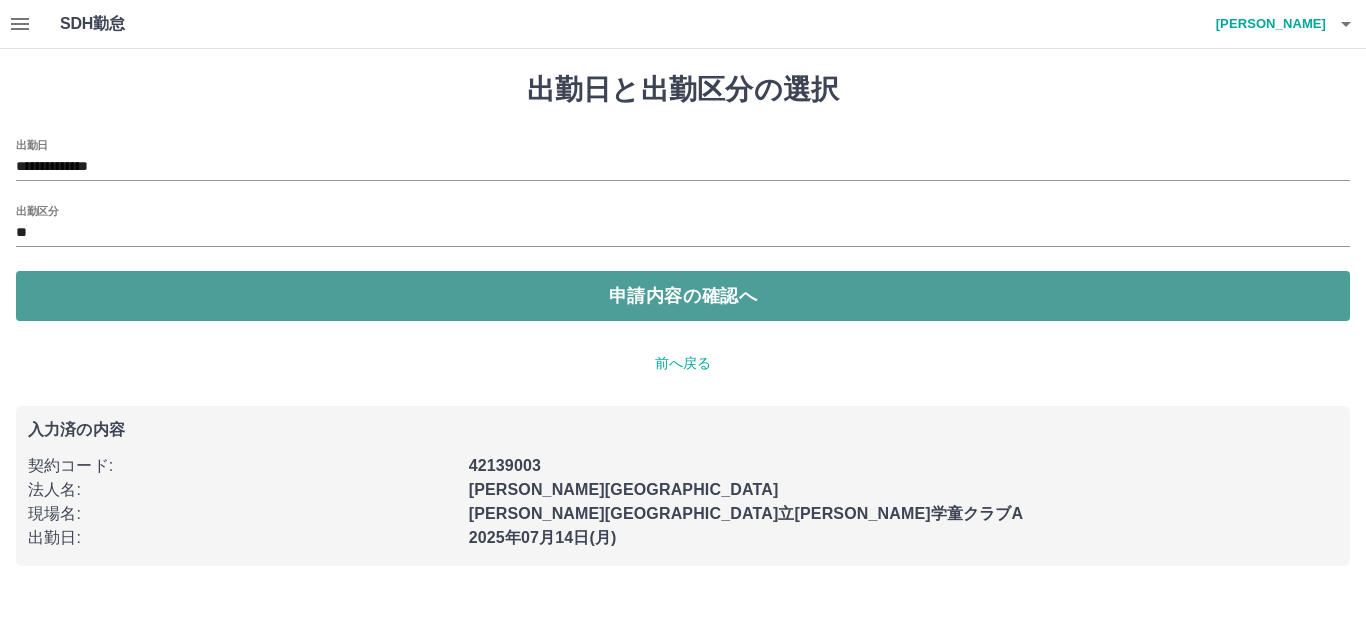 click on "申請内容の確認へ" at bounding box center [683, 296] 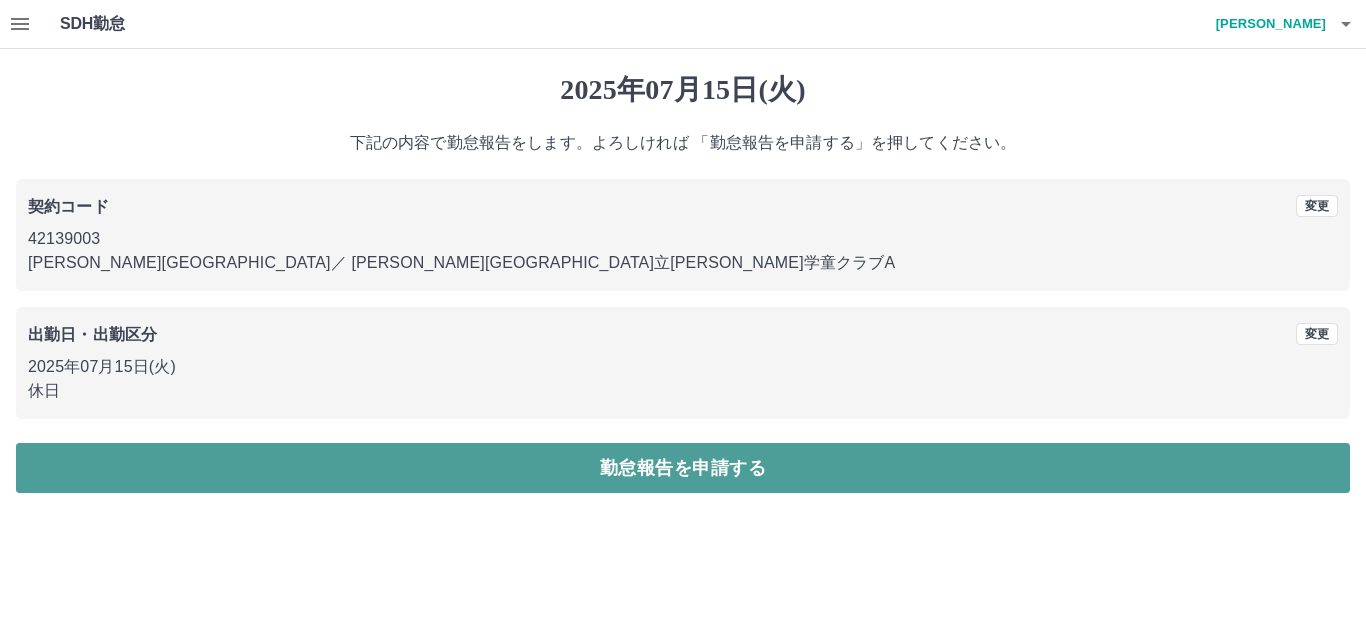 click on "勤怠報告を申請する" at bounding box center [683, 468] 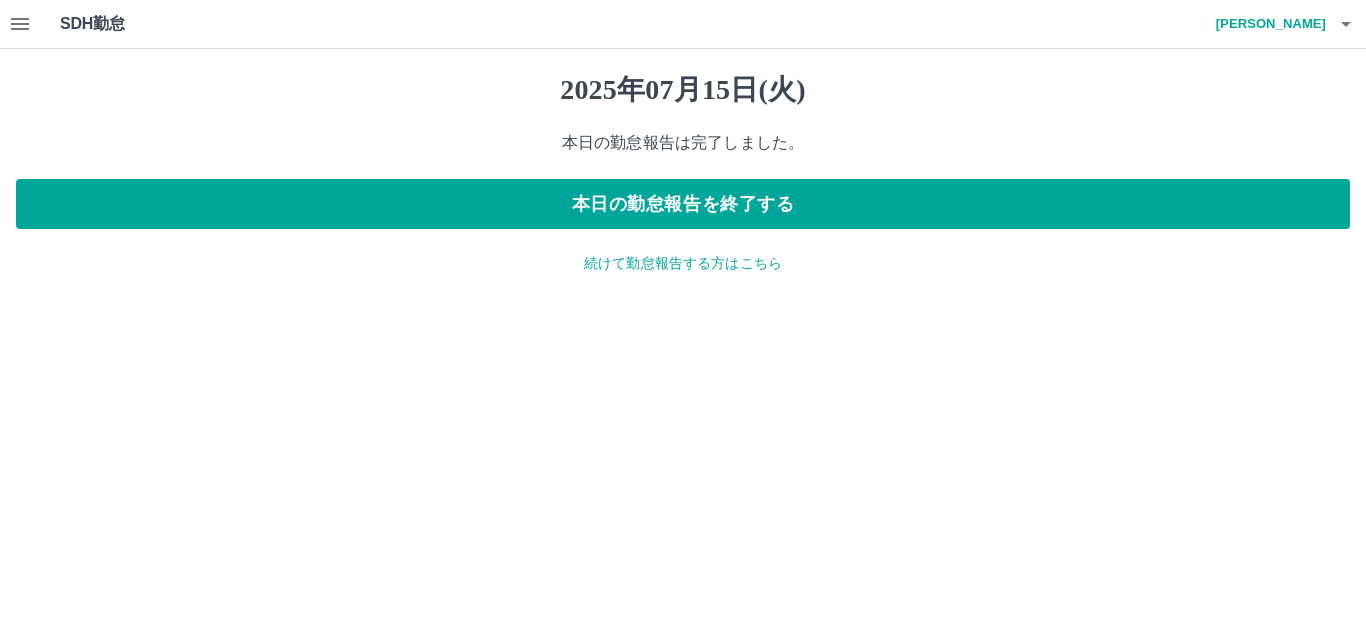 click on "続けて勤怠報告する方はこちら" at bounding box center (683, 263) 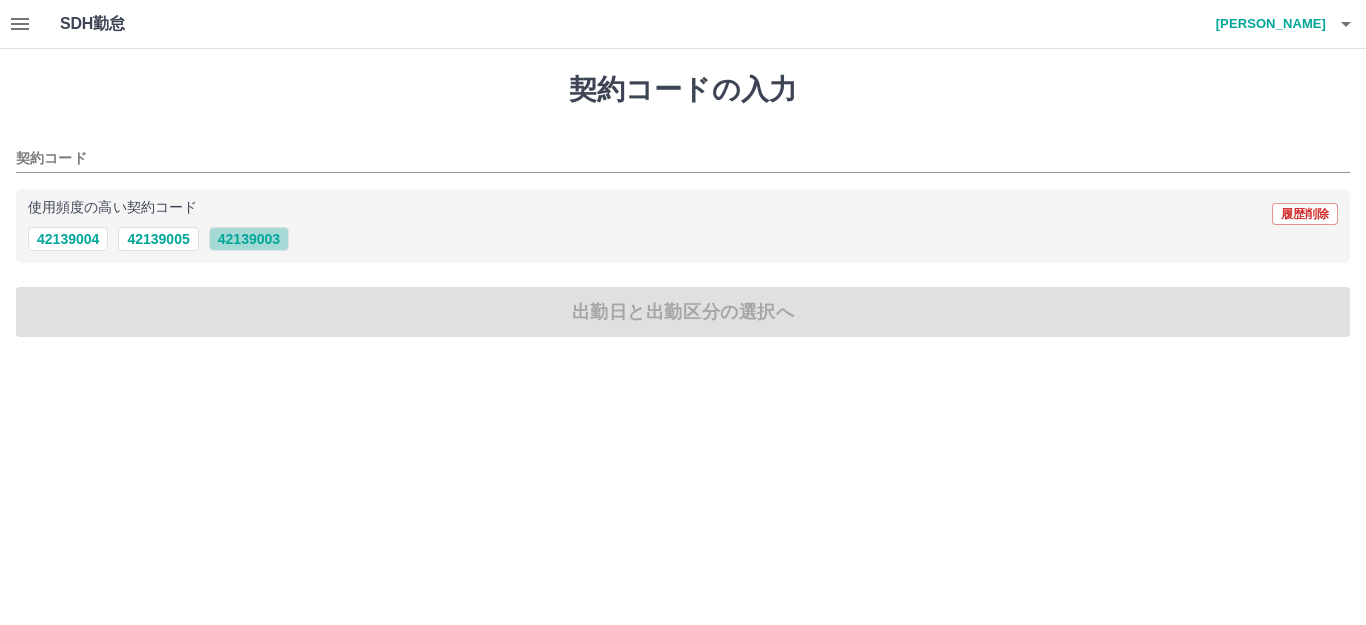 click on "42139003" at bounding box center (249, 239) 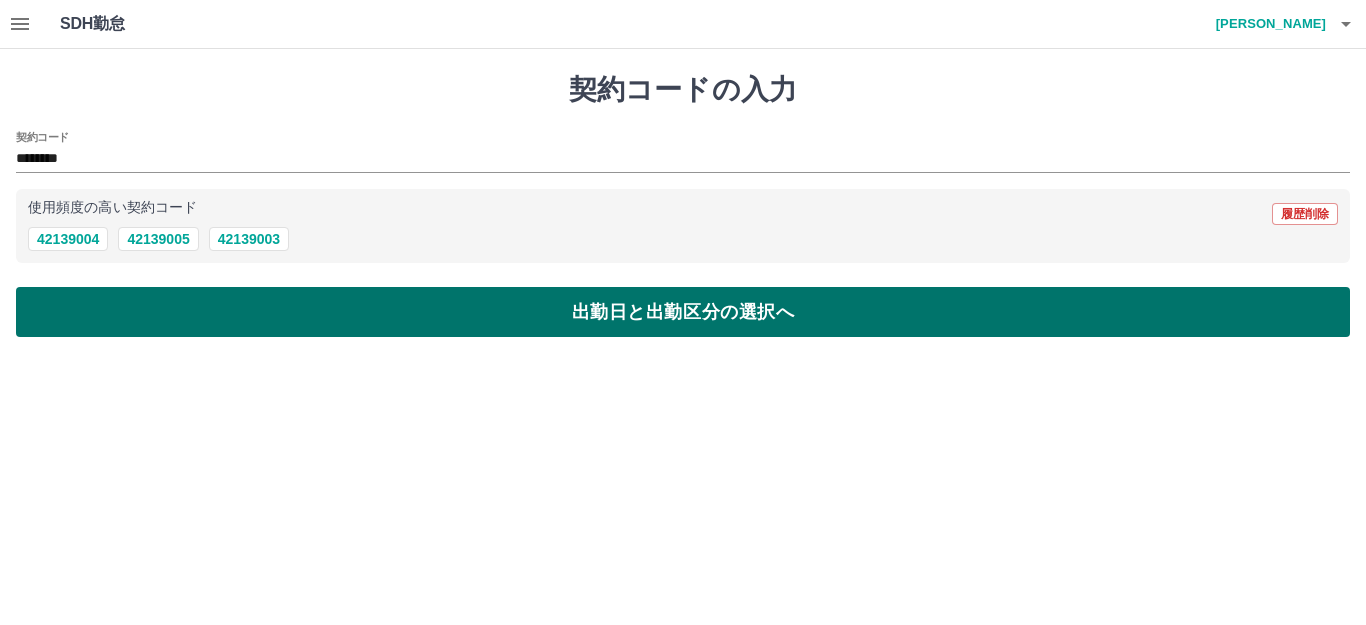 click on "出勤日と出勤区分の選択へ" at bounding box center [683, 312] 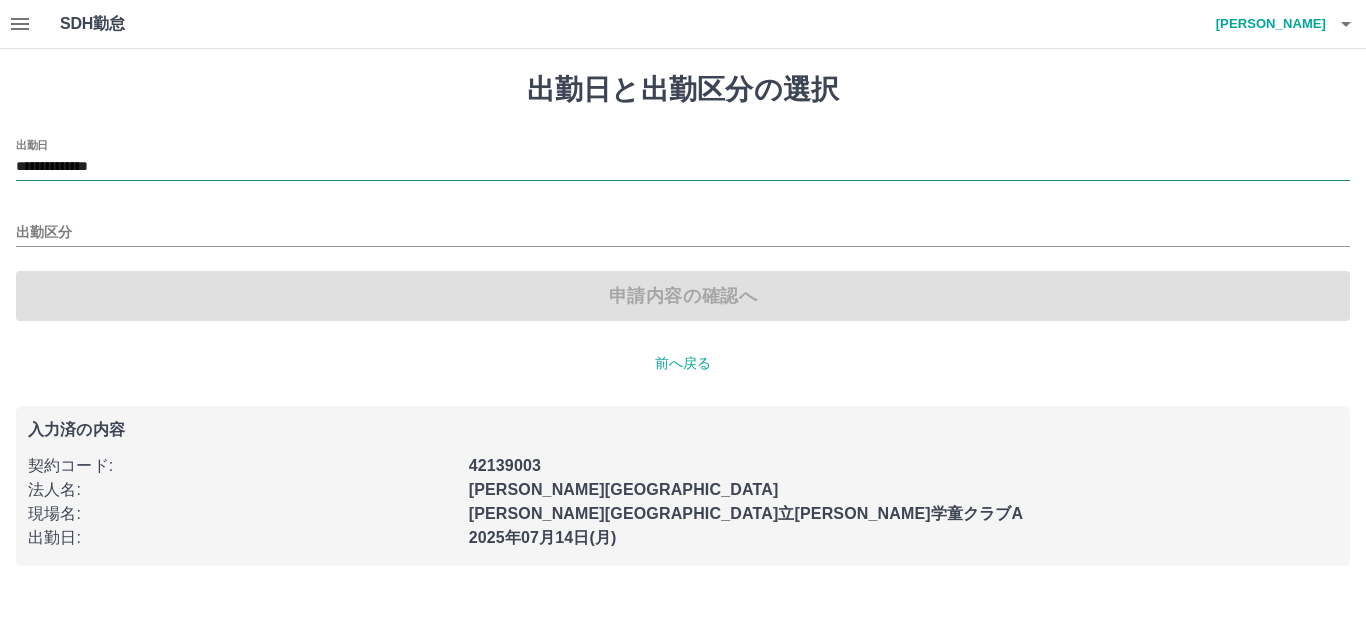 click on "**********" at bounding box center (683, 167) 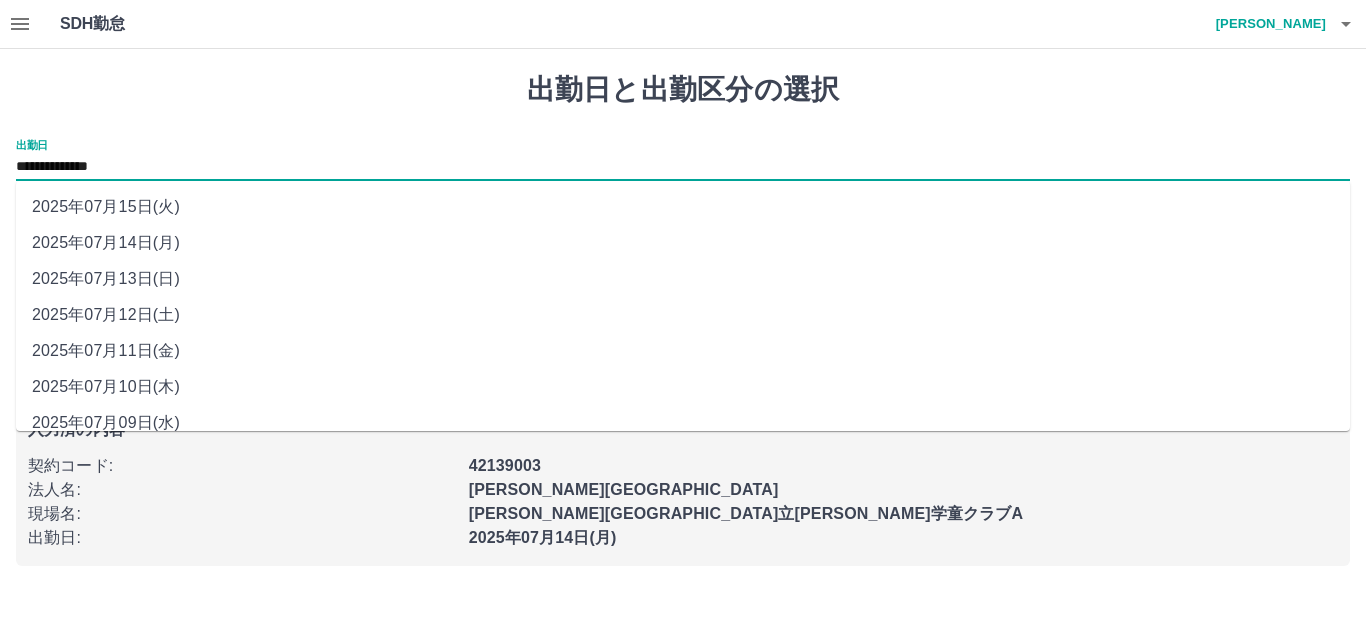 click on "2025年07月13日(日)" at bounding box center (683, 279) 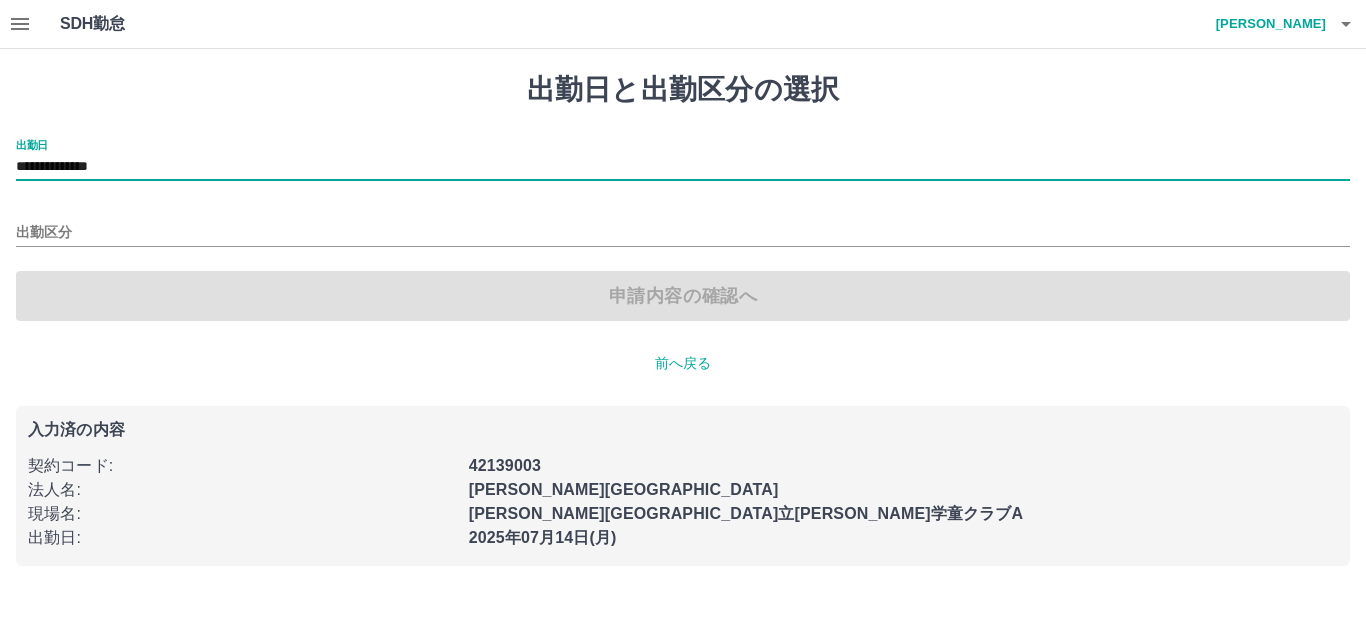 type on "**********" 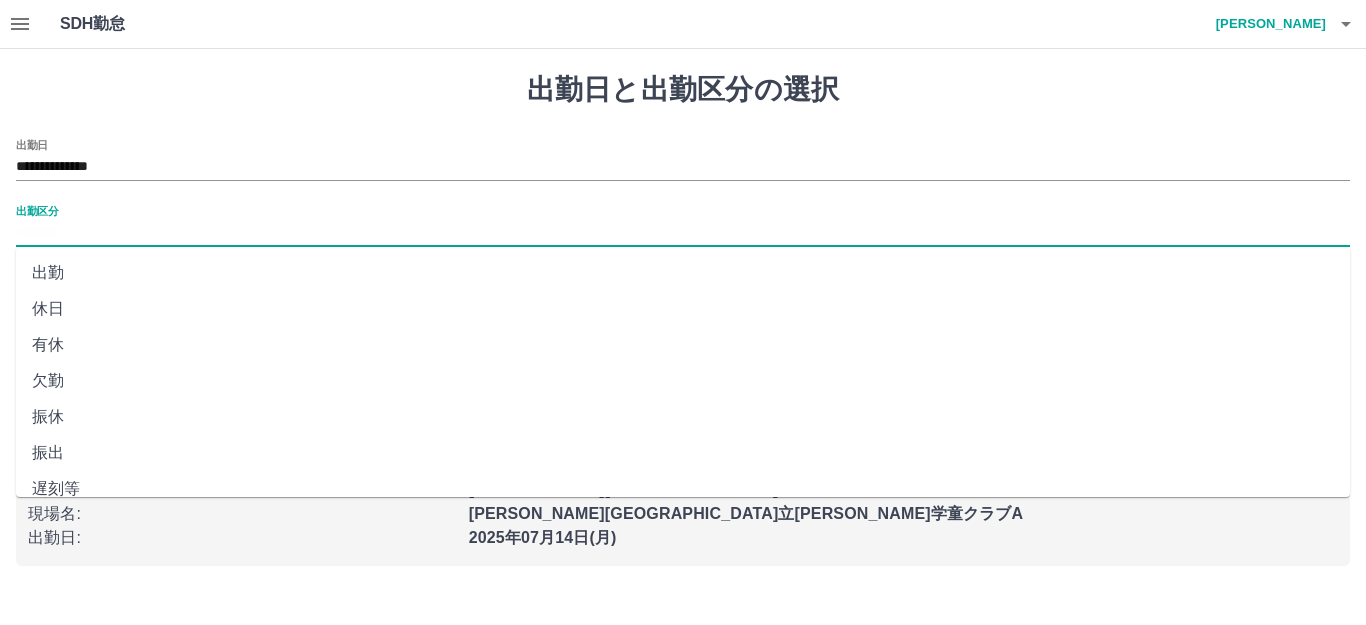 click on "出勤区分" at bounding box center [683, 233] 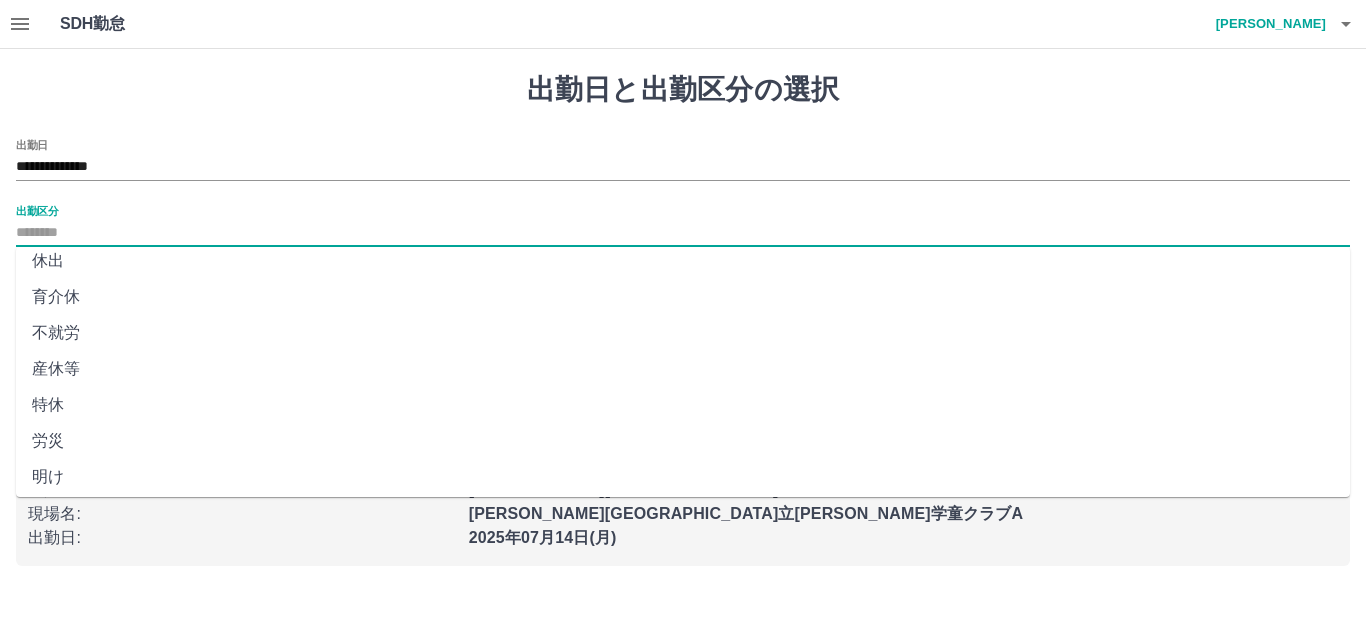 scroll, scrollTop: 414, scrollLeft: 0, axis: vertical 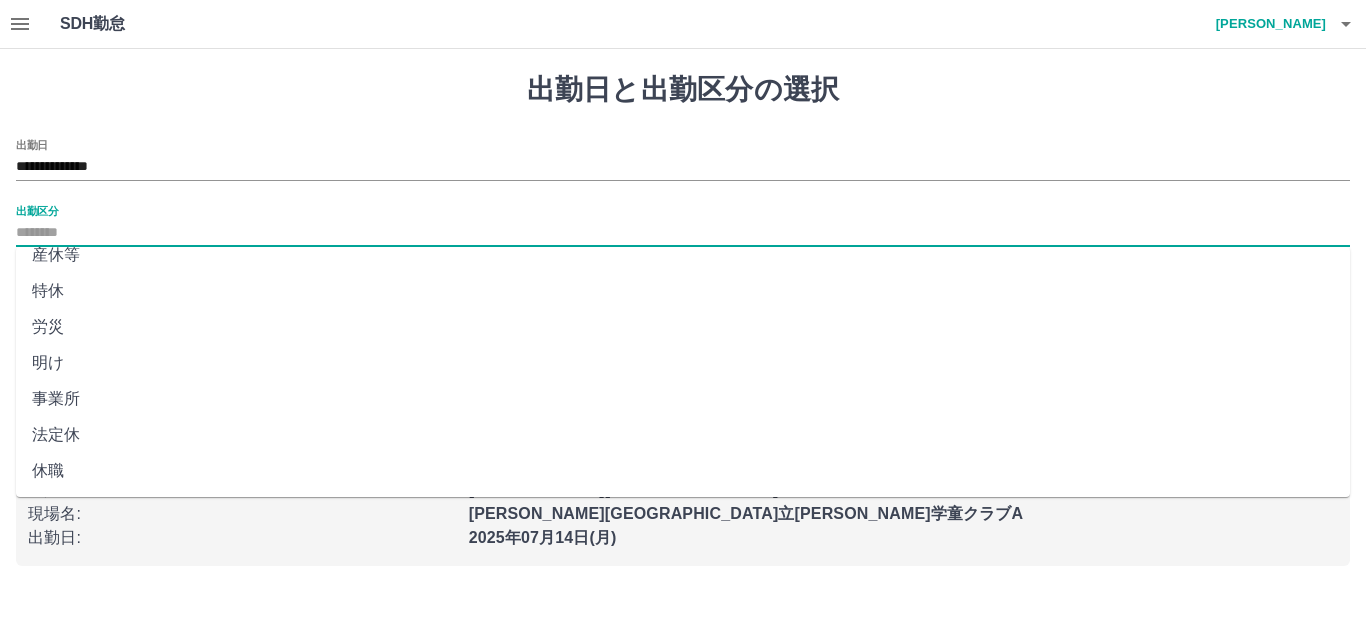 click on "法定休" at bounding box center (683, 435) 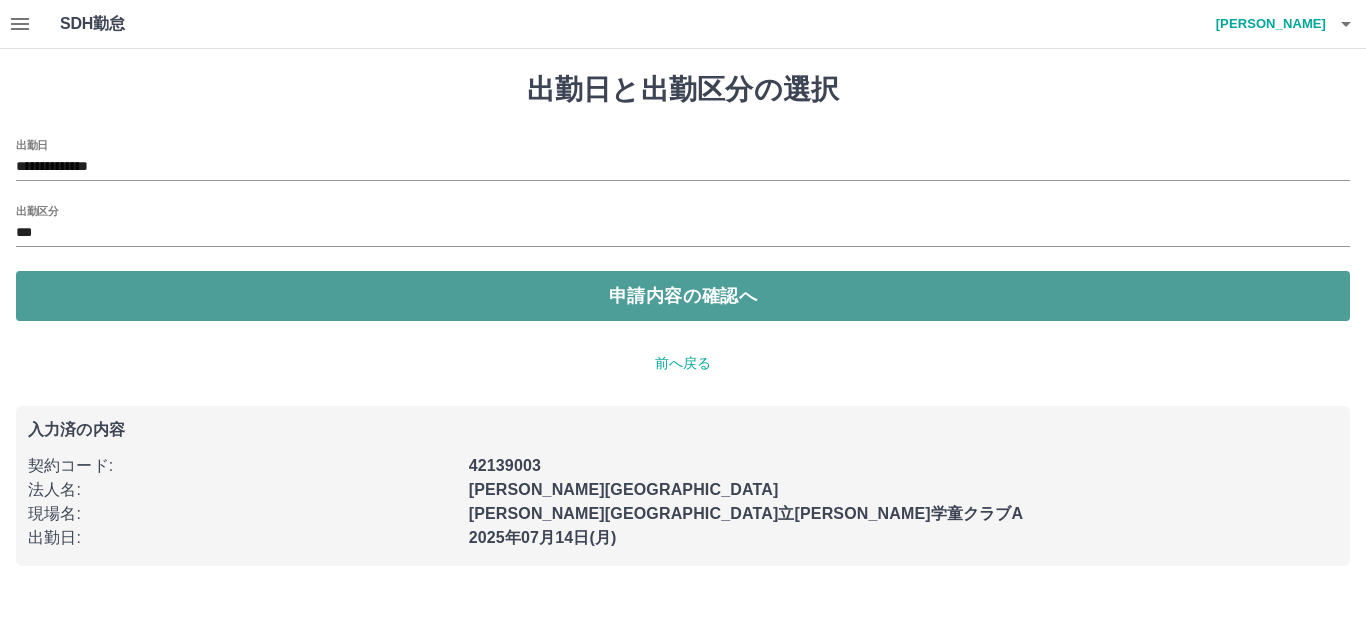 click on "申請内容の確認へ" at bounding box center [683, 296] 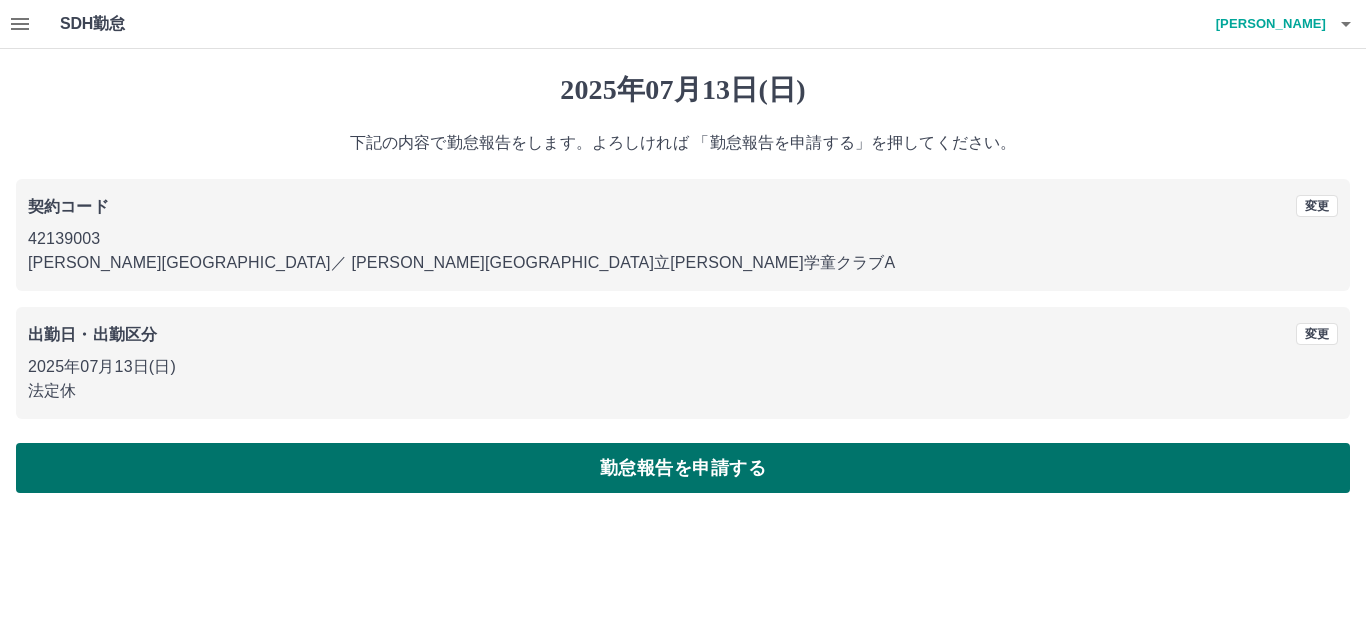 click on "勤怠報告を申請する" at bounding box center (683, 468) 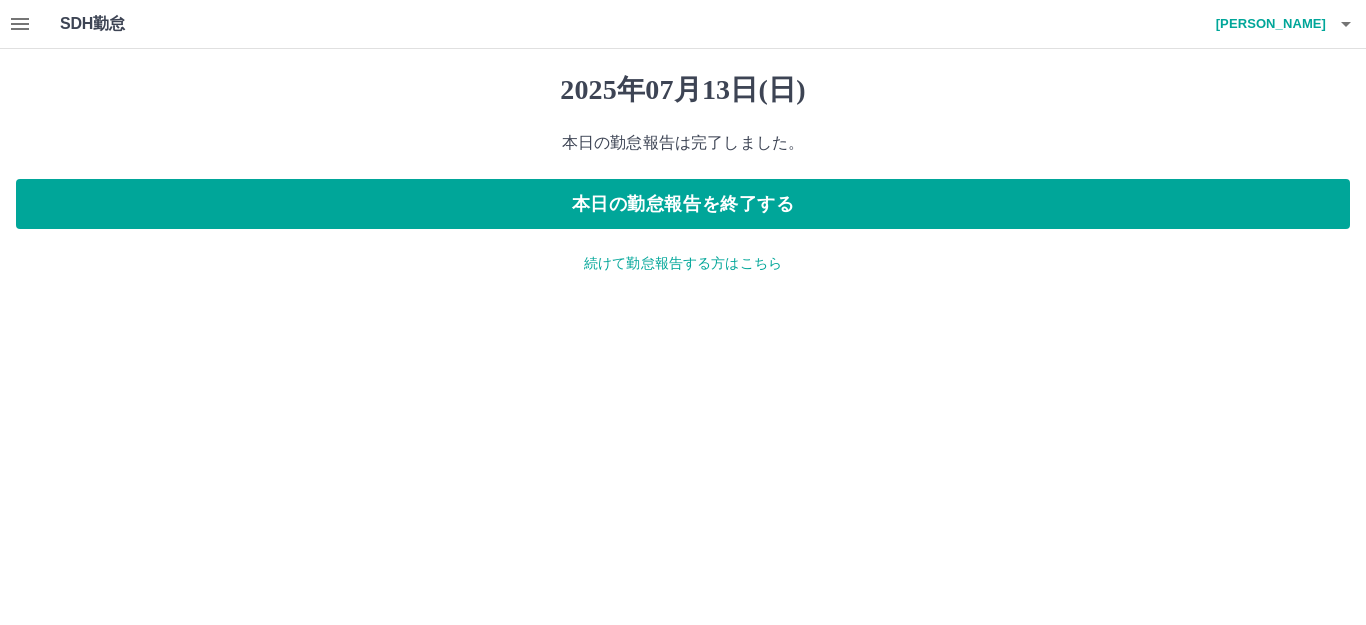 click on "続けて勤怠報告する方はこちら" at bounding box center [683, 263] 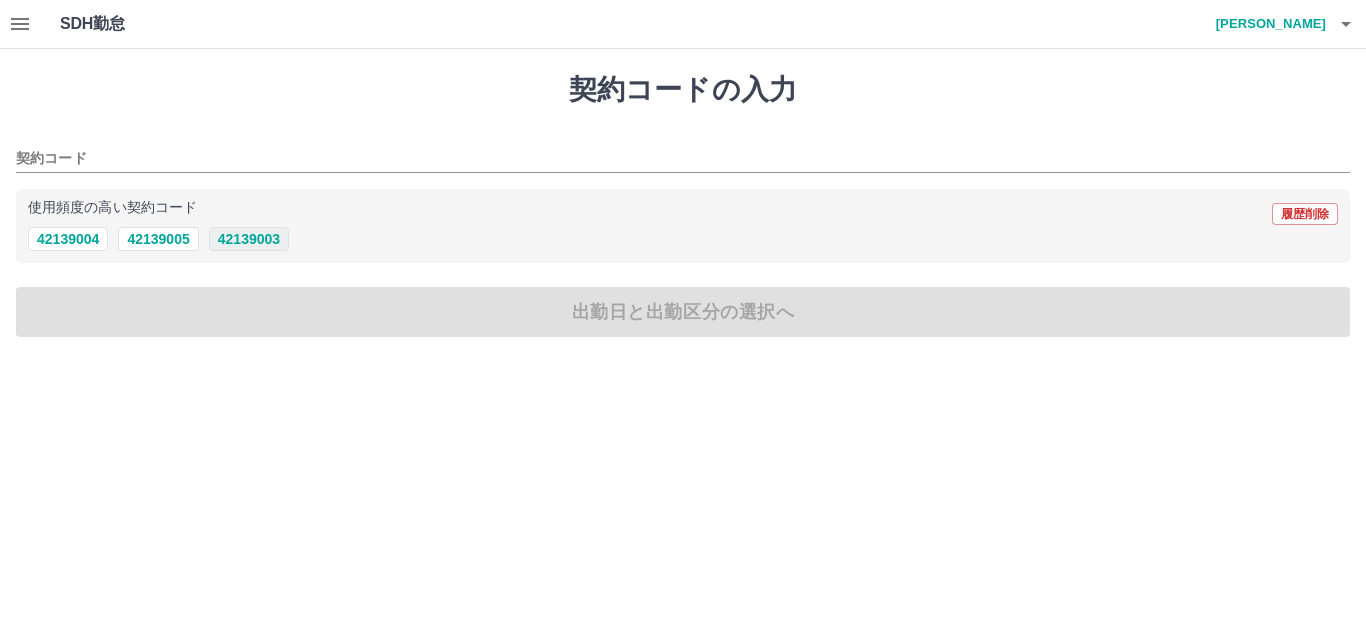 click on "42139003" at bounding box center (249, 239) 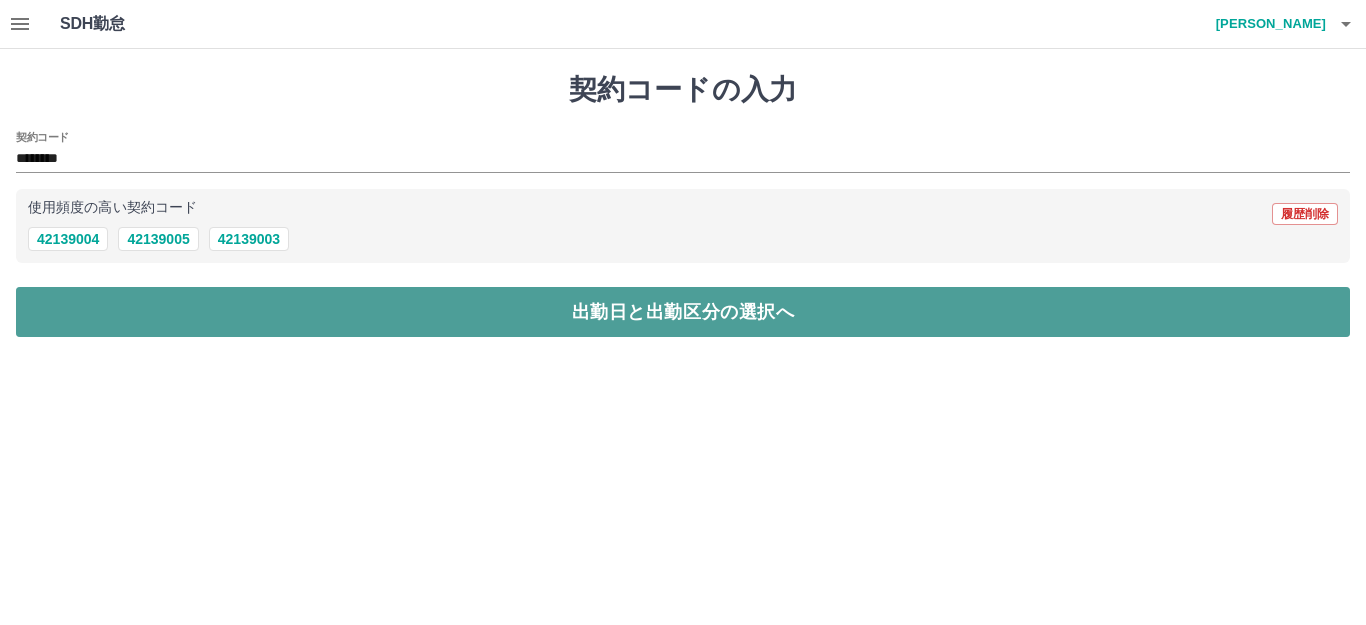 click on "出勤日と出勤区分の選択へ" at bounding box center (683, 312) 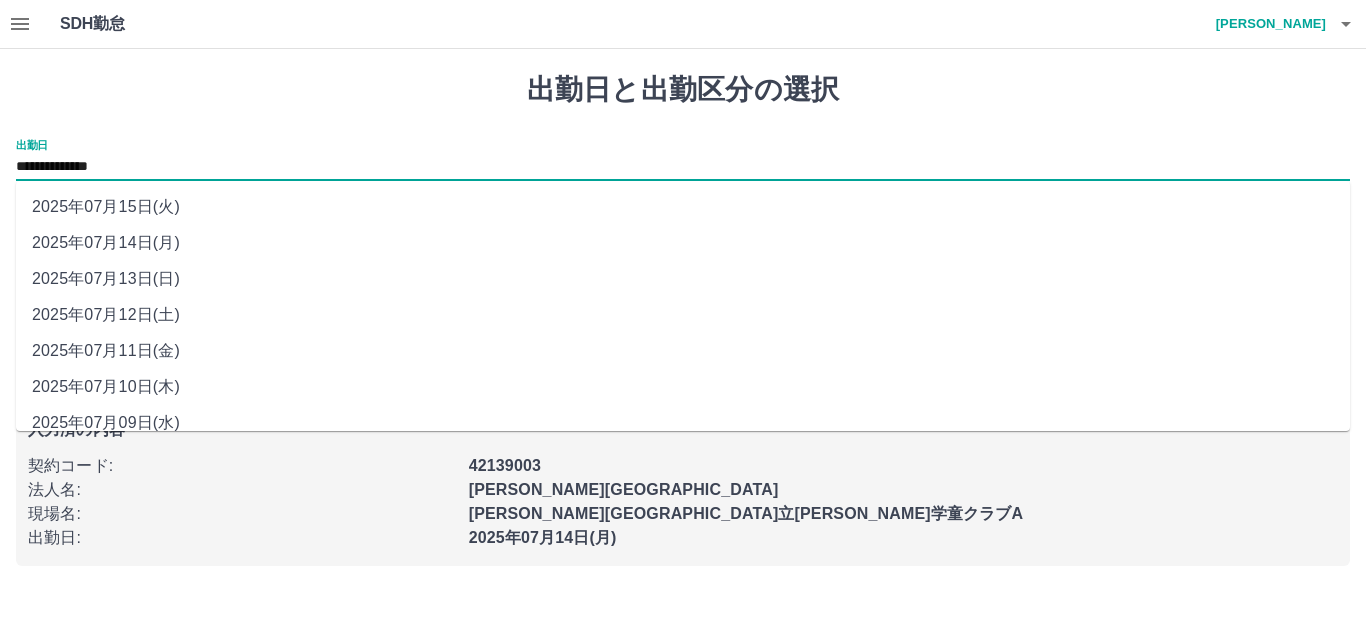 click on "**********" at bounding box center (683, 167) 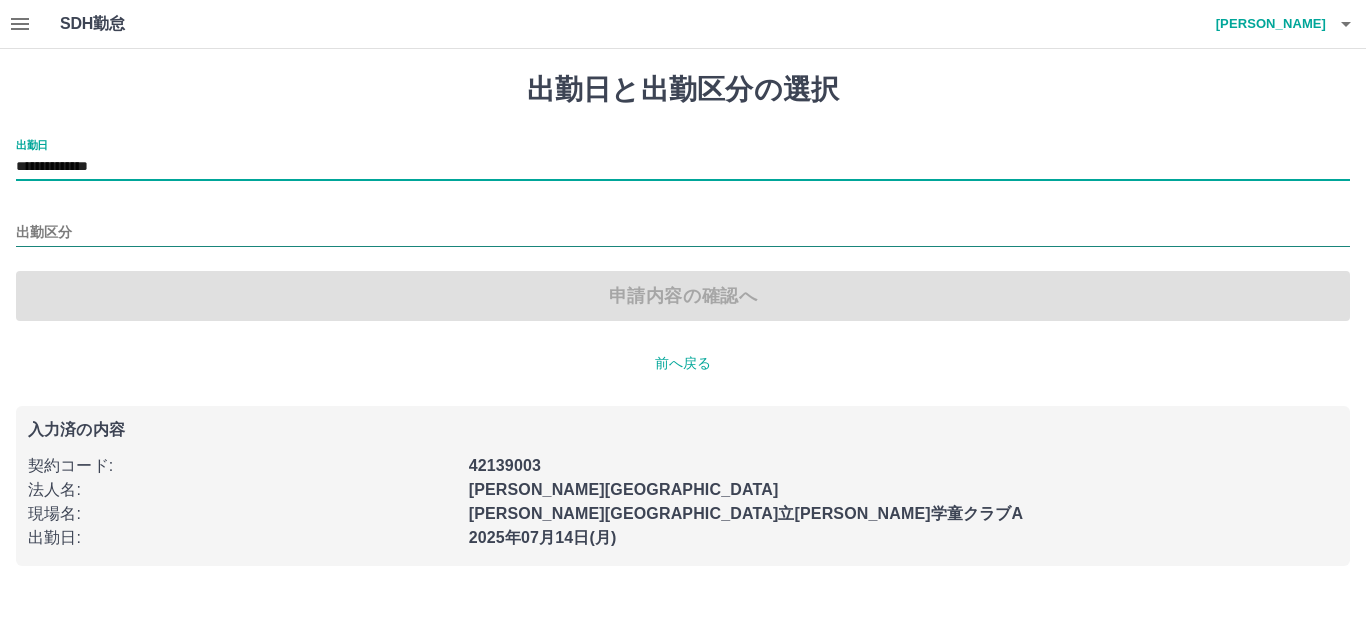 click on "出勤区分" at bounding box center [683, 233] 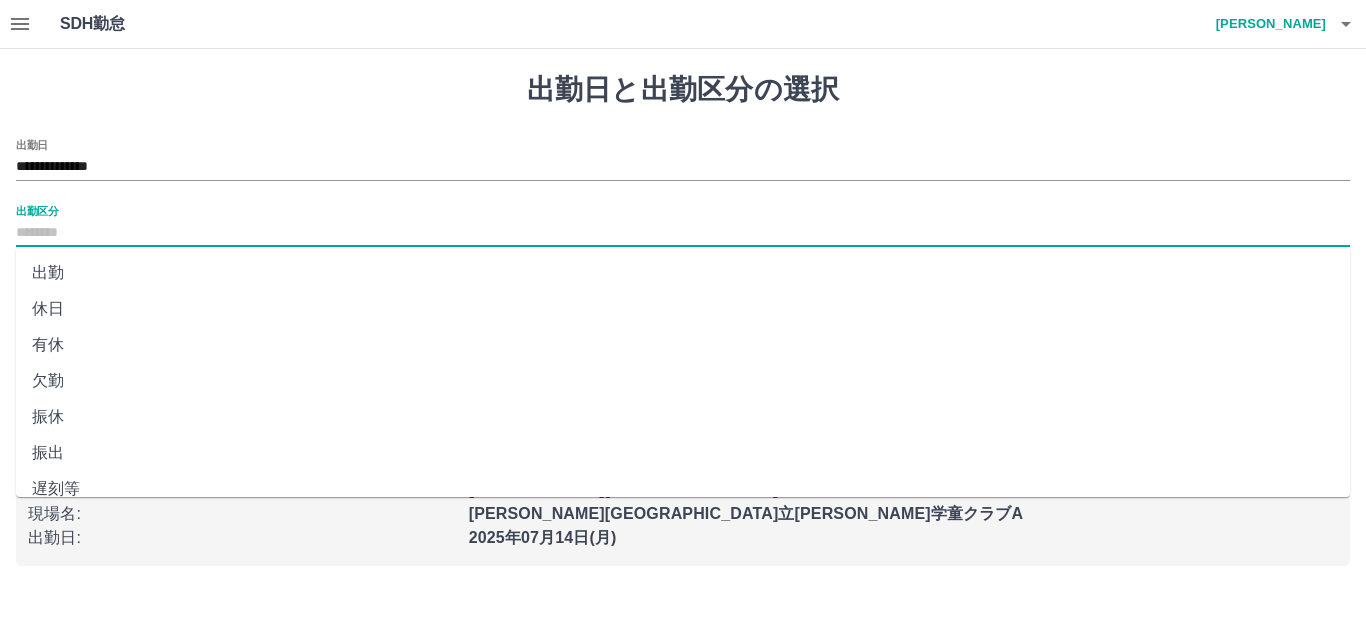 click on "休日" at bounding box center (683, 309) 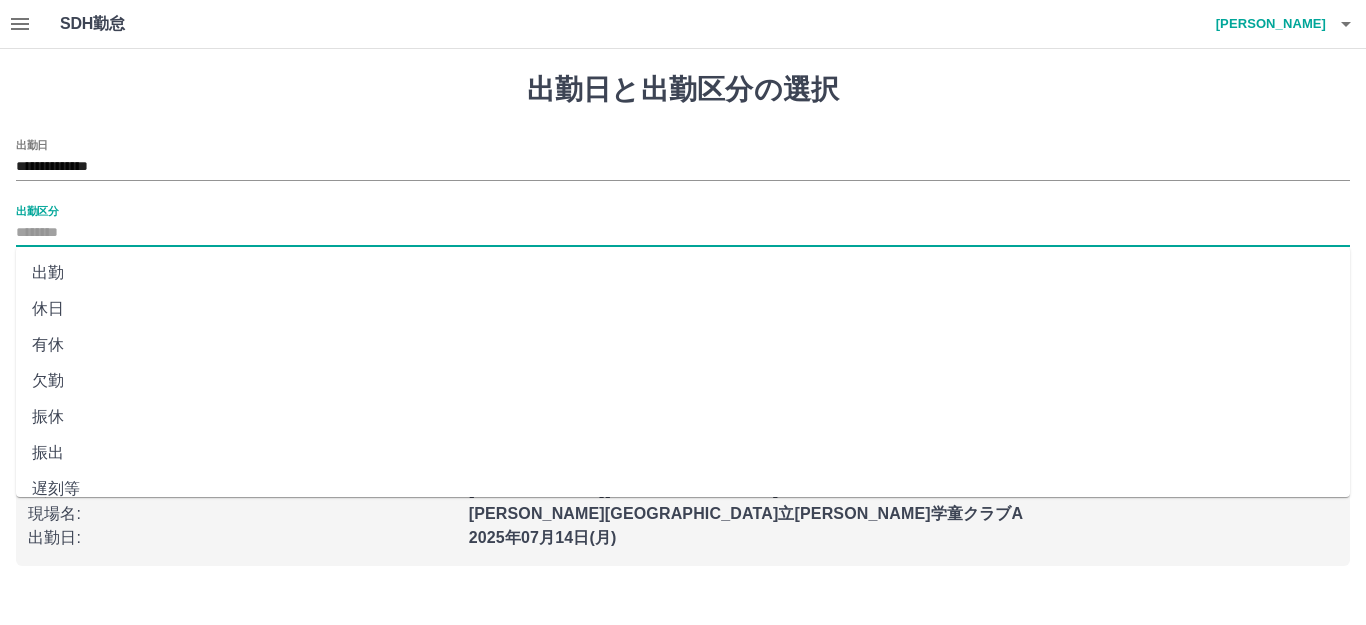 type on "**" 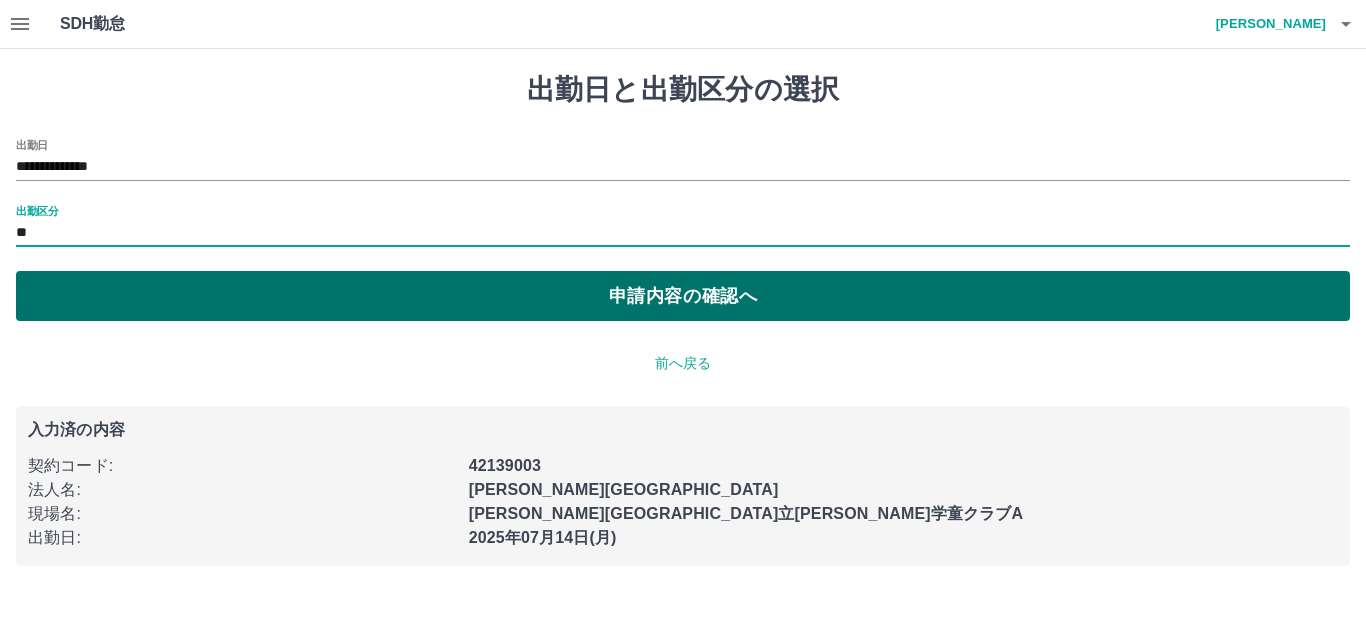 click on "申請内容の確認へ" at bounding box center [683, 296] 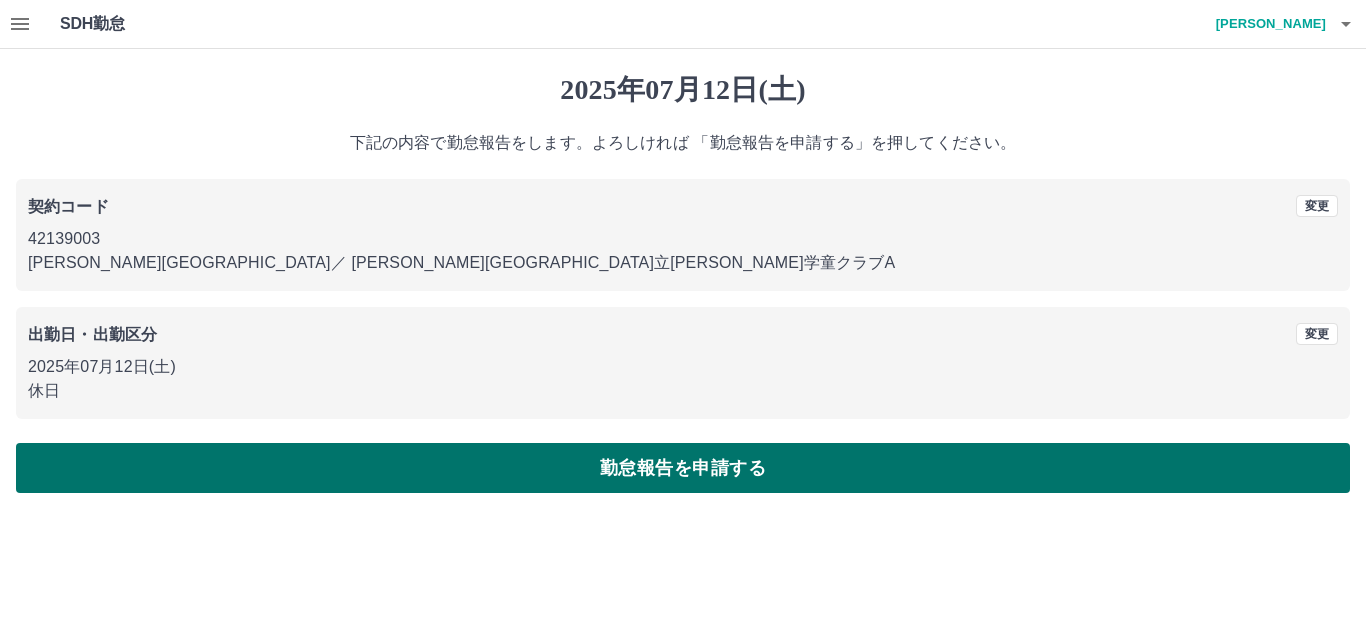 click on "勤怠報告を申請する" at bounding box center (683, 468) 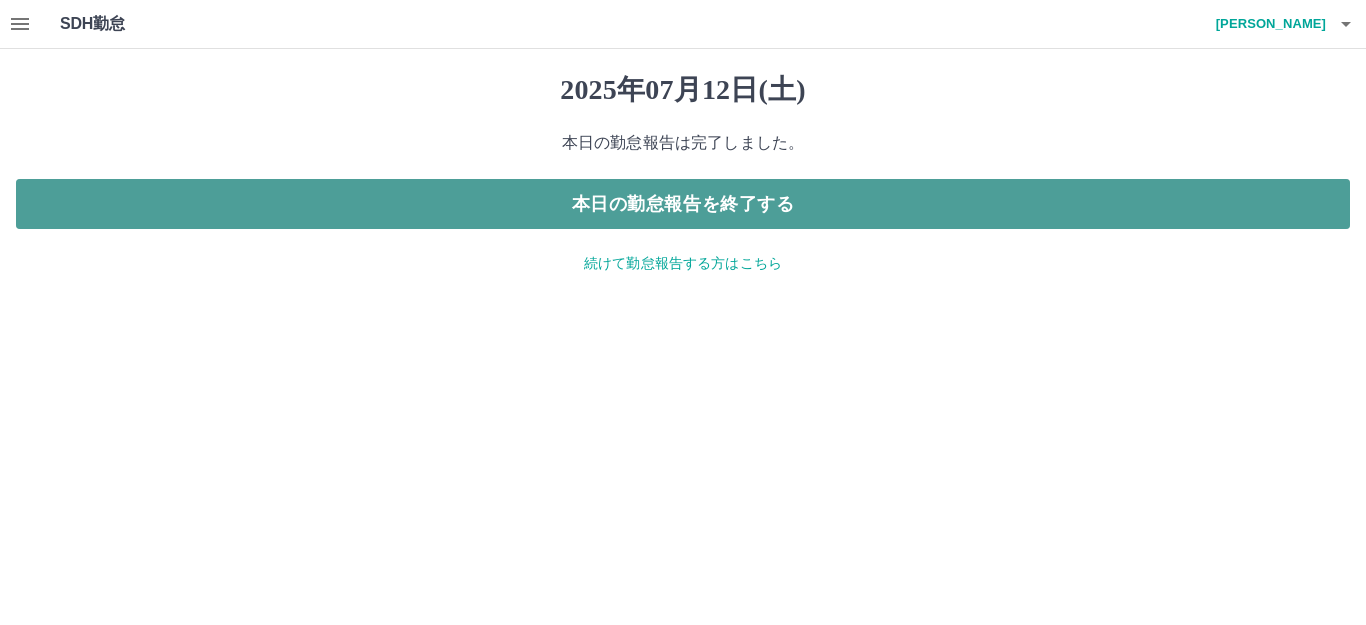 click on "本日の勤怠報告を終了する" at bounding box center [683, 204] 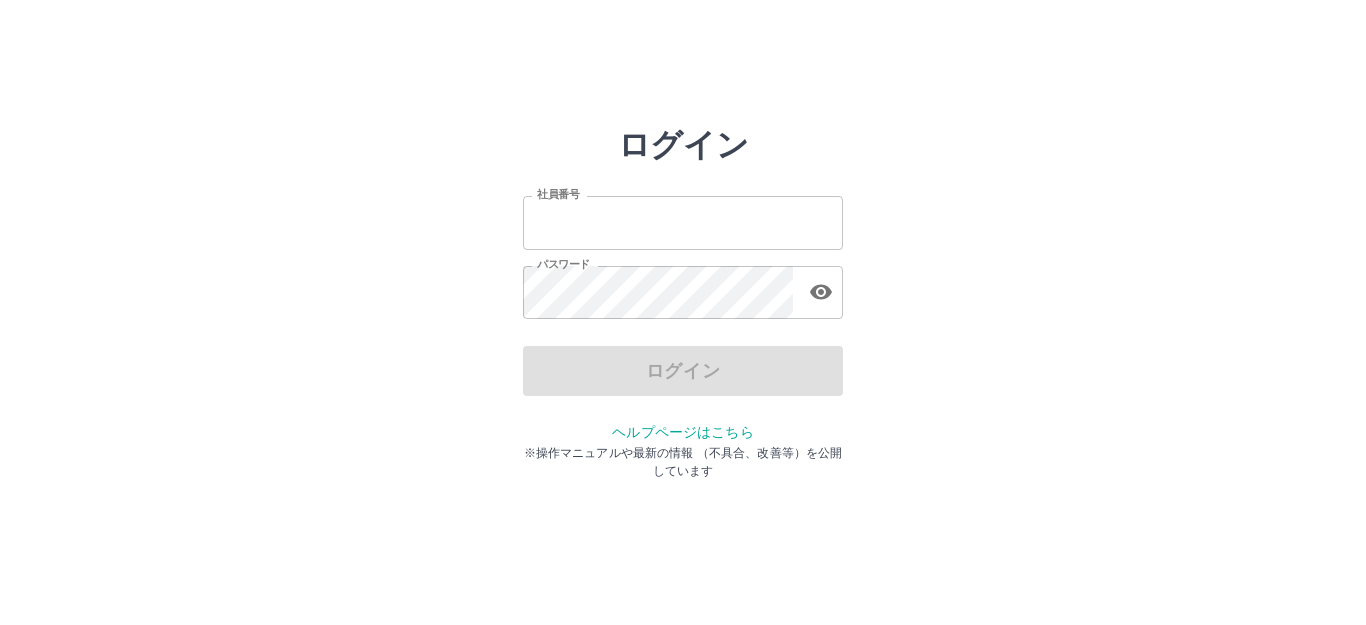 scroll, scrollTop: 0, scrollLeft: 0, axis: both 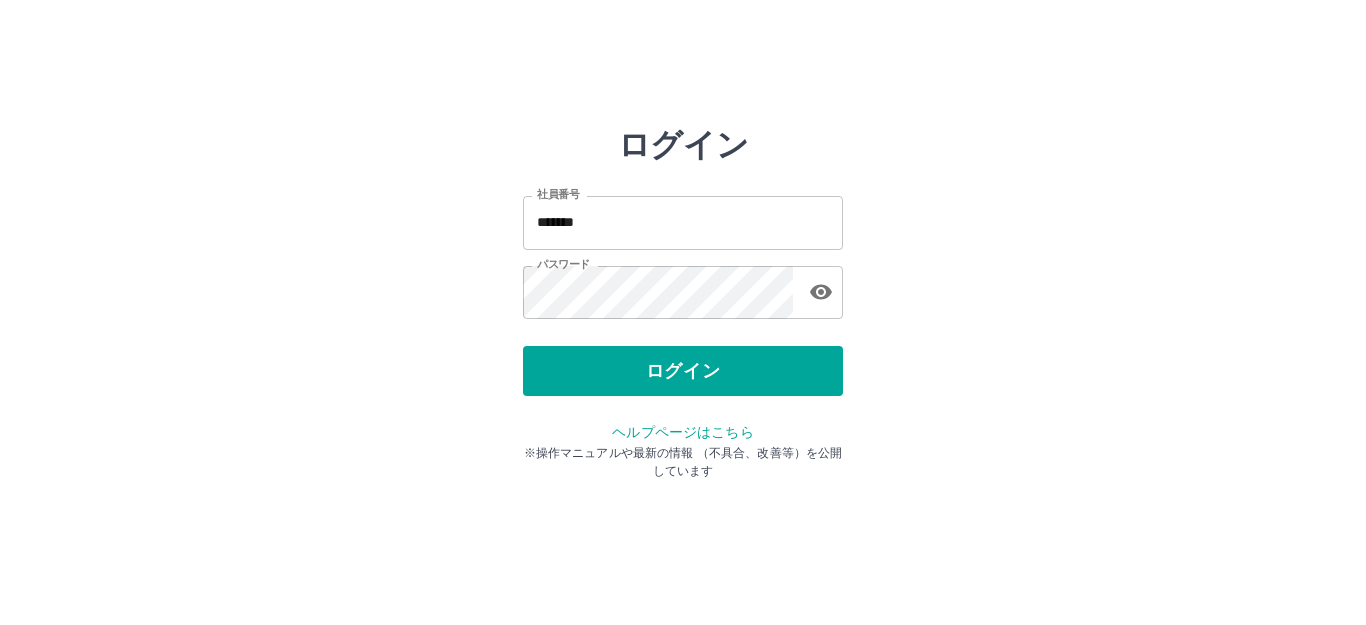 click on "ログイン 社員番号 ******* 社員番号 パスワード パスワード ログイン ヘルプページはこちら ※操作マニュアルや最新の情報 （不具合、改善等）を公開しています" at bounding box center (683, 286) 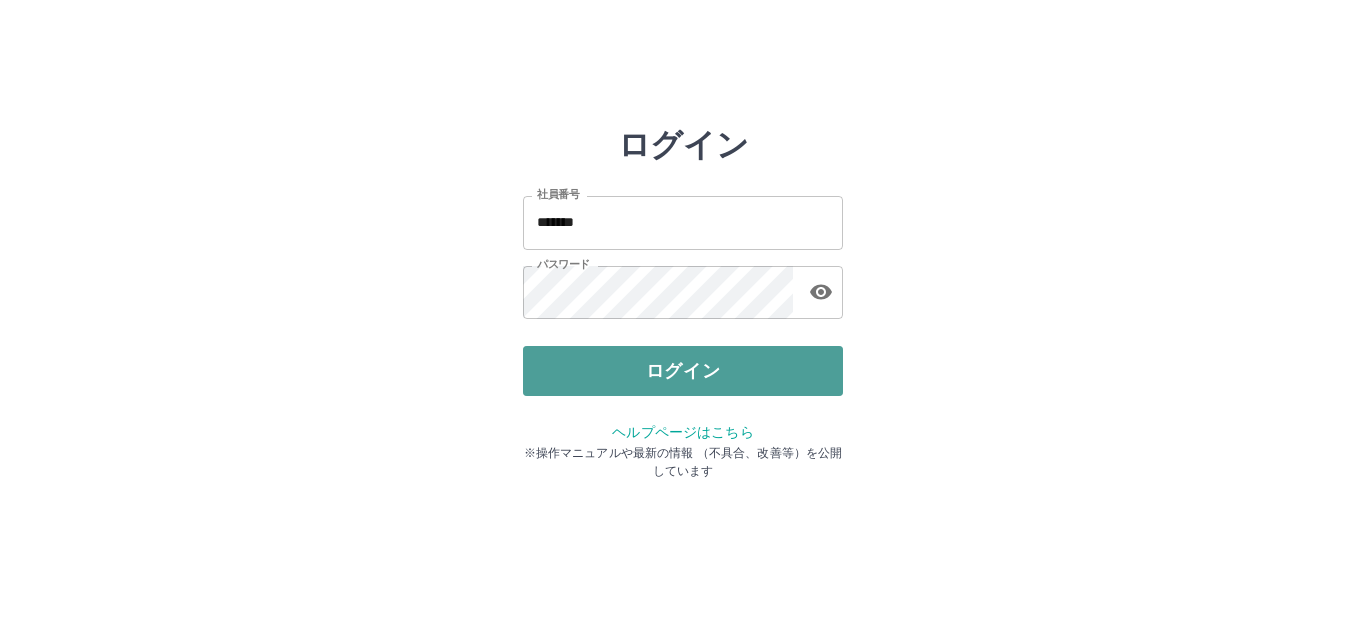 click on "ログイン" at bounding box center (683, 371) 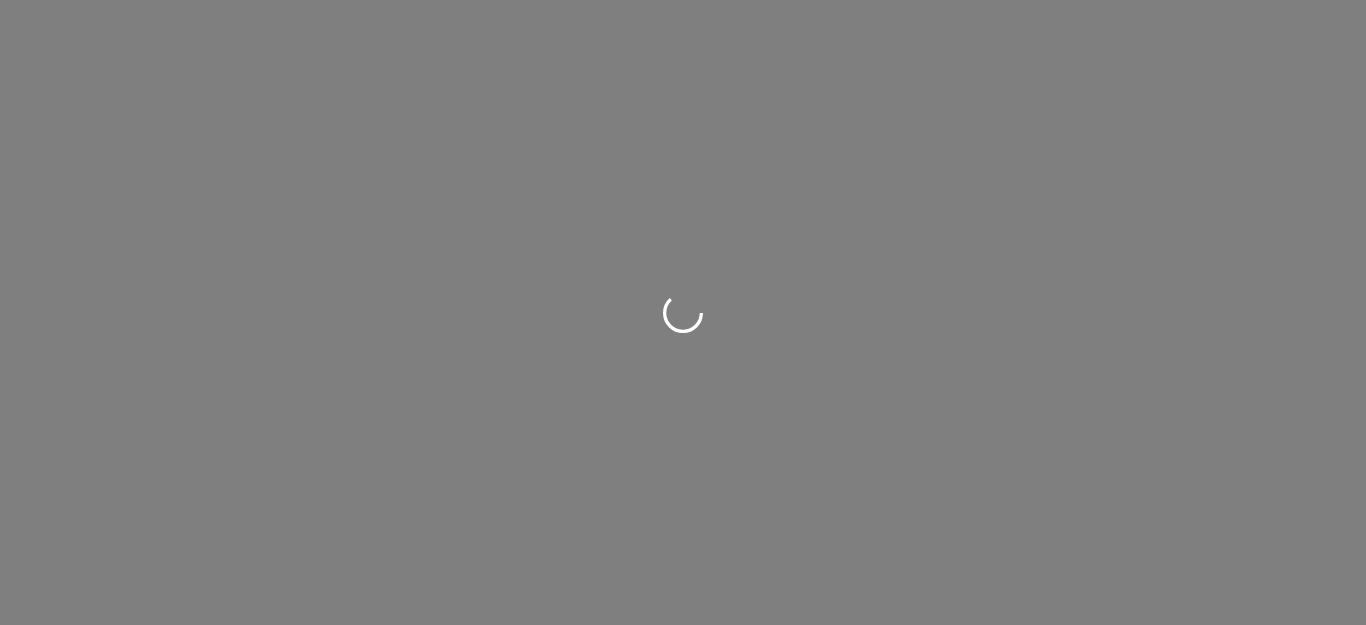 scroll, scrollTop: 0, scrollLeft: 0, axis: both 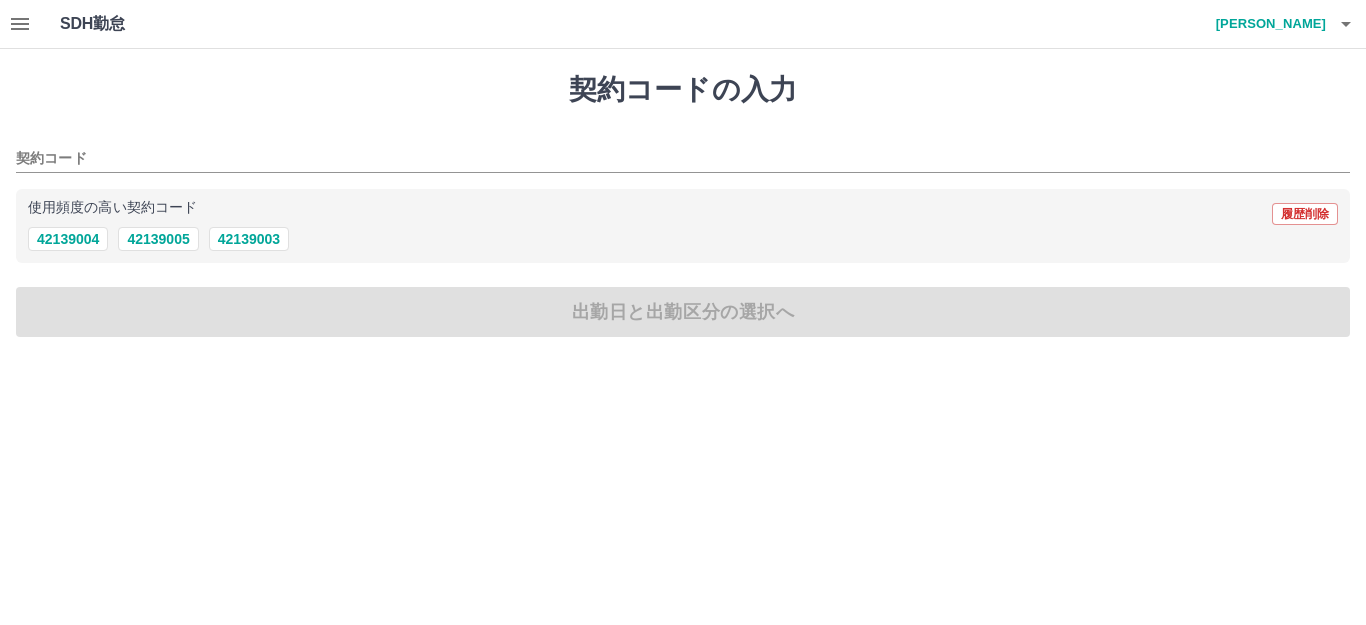 click 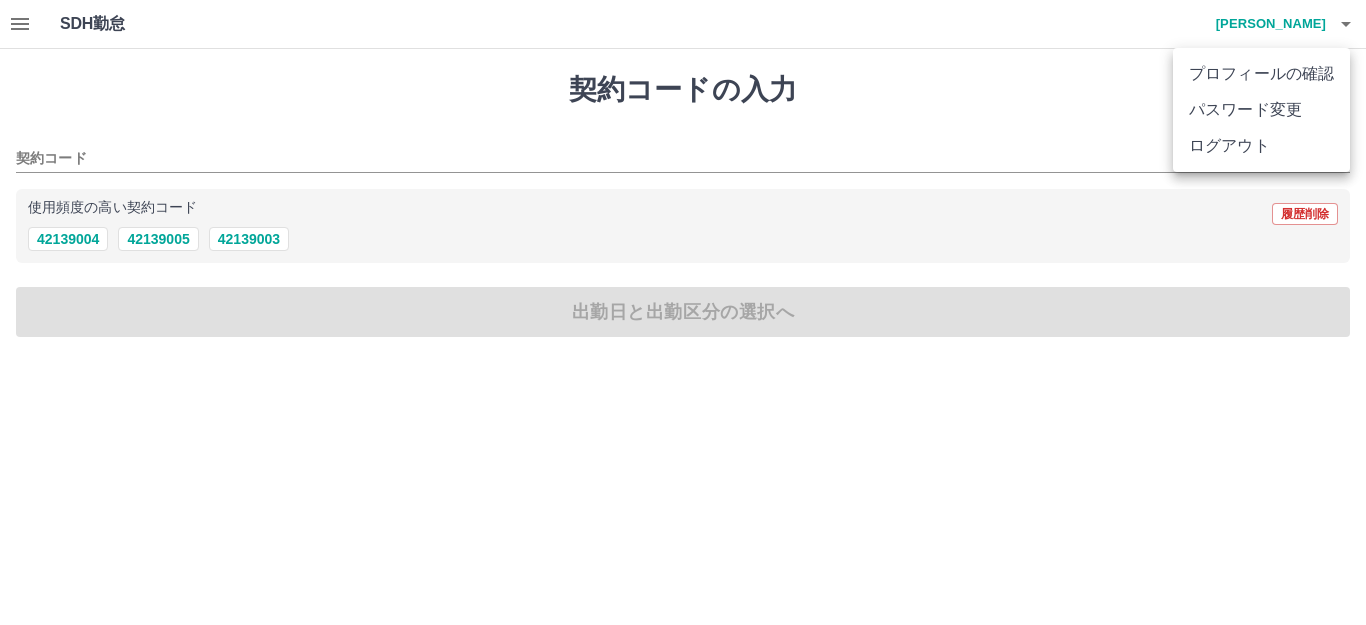 click at bounding box center (683, 312) 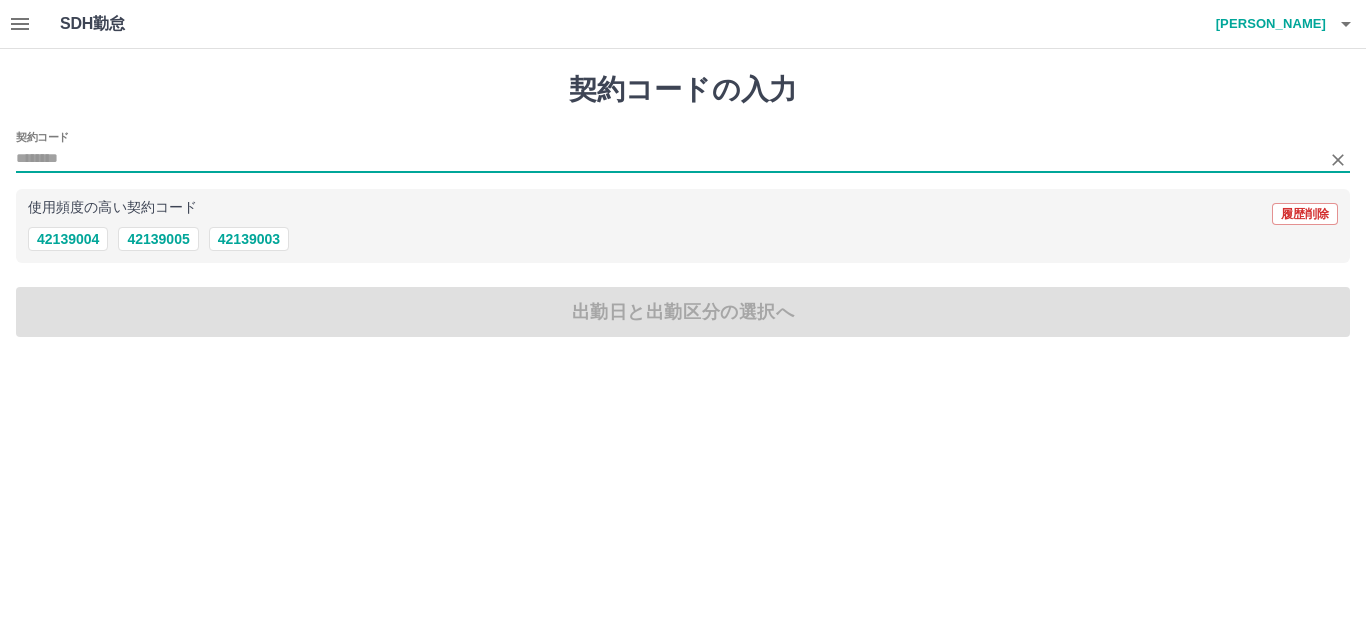 click on "契約コード" at bounding box center (668, 159) 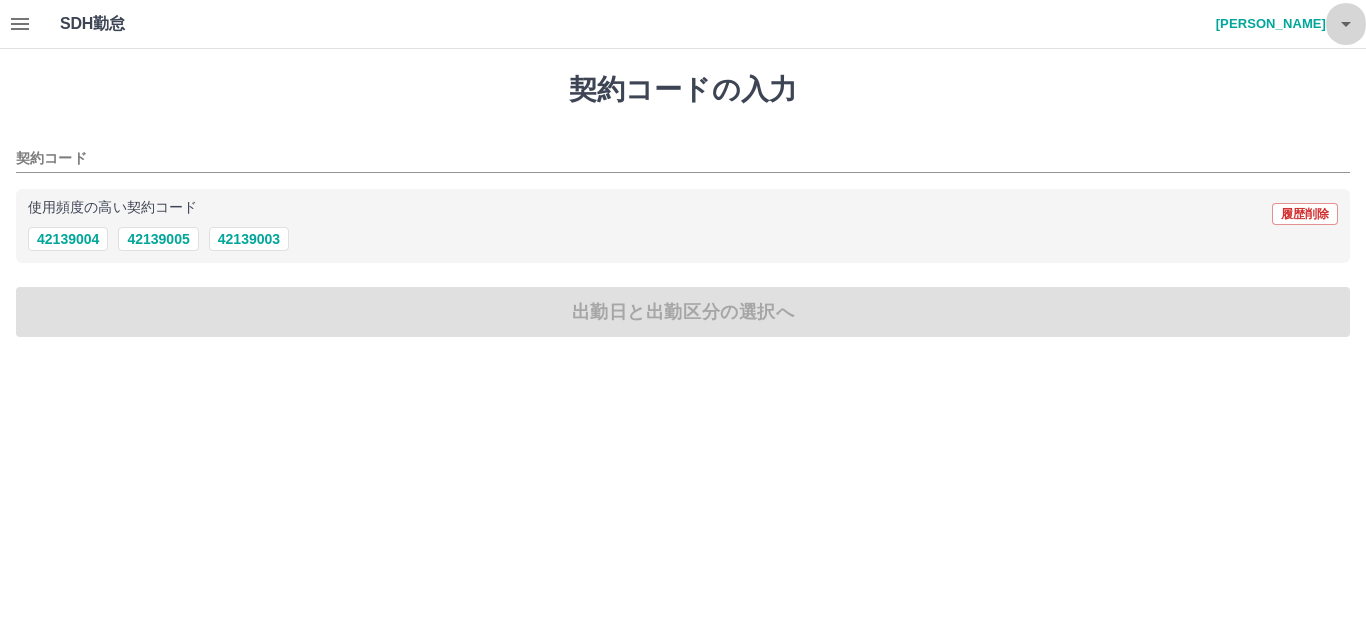 click 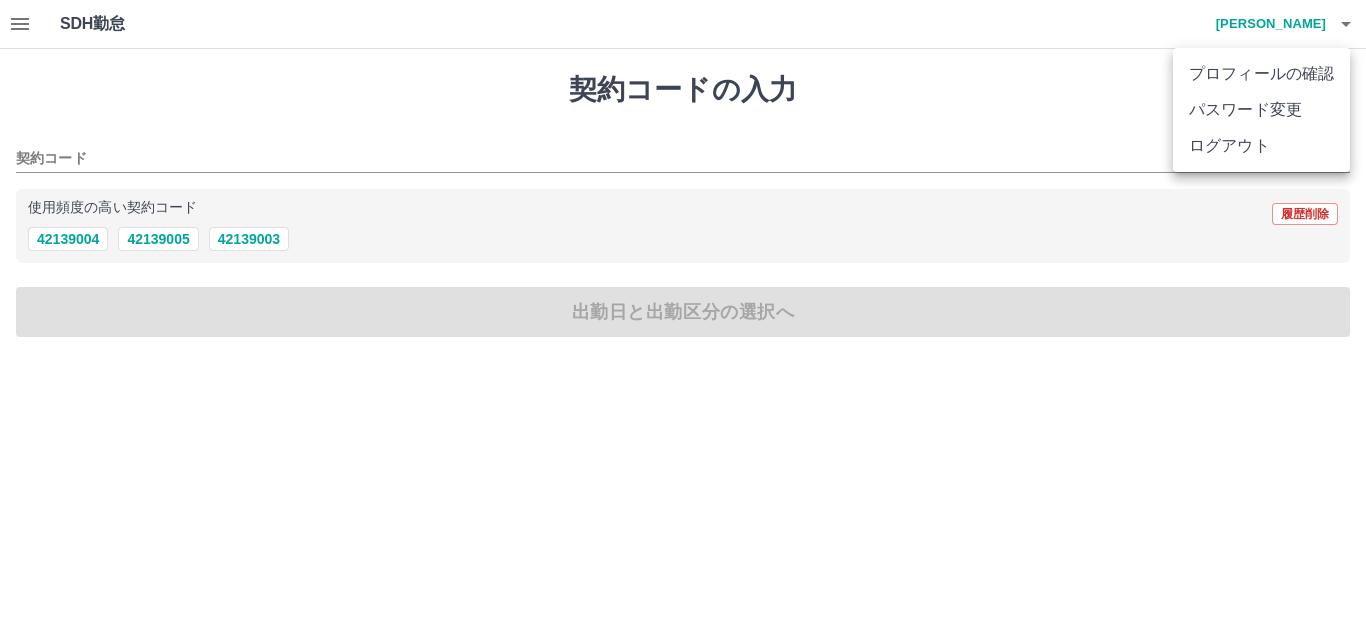click at bounding box center [683, 312] 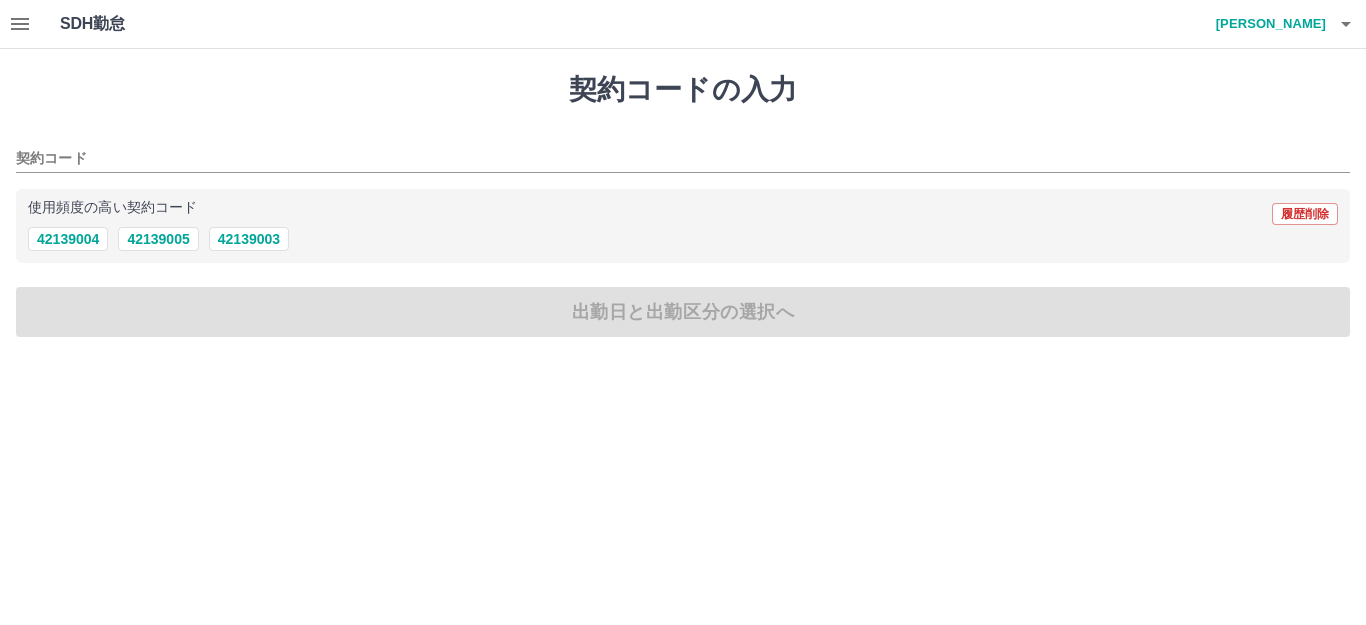 click 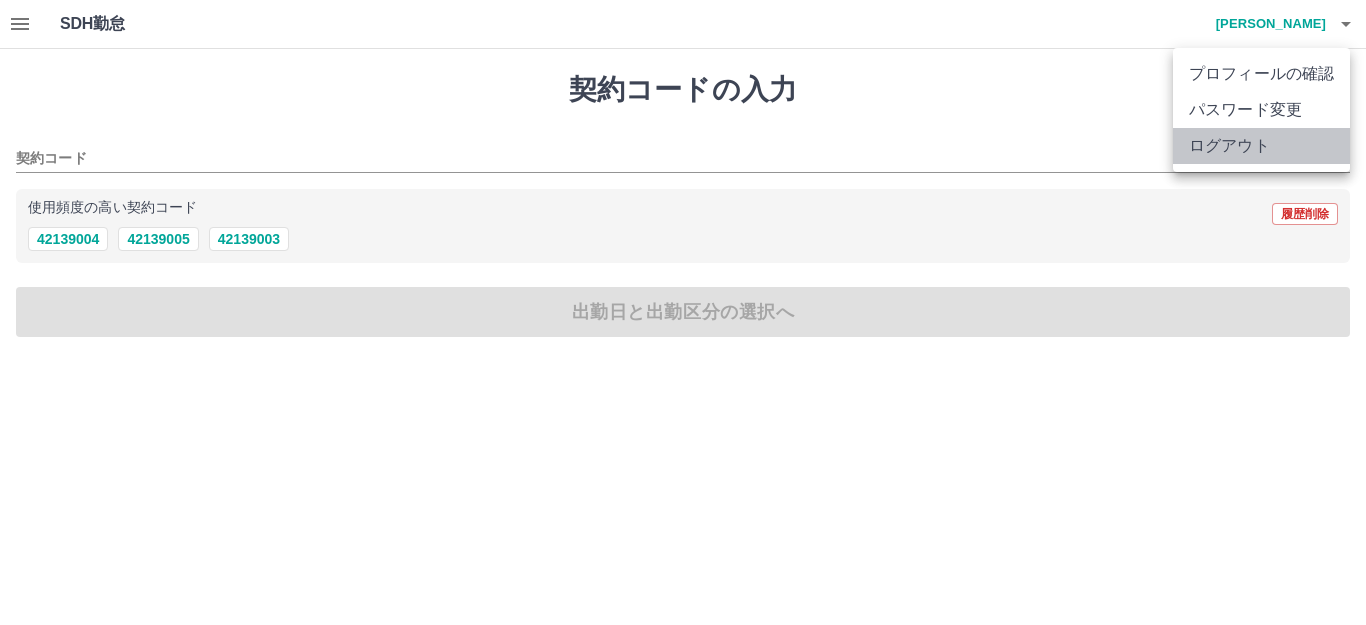 click on "ログアウト" at bounding box center (1261, 146) 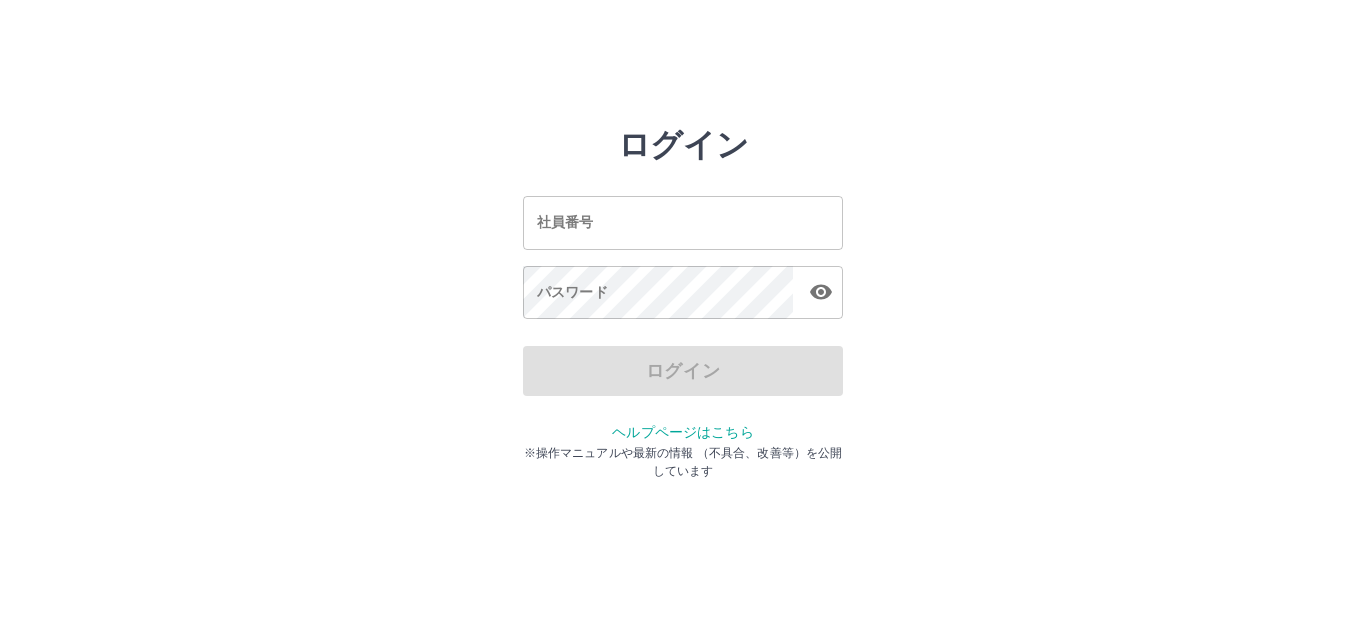 scroll, scrollTop: 0, scrollLeft: 0, axis: both 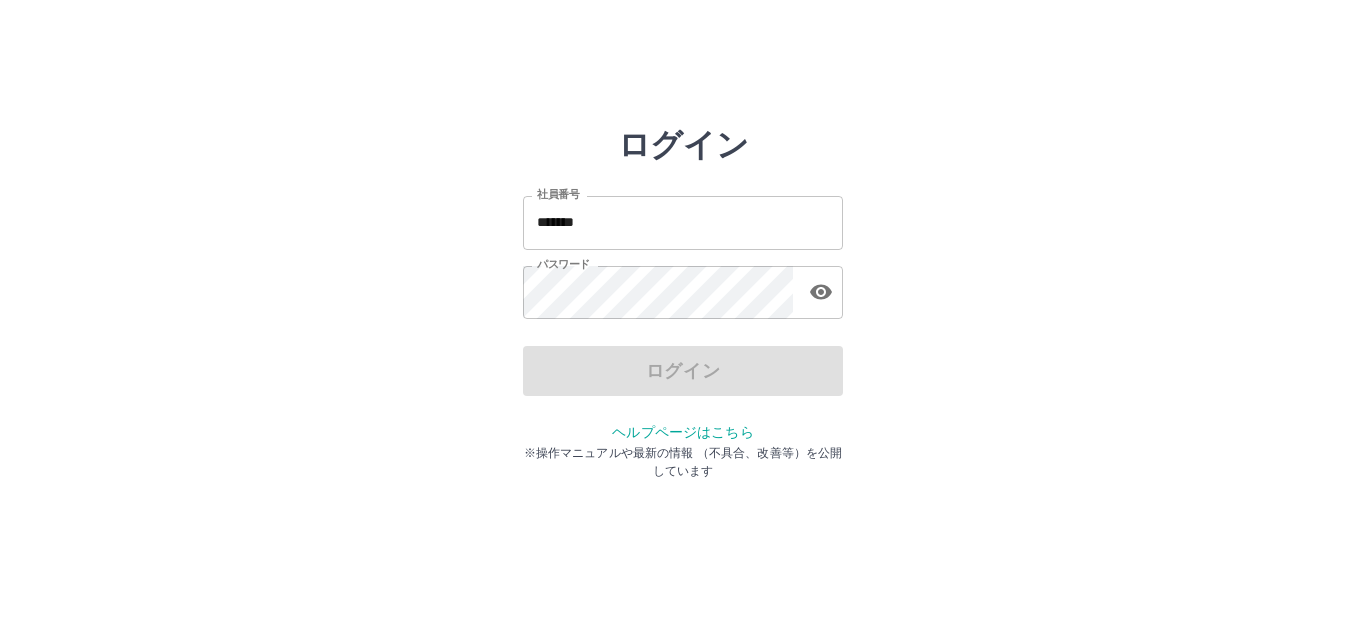 click on "*******" at bounding box center [683, 222] 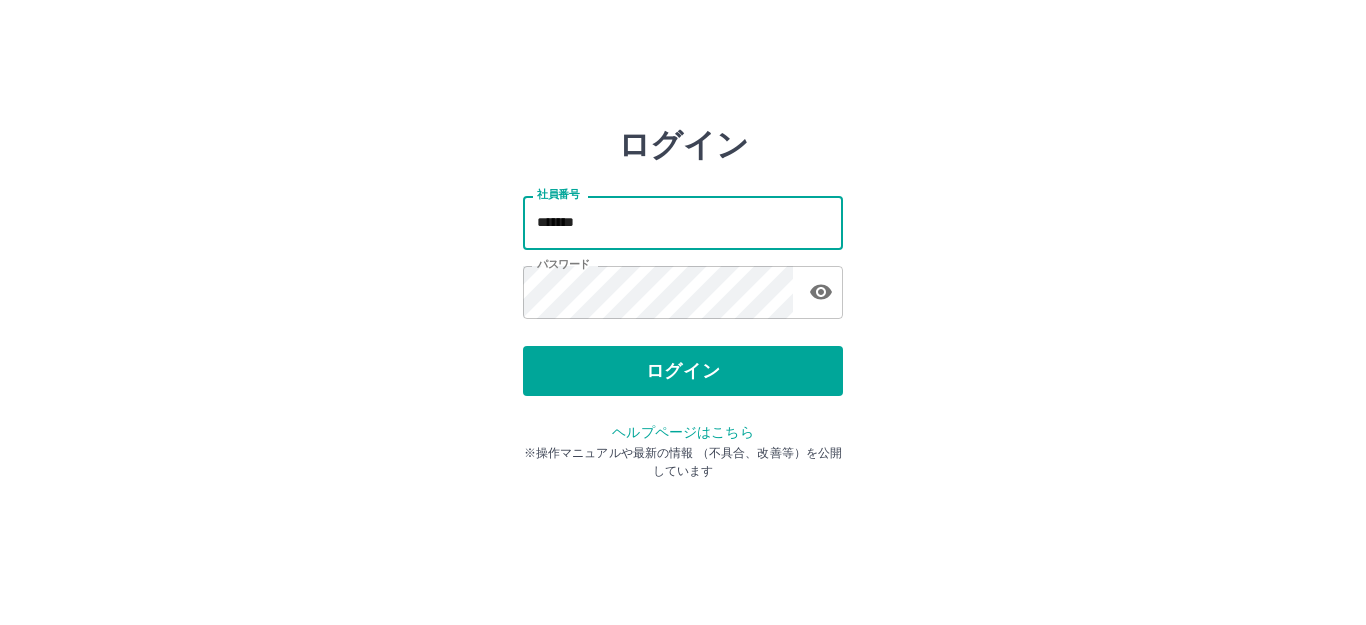 type on "*******" 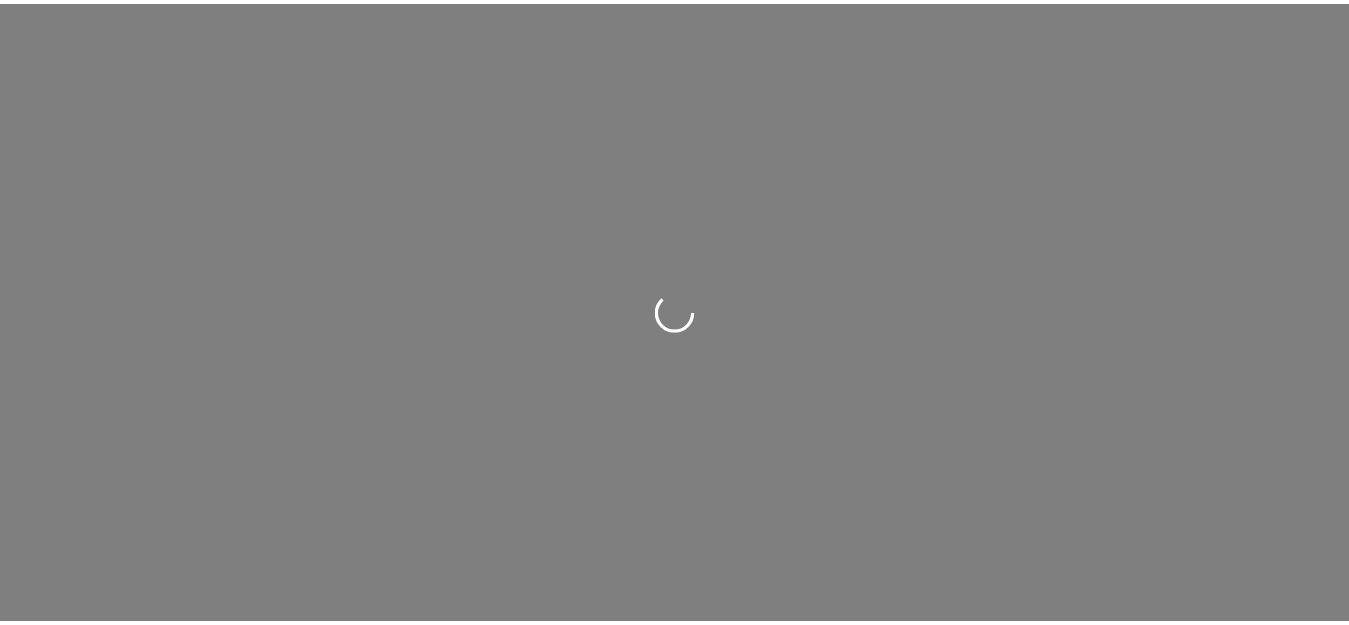 scroll, scrollTop: 0, scrollLeft: 0, axis: both 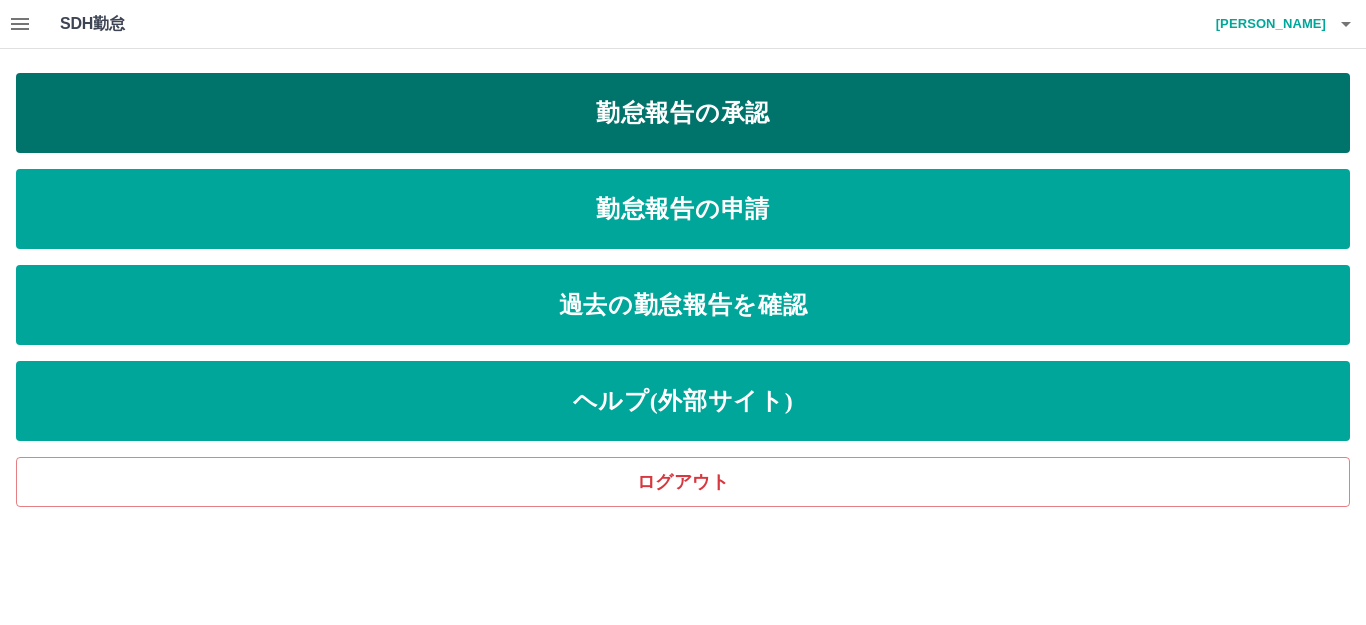 click on "勤怠報告の承認" at bounding box center (683, 113) 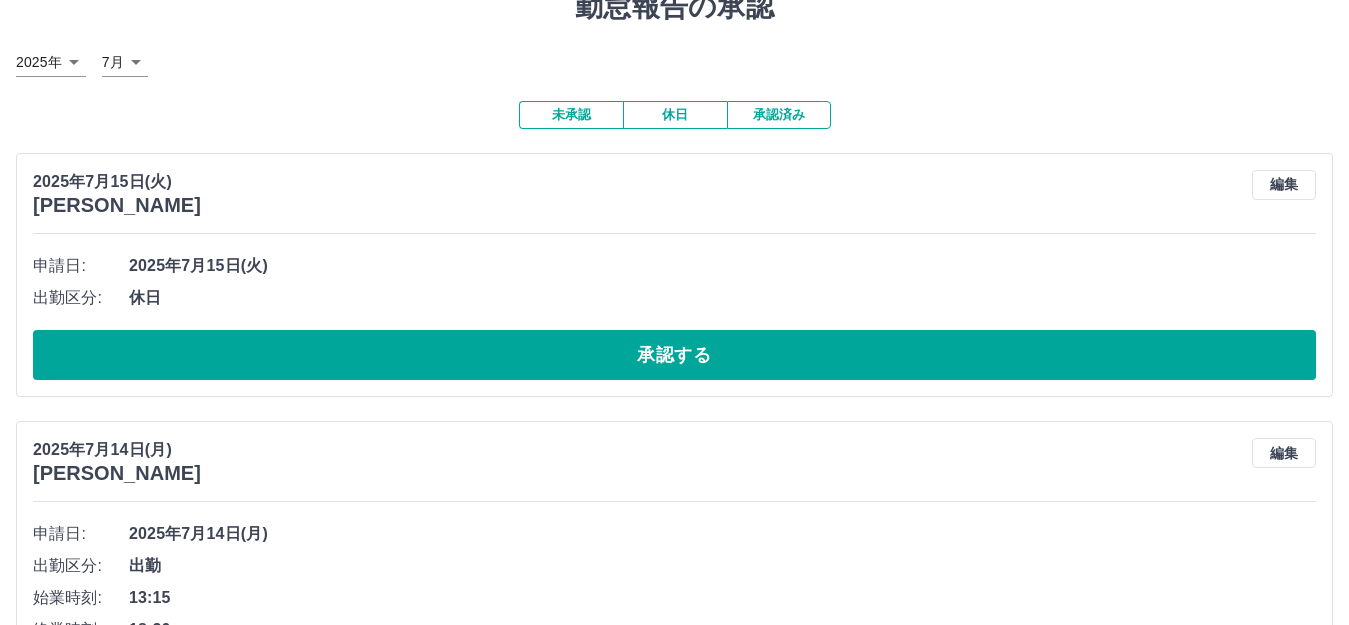 scroll, scrollTop: 200, scrollLeft: 0, axis: vertical 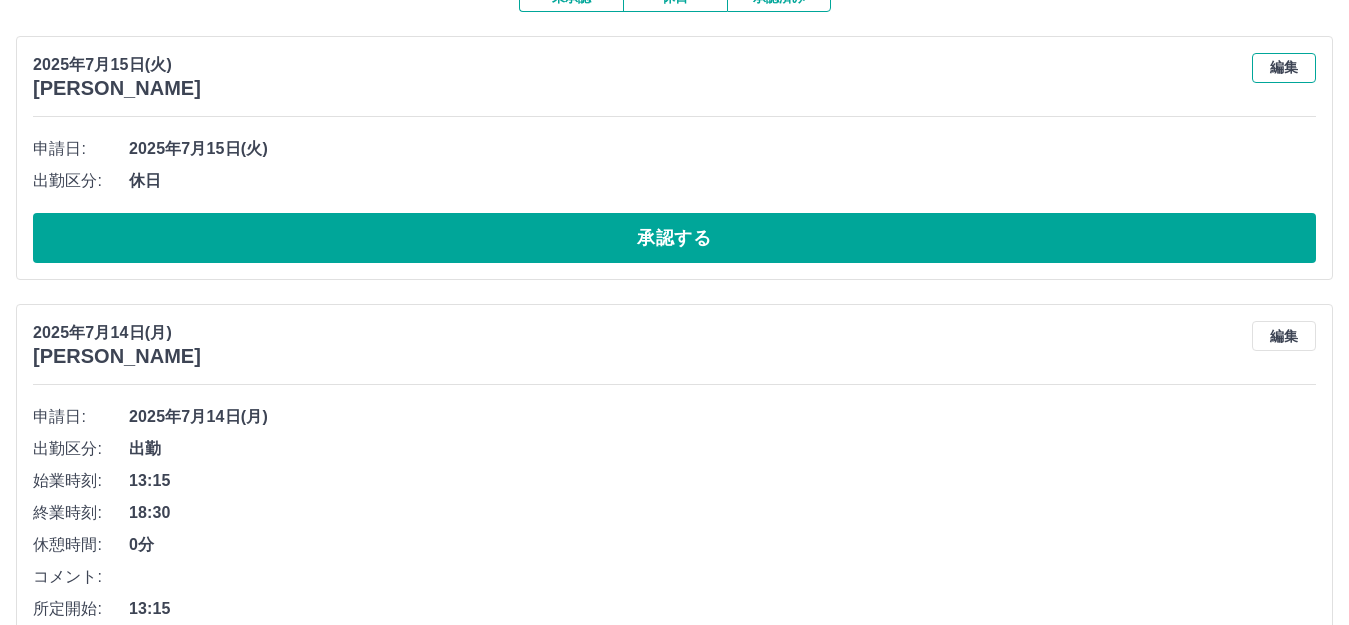click on "編集" at bounding box center (1284, 68) 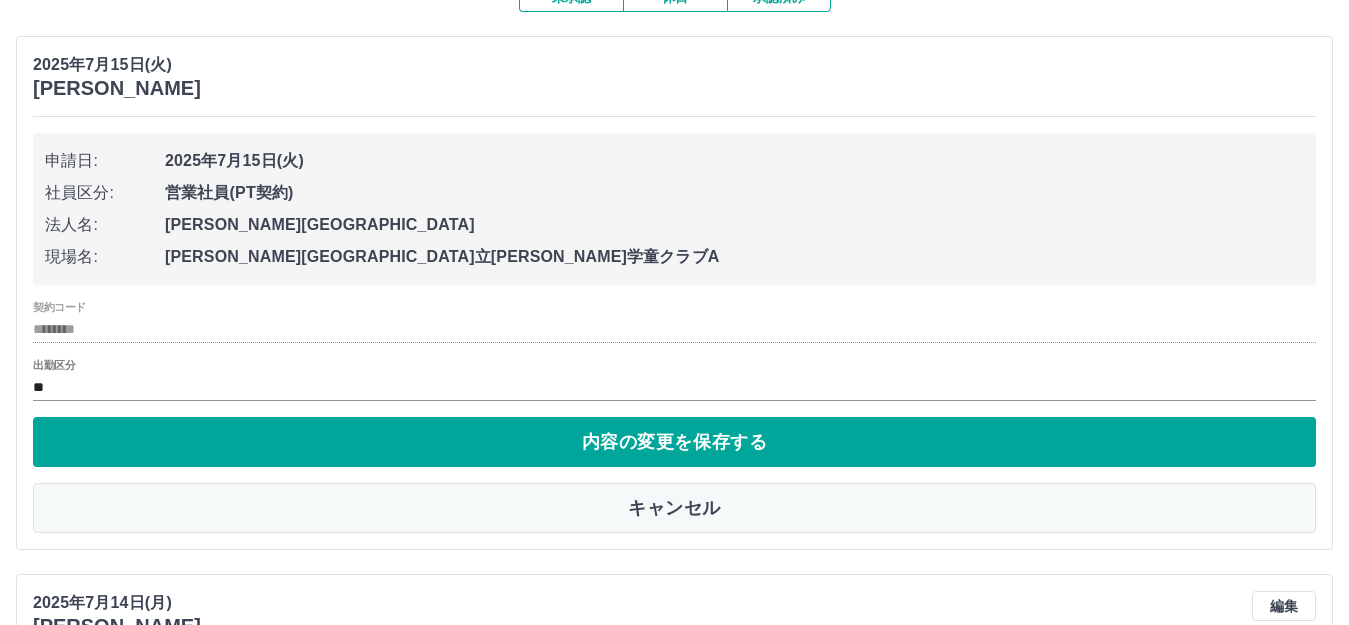 click on "キャンセル" at bounding box center [674, 508] 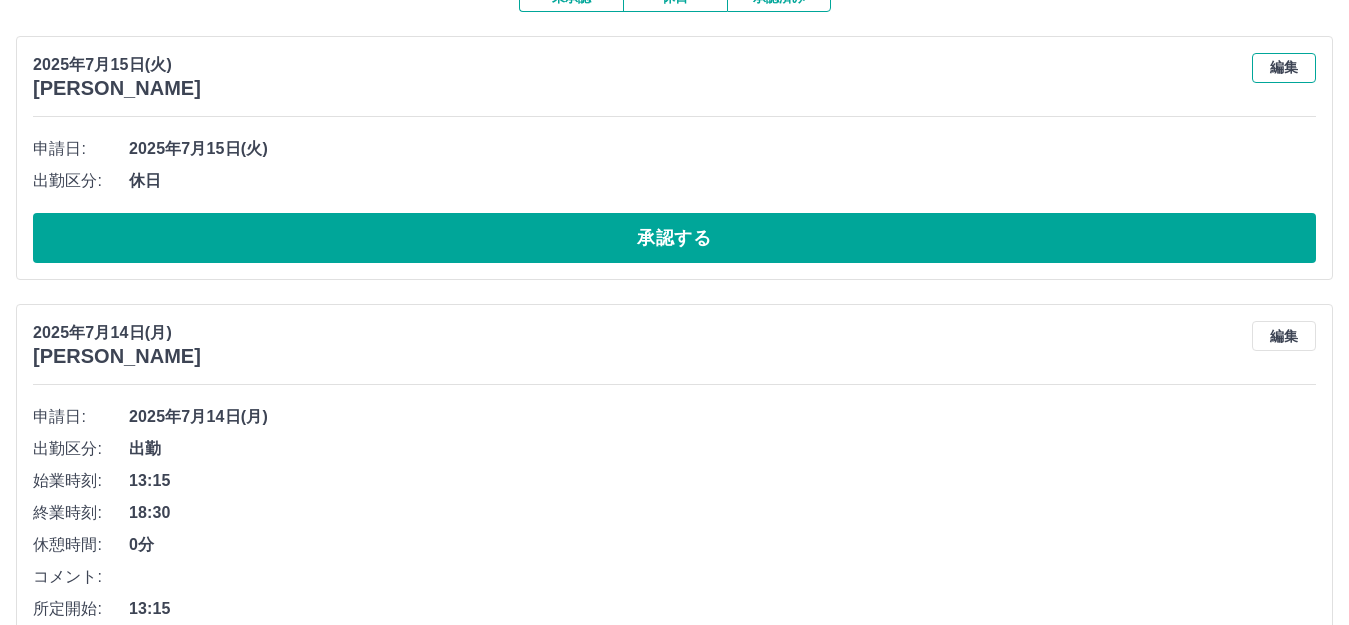 click on "編集" at bounding box center [1284, 68] 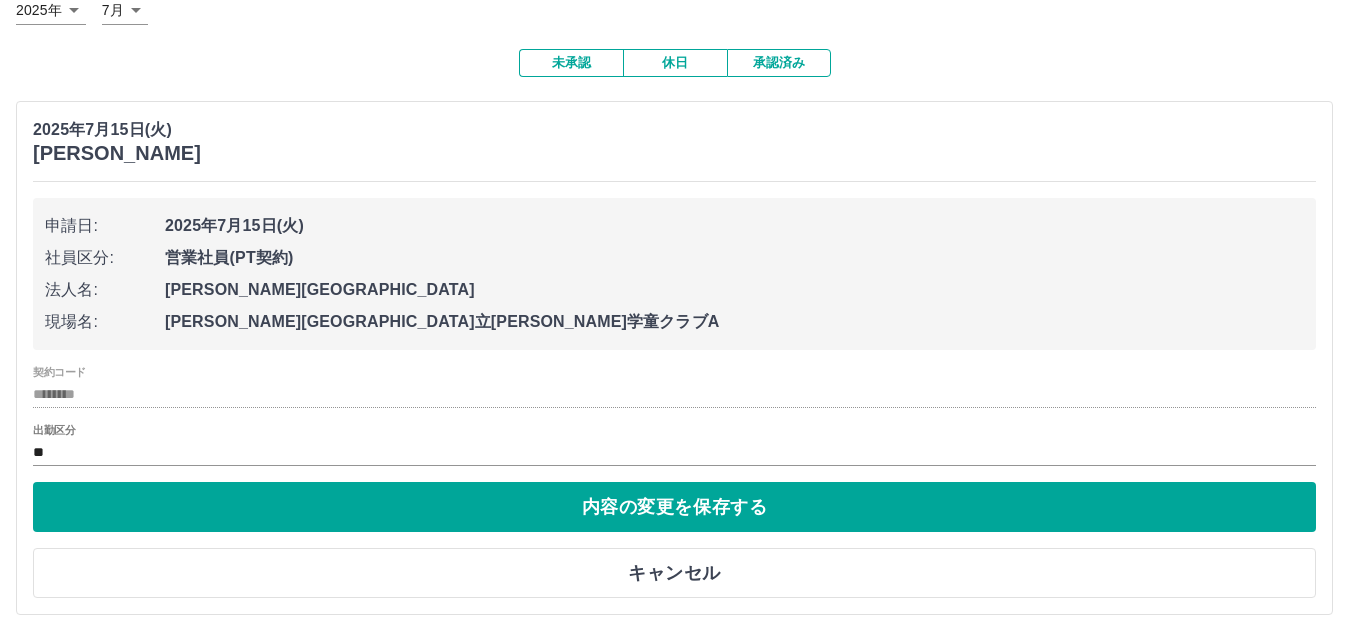 scroll, scrollTop: 100, scrollLeft: 0, axis: vertical 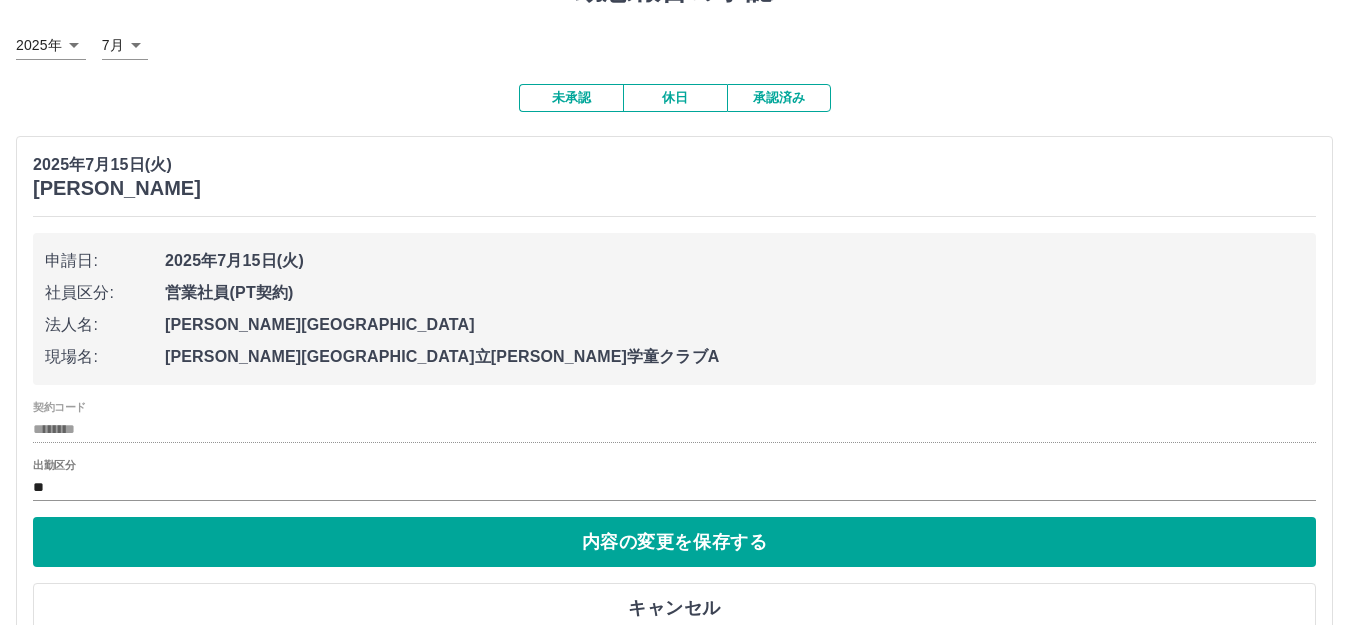 click on "********" at bounding box center (674, 429) 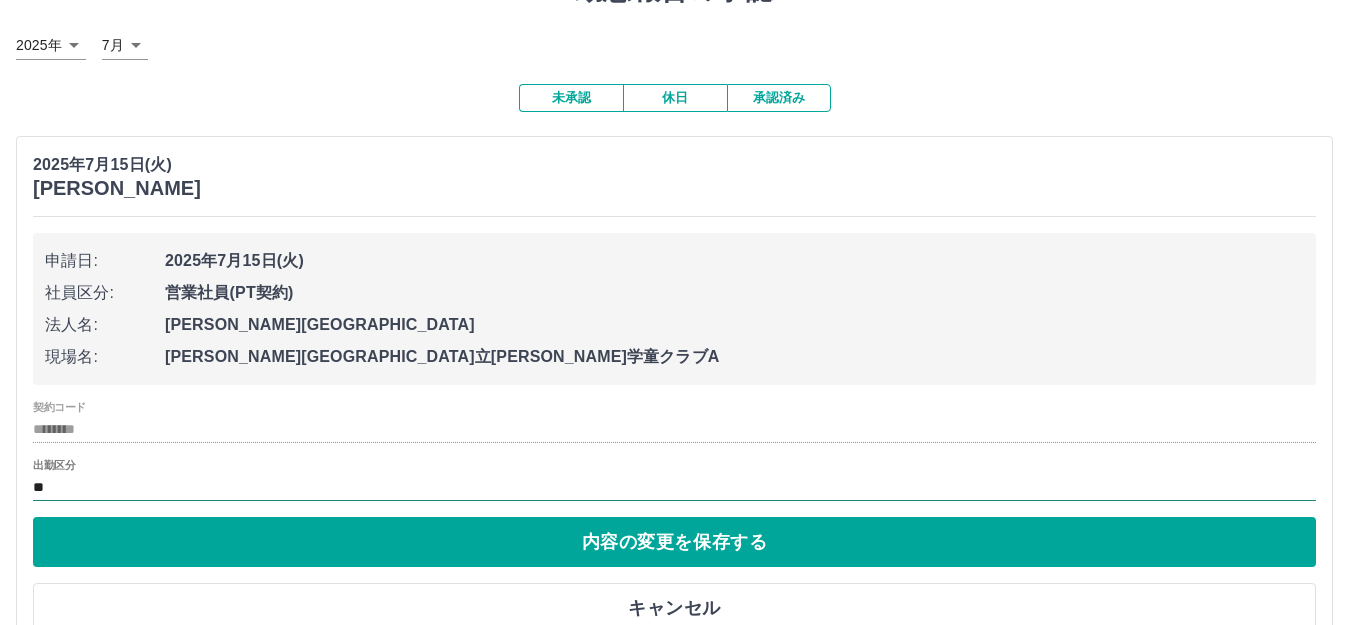 click on "**" at bounding box center (674, 487) 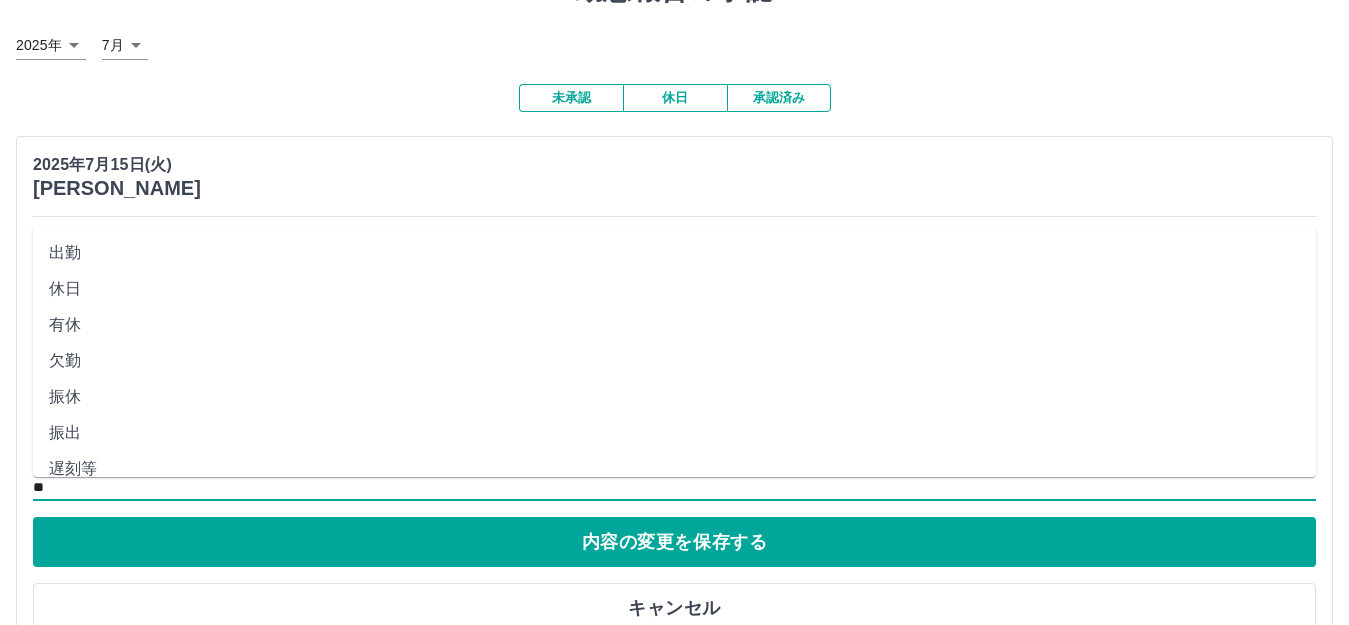 click on "遅刻等" at bounding box center (674, 469) 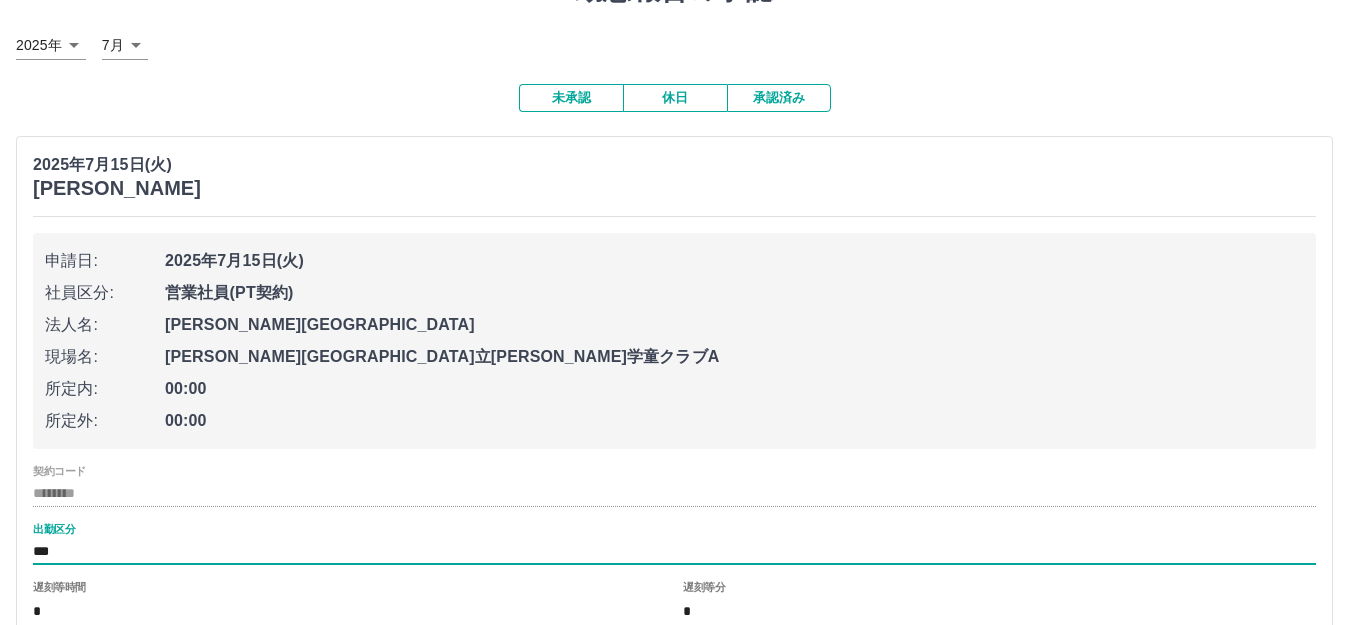 click on "印西市" at bounding box center [734, 325] 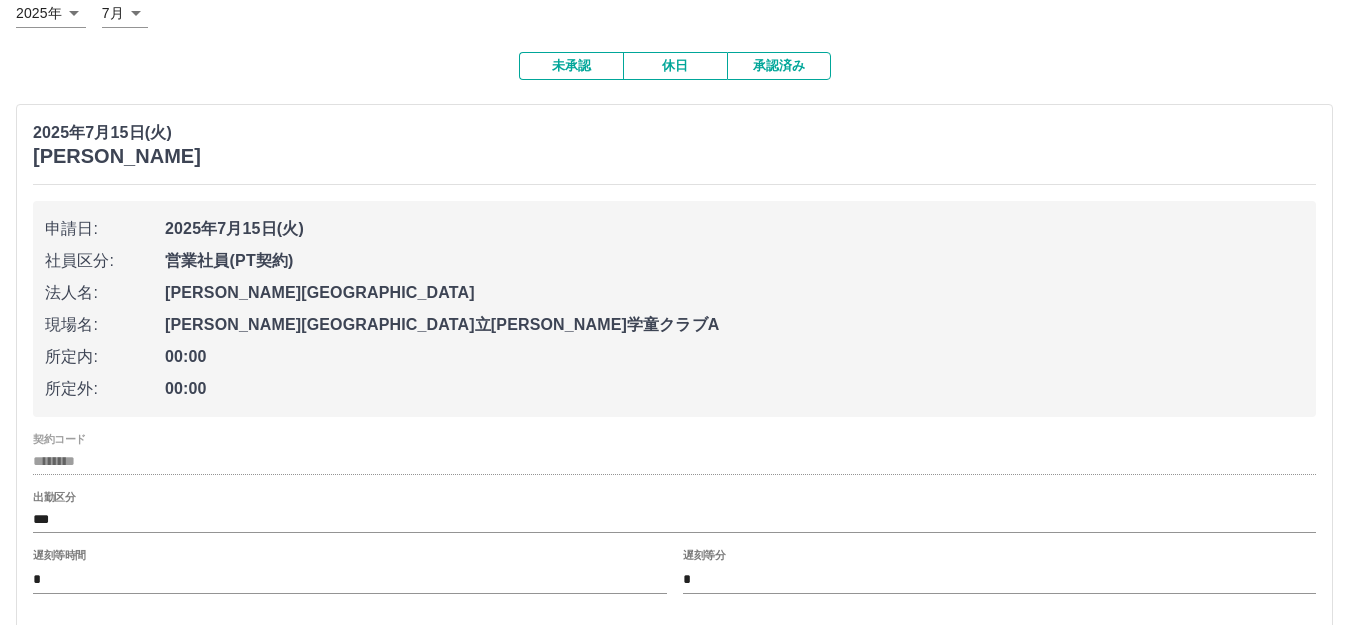 scroll, scrollTop: 1, scrollLeft: 0, axis: vertical 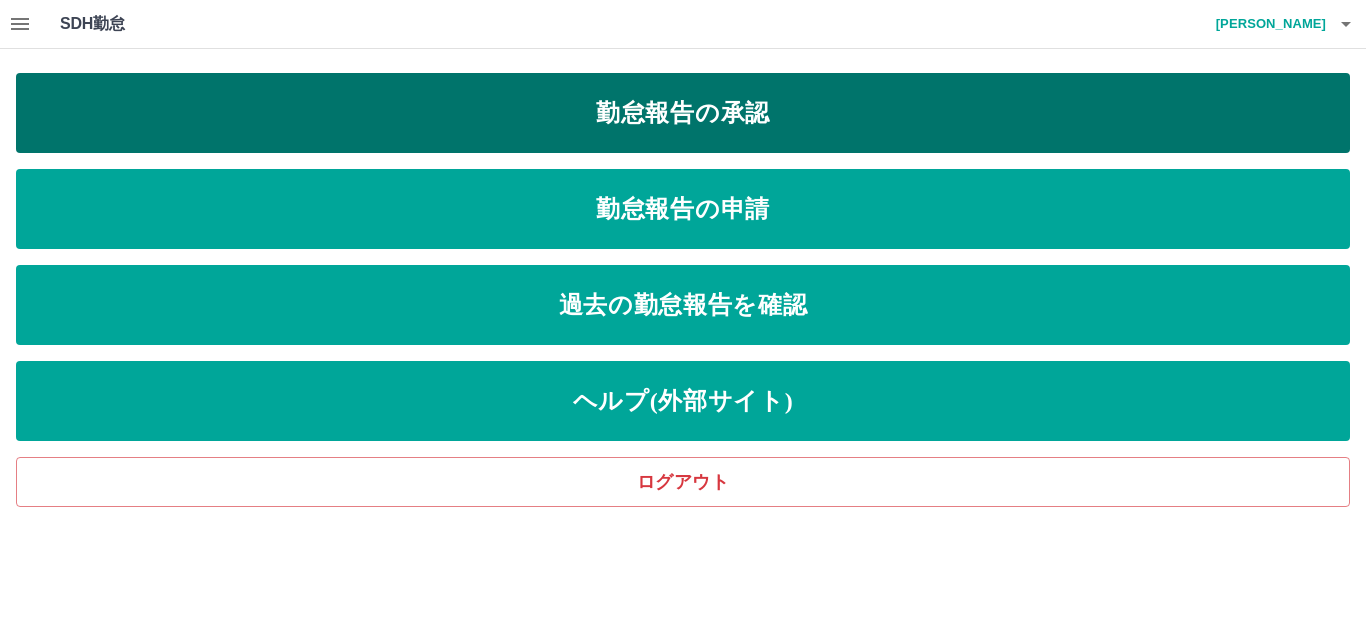 click on "勤怠報告の承認" at bounding box center (683, 113) 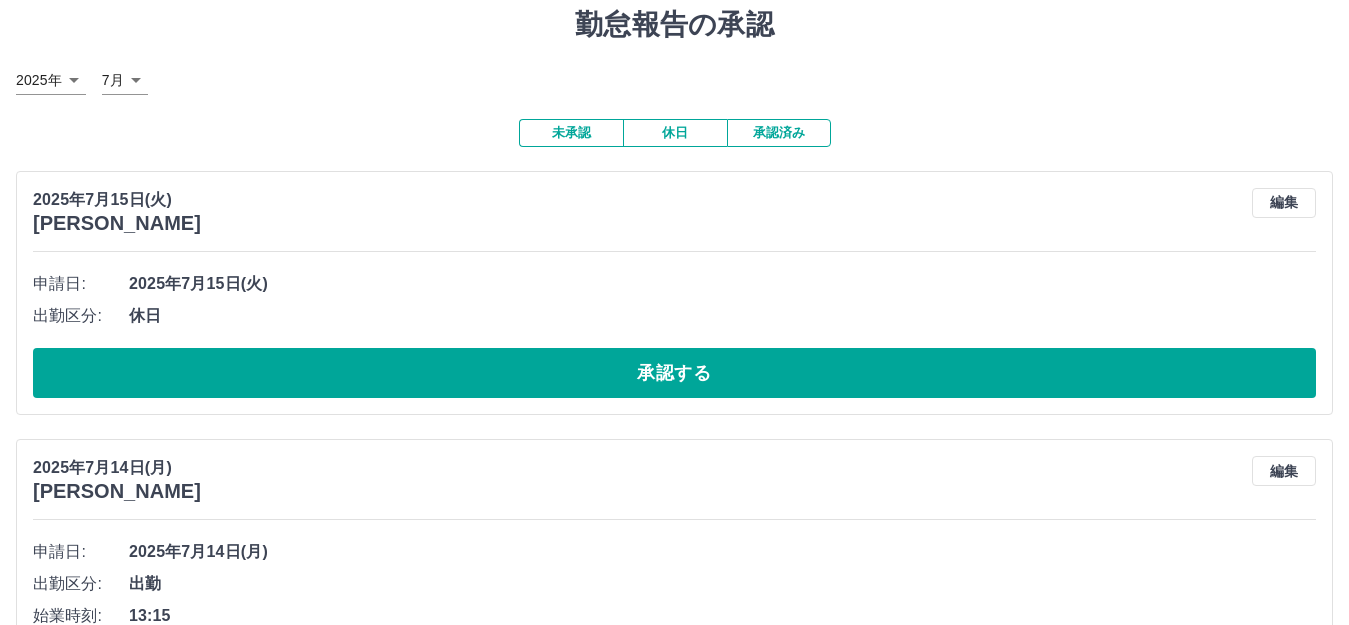 scroll, scrollTop: 100, scrollLeft: 0, axis: vertical 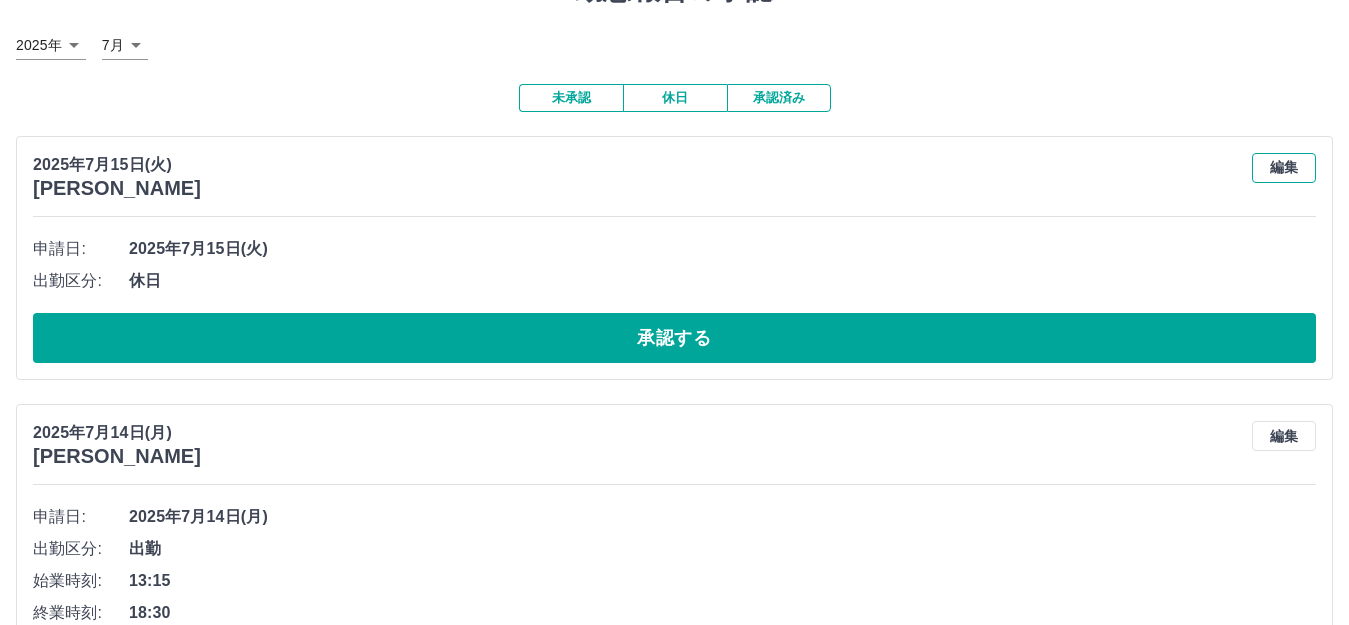 click on "編集" at bounding box center [1284, 168] 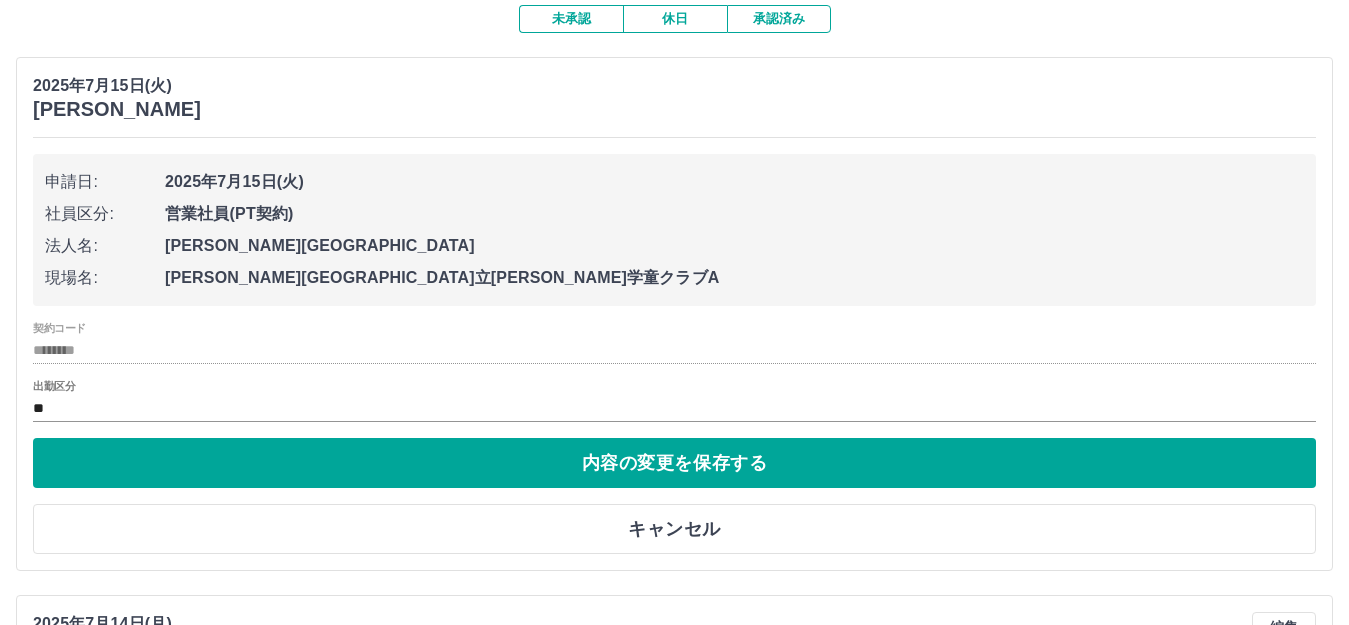 scroll, scrollTop: 300, scrollLeft: 0, axis: vertical 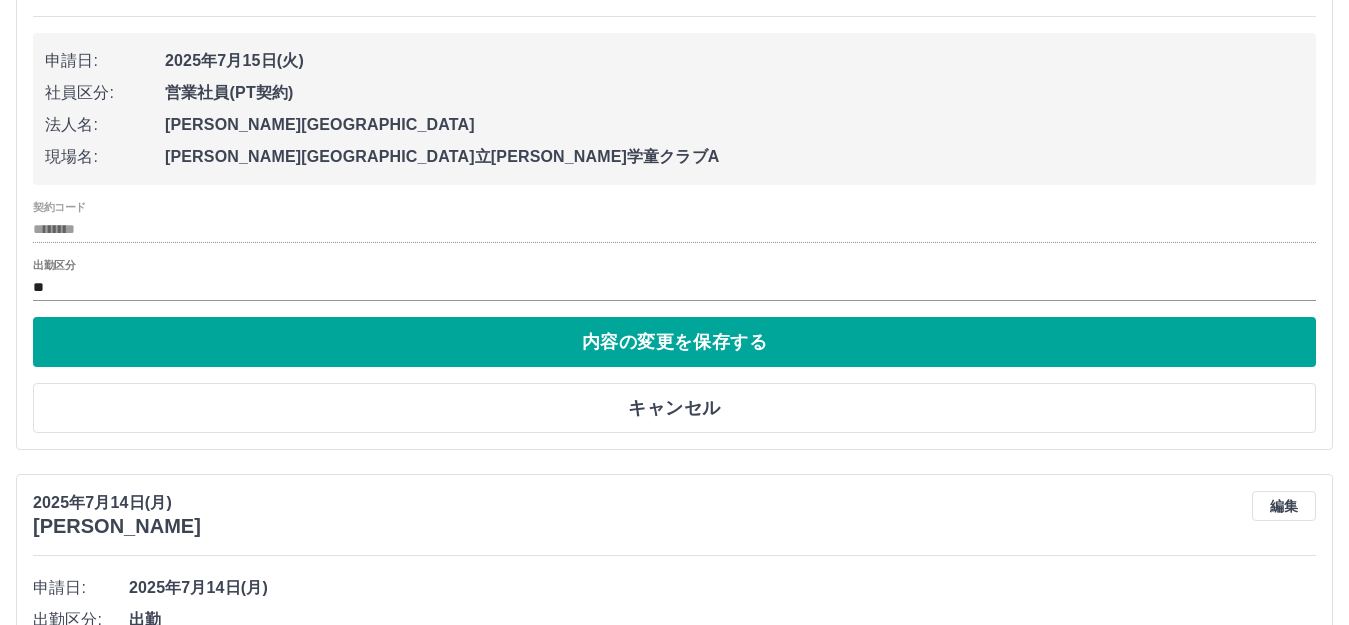 drag, startPoint x: 213, startPoint y: 53, endPoint x: 302, endPoint y: 67, distance: 90.0944 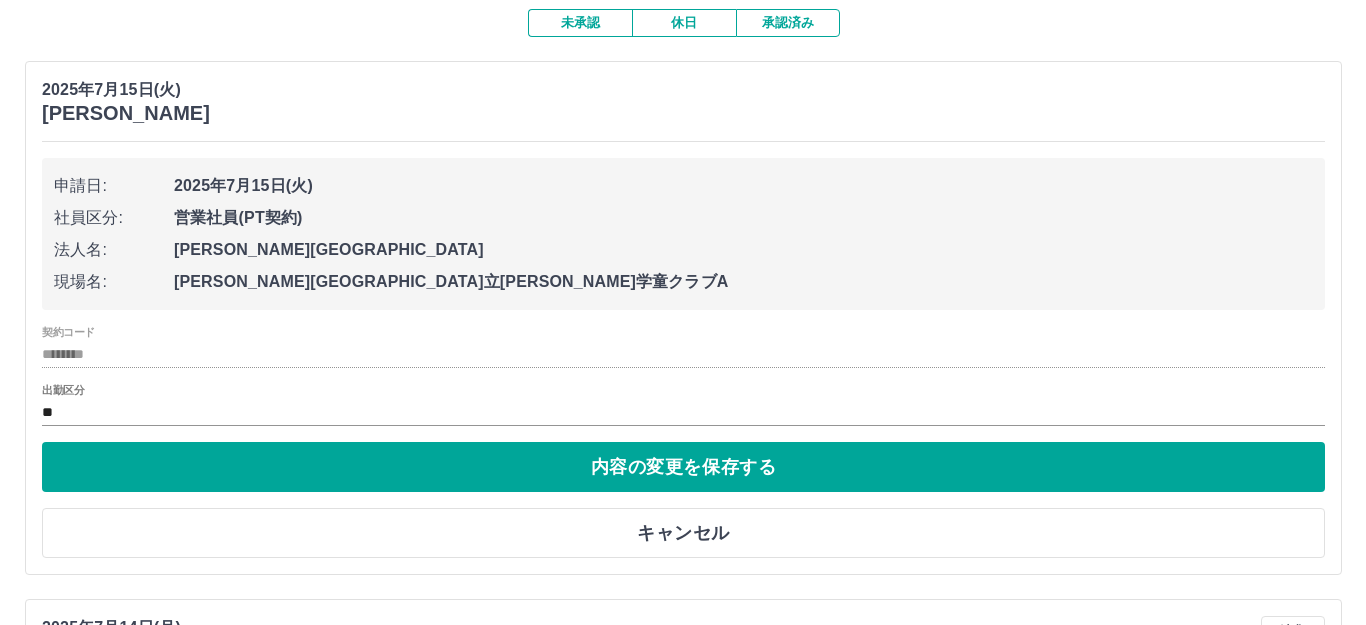 scroll, scrollTop: 0, scrollLeft: 0, axis: both 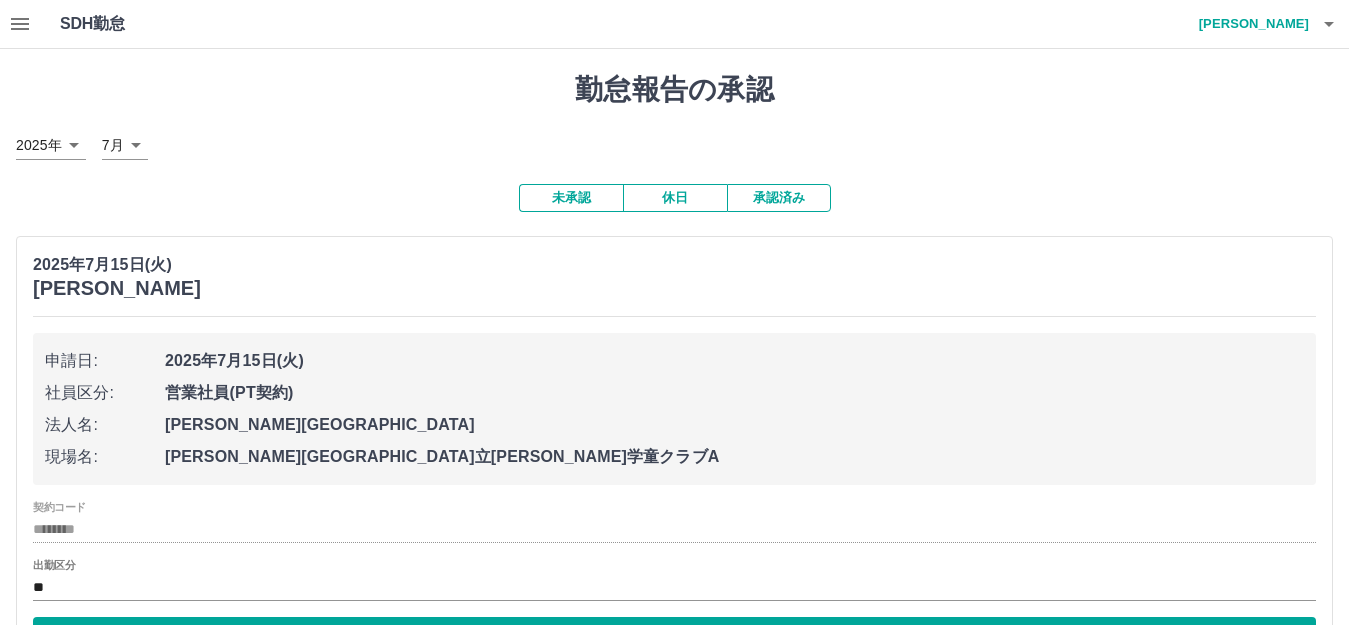 click on "2025年7月15日(火) 川野　由翔" at bounding box center [674, 276] 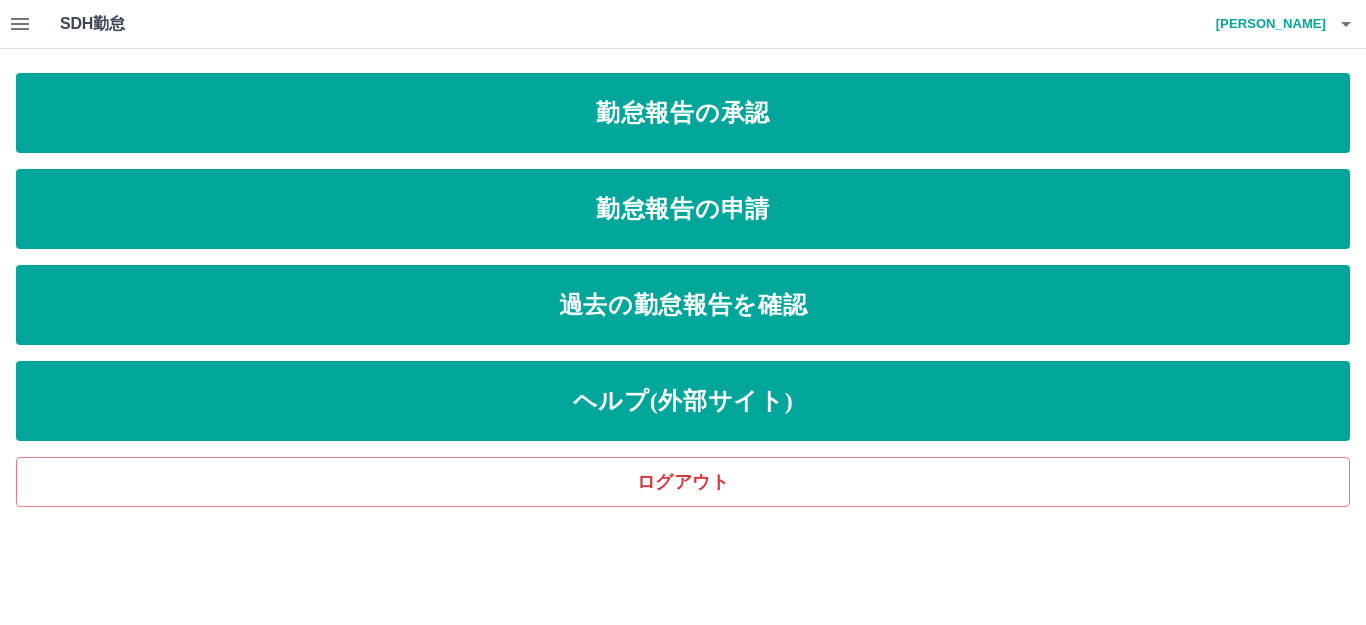 click 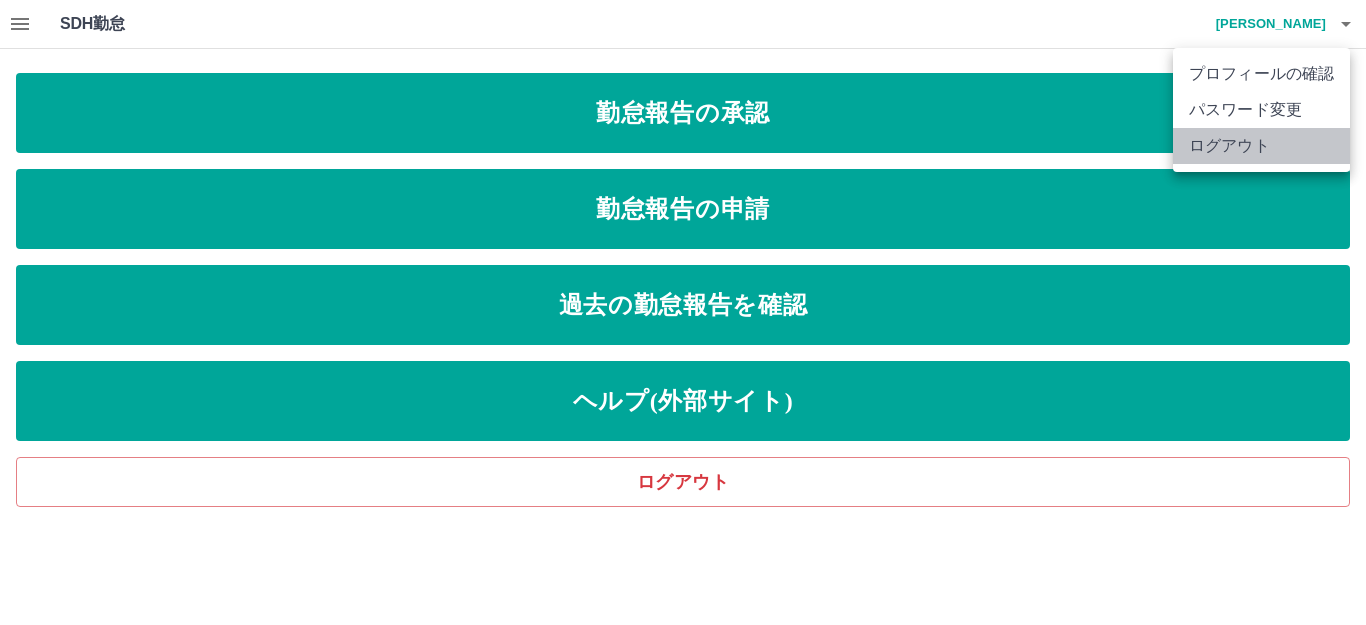 click on "ログアウト" at bounding box center (1261, 146) 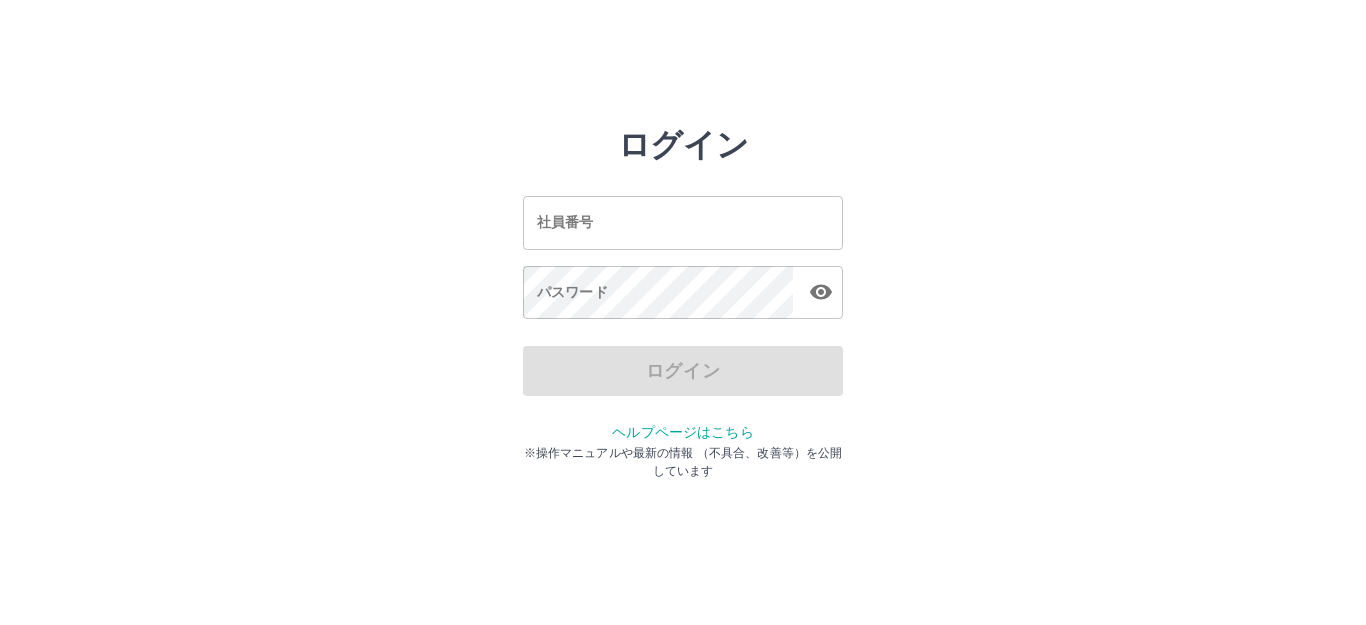 scroll, scrollTop: 0, scrollLeft: 0, axis: both 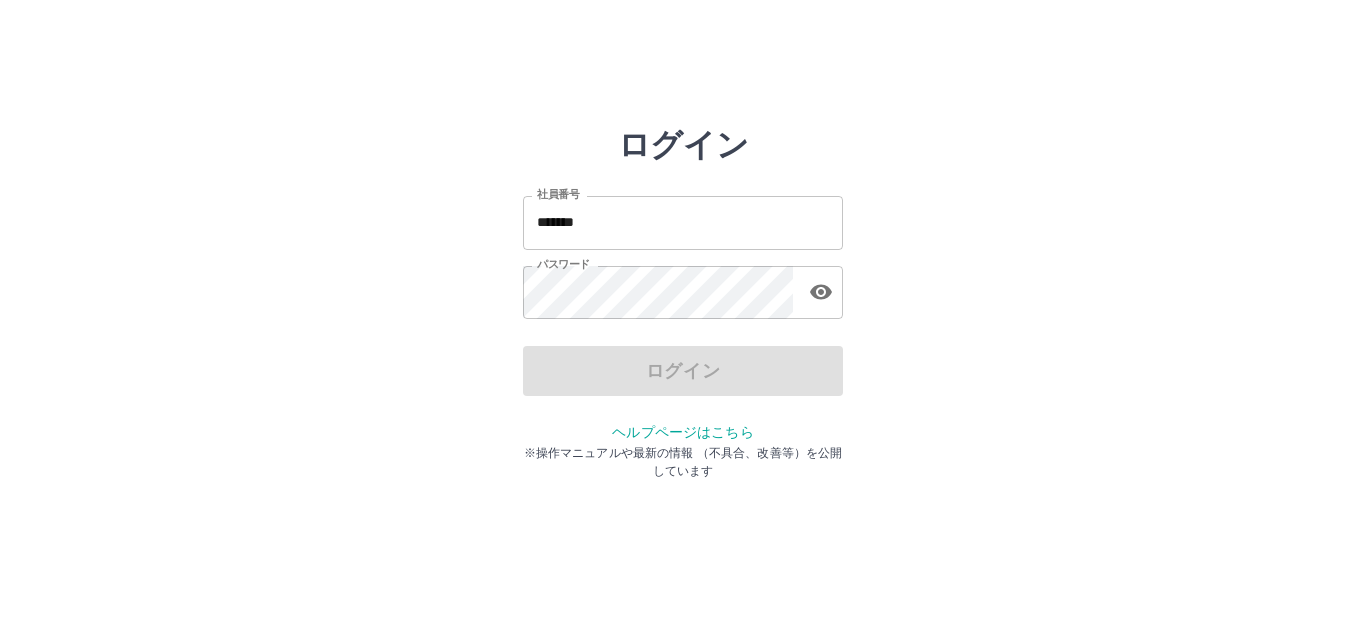click on "社員番号 ******* 社員番号 パスワード パスワード" at bounding box center [683, 254] 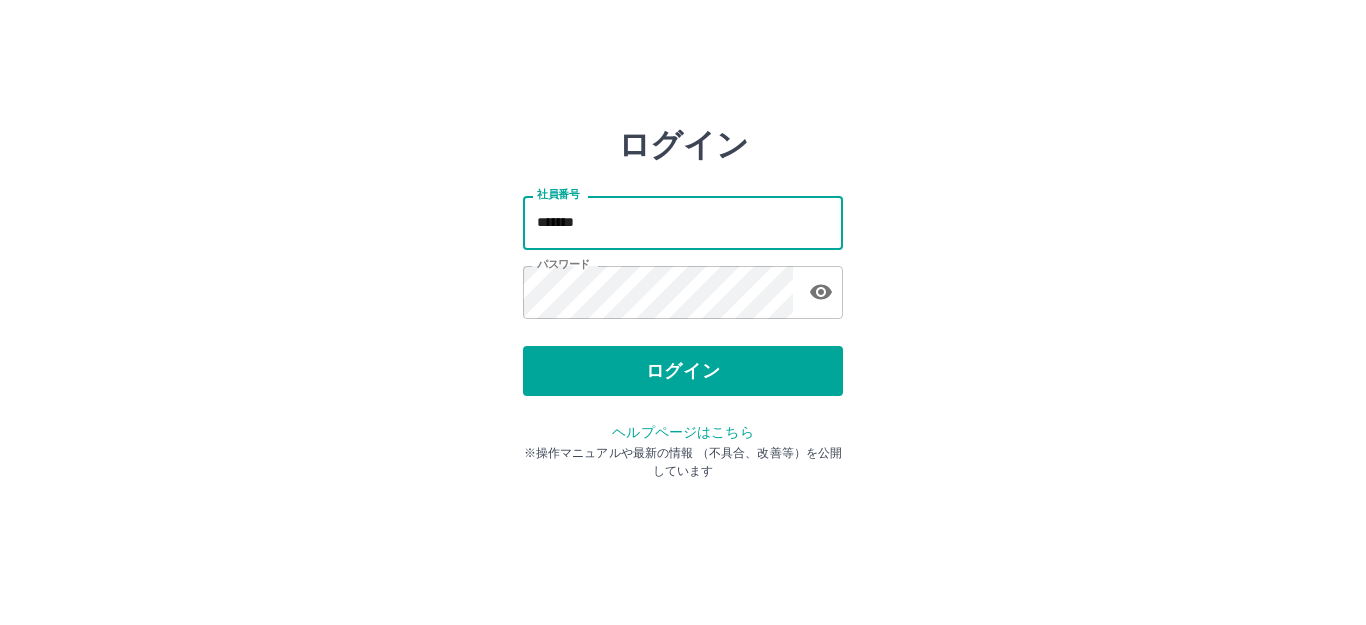 click on "*******" at bounding box center [683, 222] 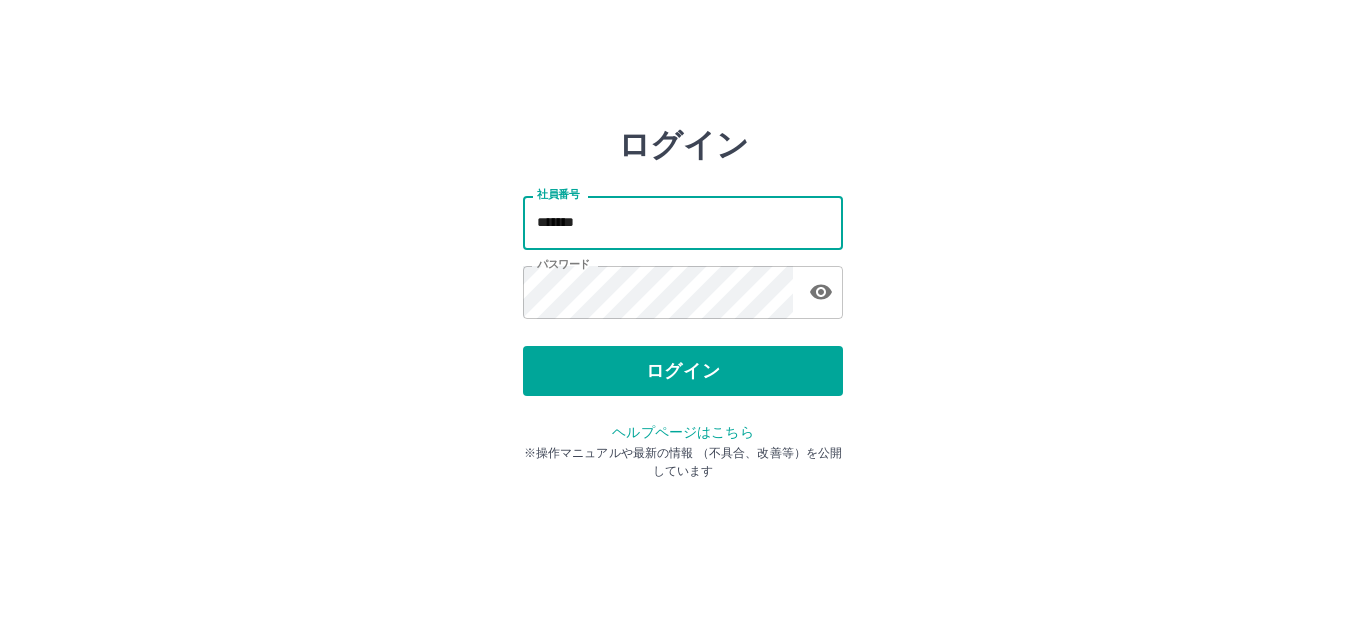 type on "*******" 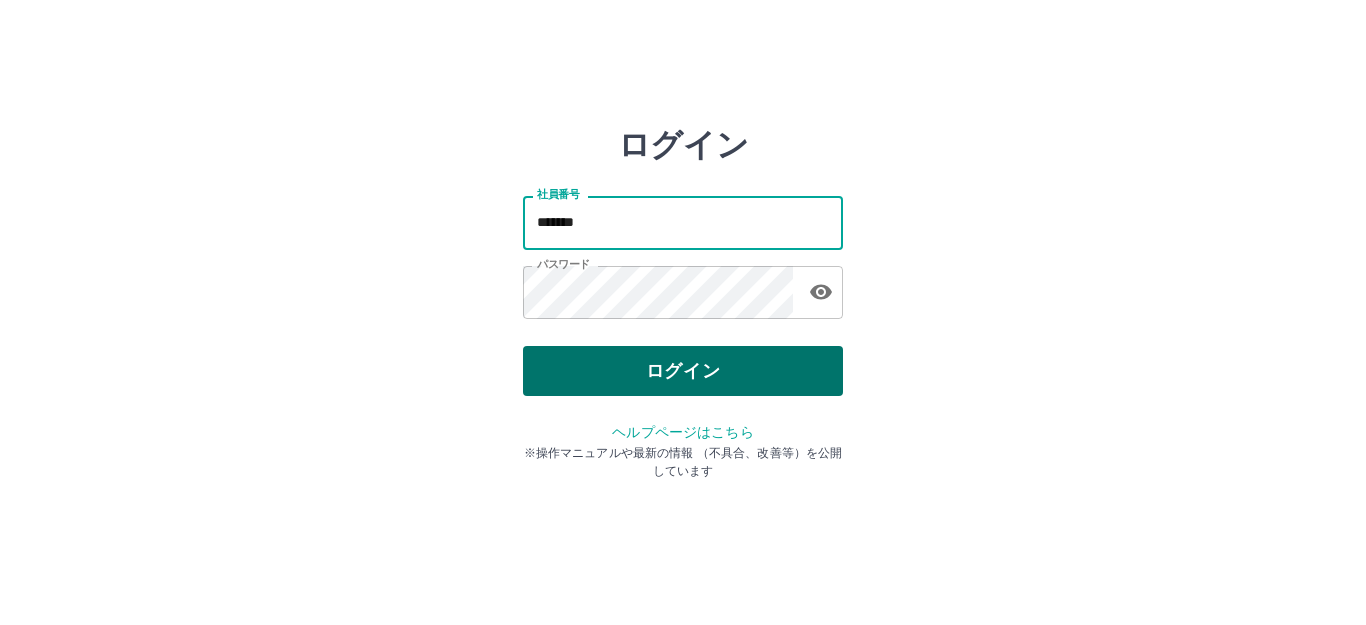 click on "ログイン" at bounding box center (683, 371) 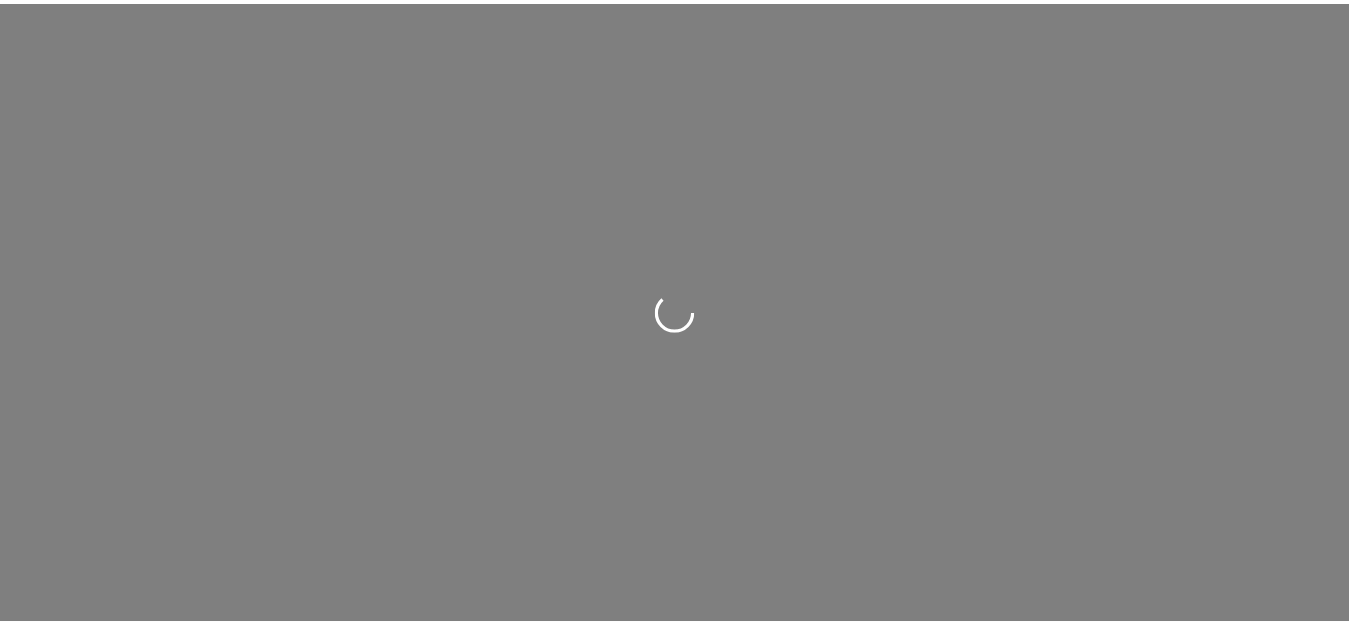 scroll, scrollTop: 0, scrollLeft: 0, axis: both 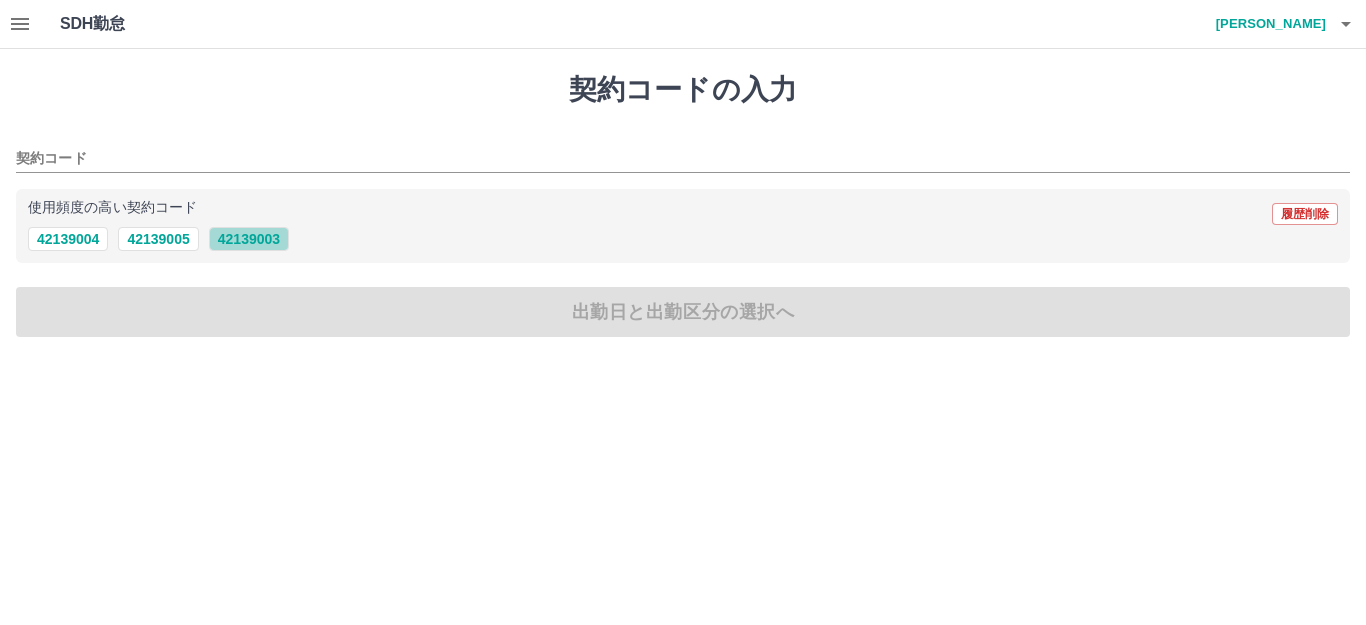 click on "42139003" at bounding box center (249, 239) 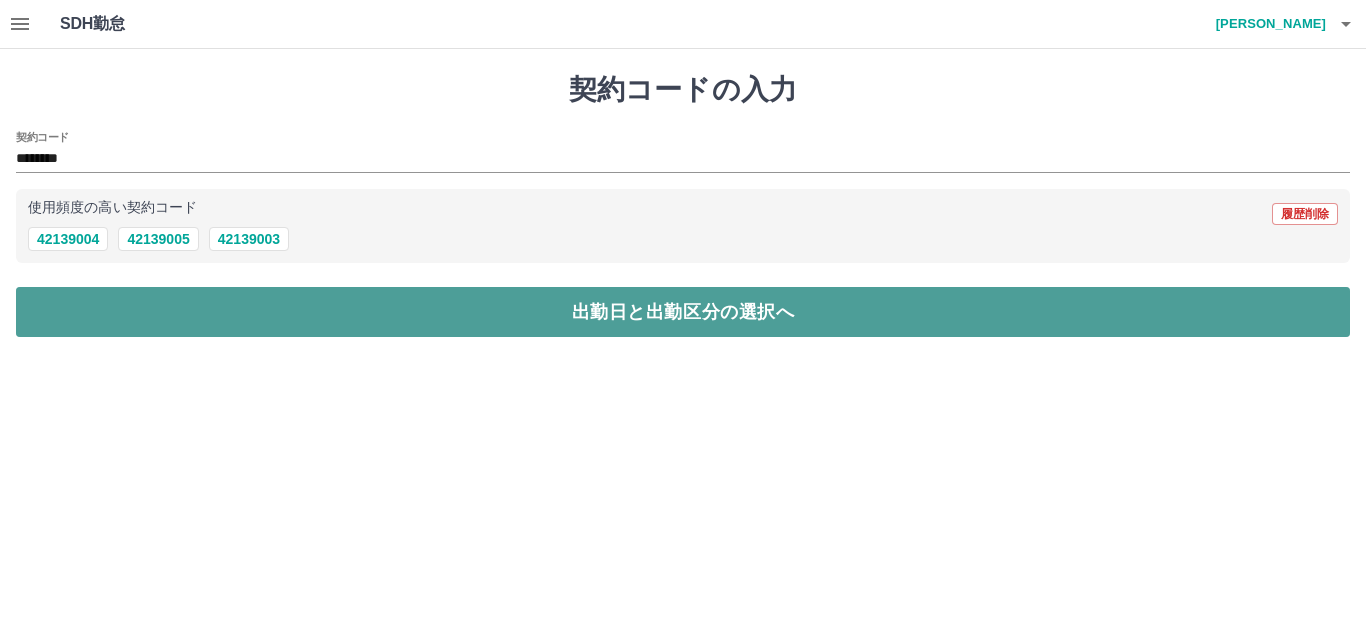 click on "出勤日と出勤区分の選択へ" at bounding box center (683, 312) 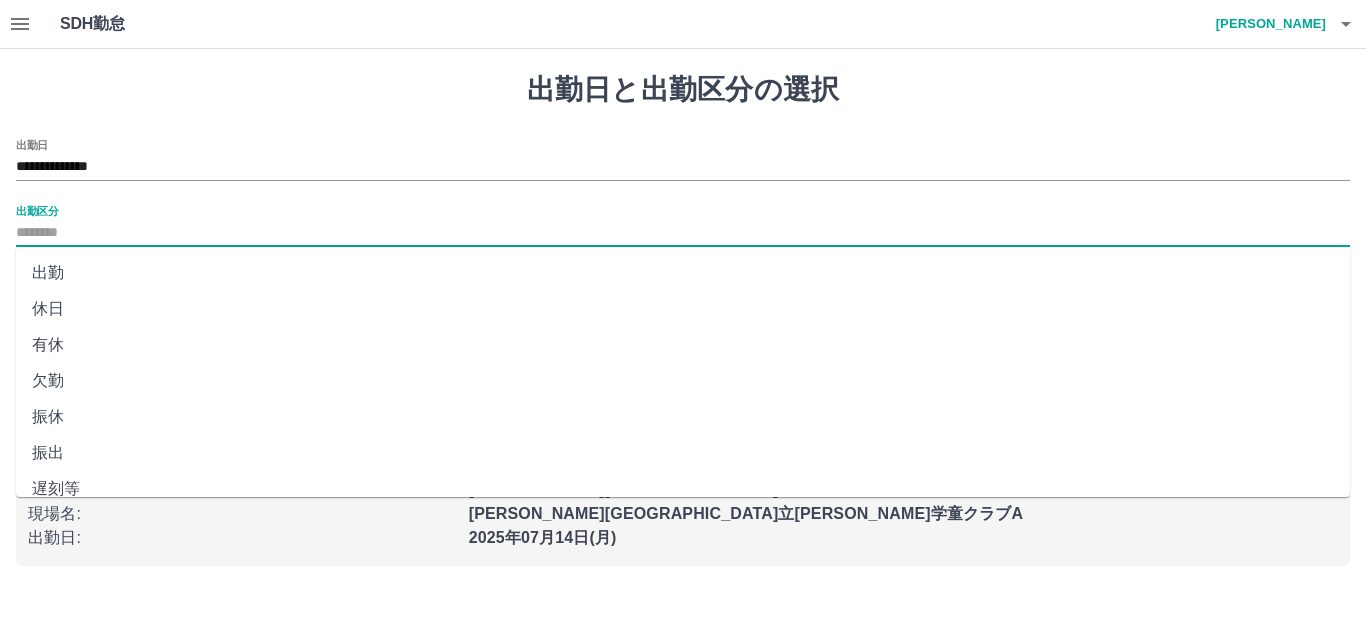 click on "出勤区分" at bounding box center (683, 233) 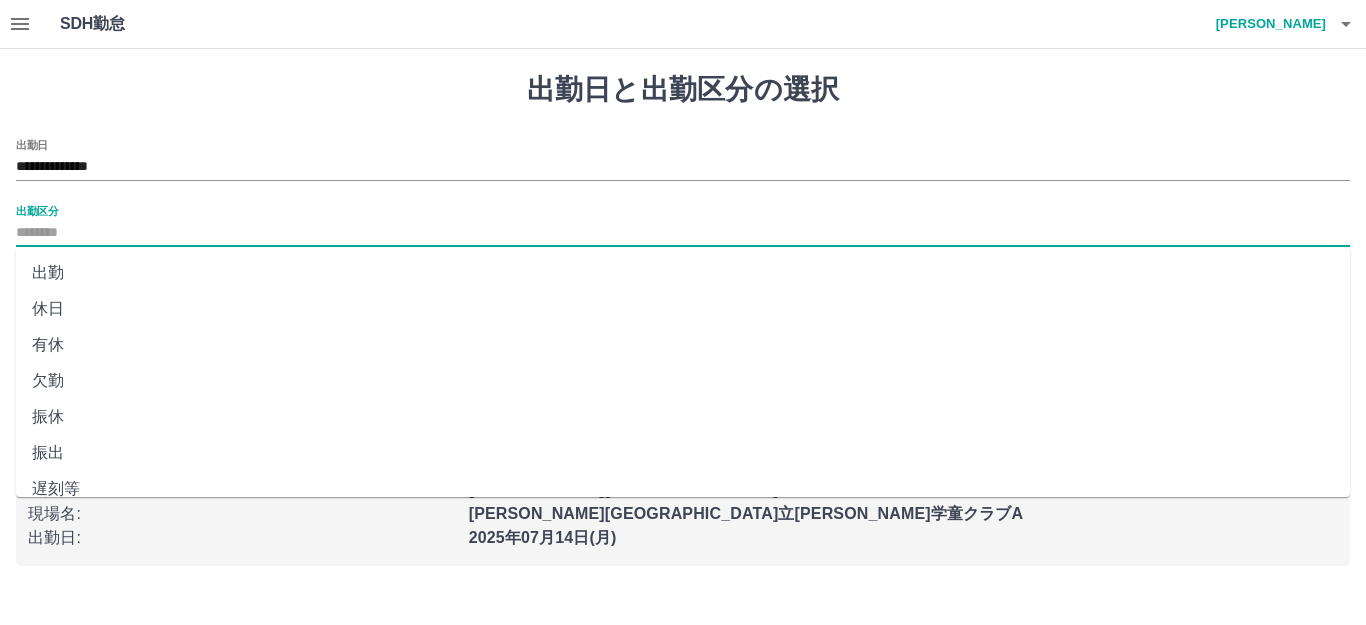 click on "出勤" at bounding box center [683, 273] 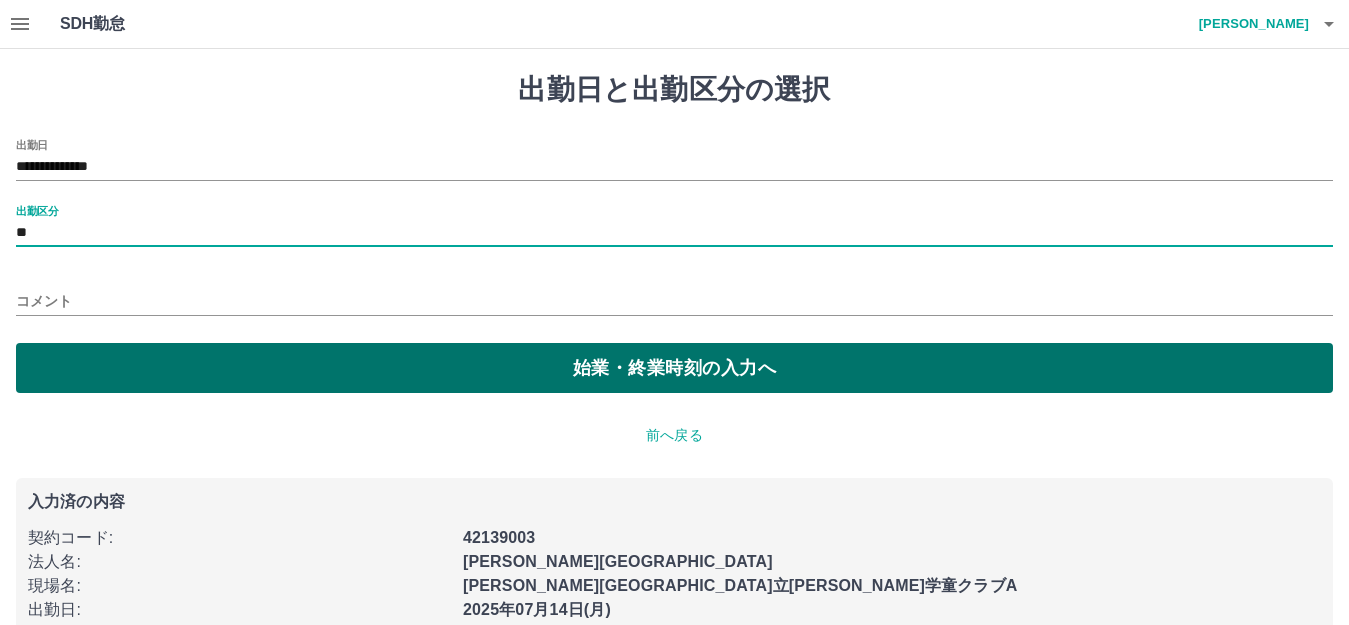 click on "始業・終業時刻の入力へ" at bounding box center (674, 368) 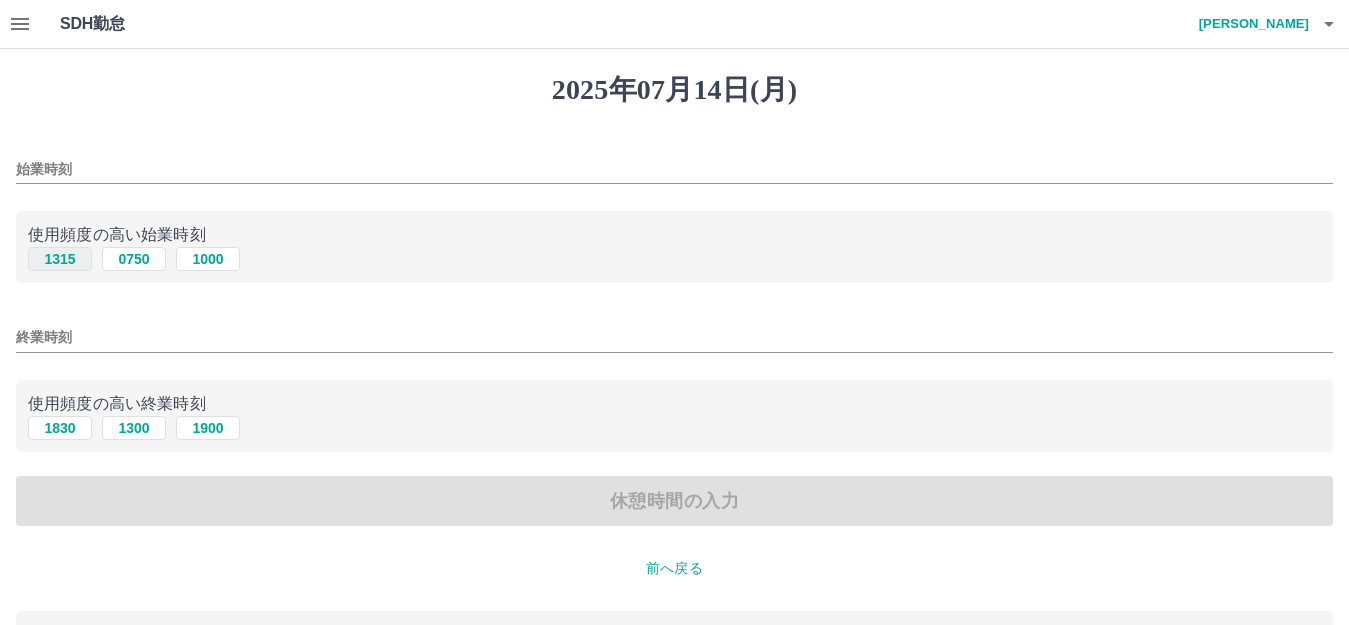 click on "1315" at bounding box center (60, 259) 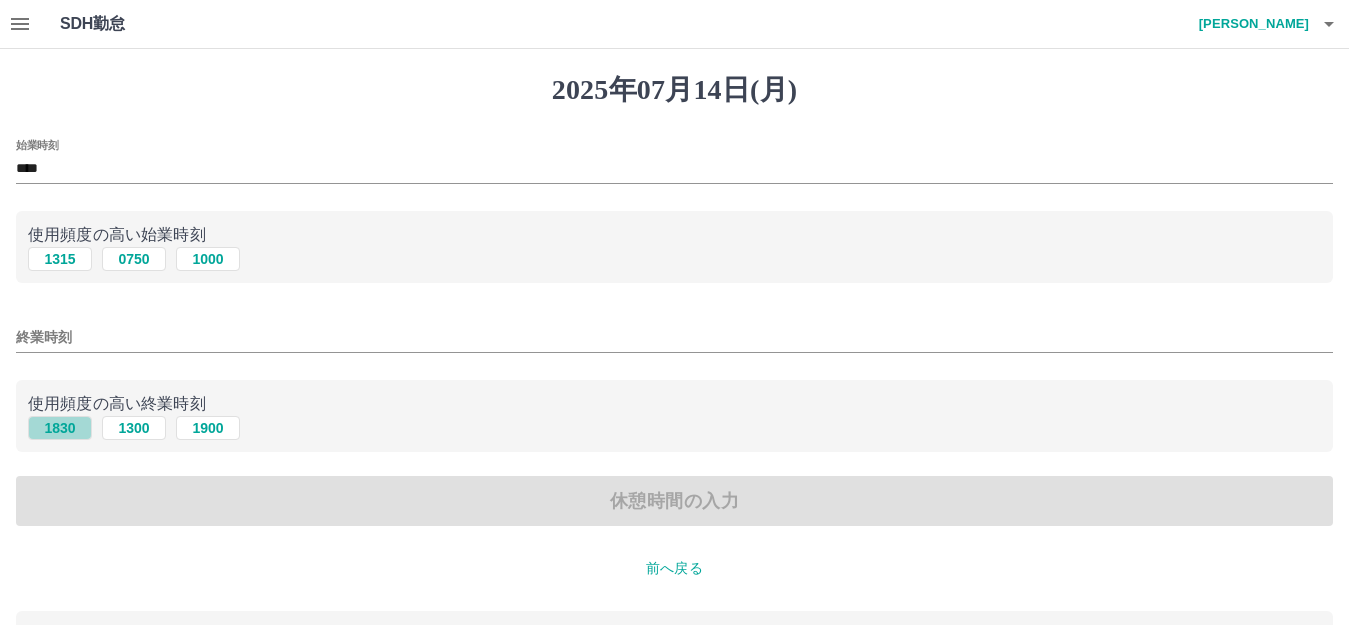 click on "1830" at bounding box center (60, 428) 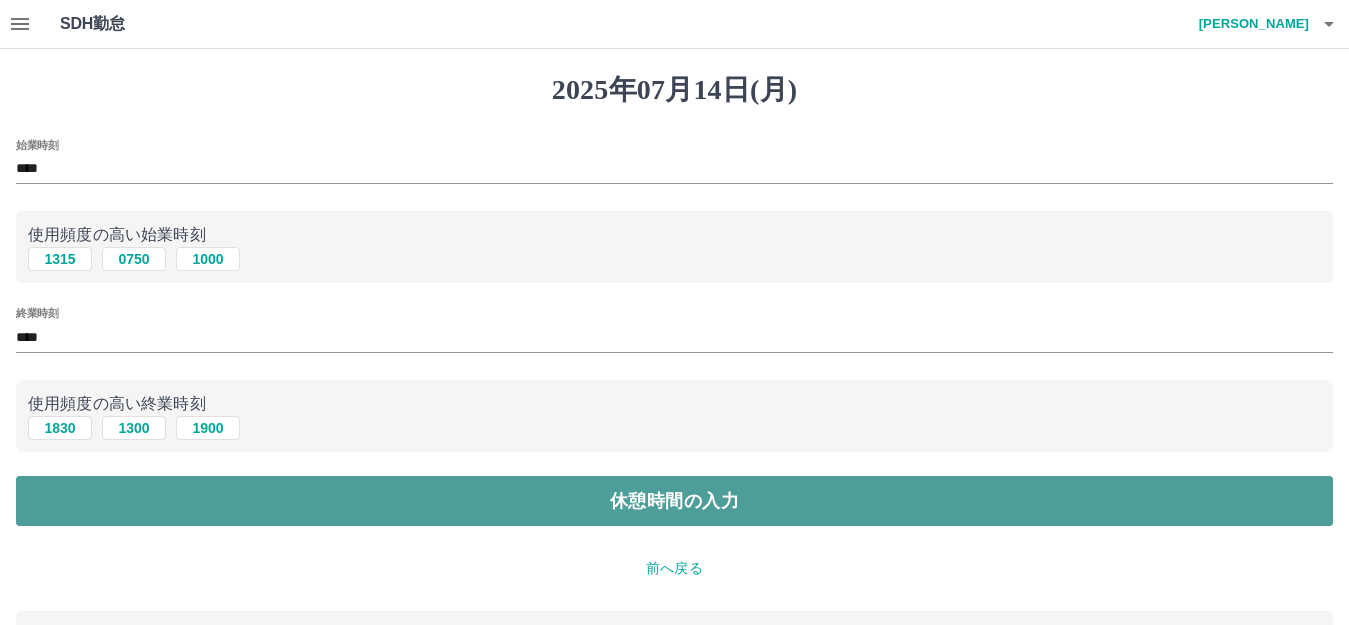 click on "休憩時間の入力" at bounding box center (674, 501) 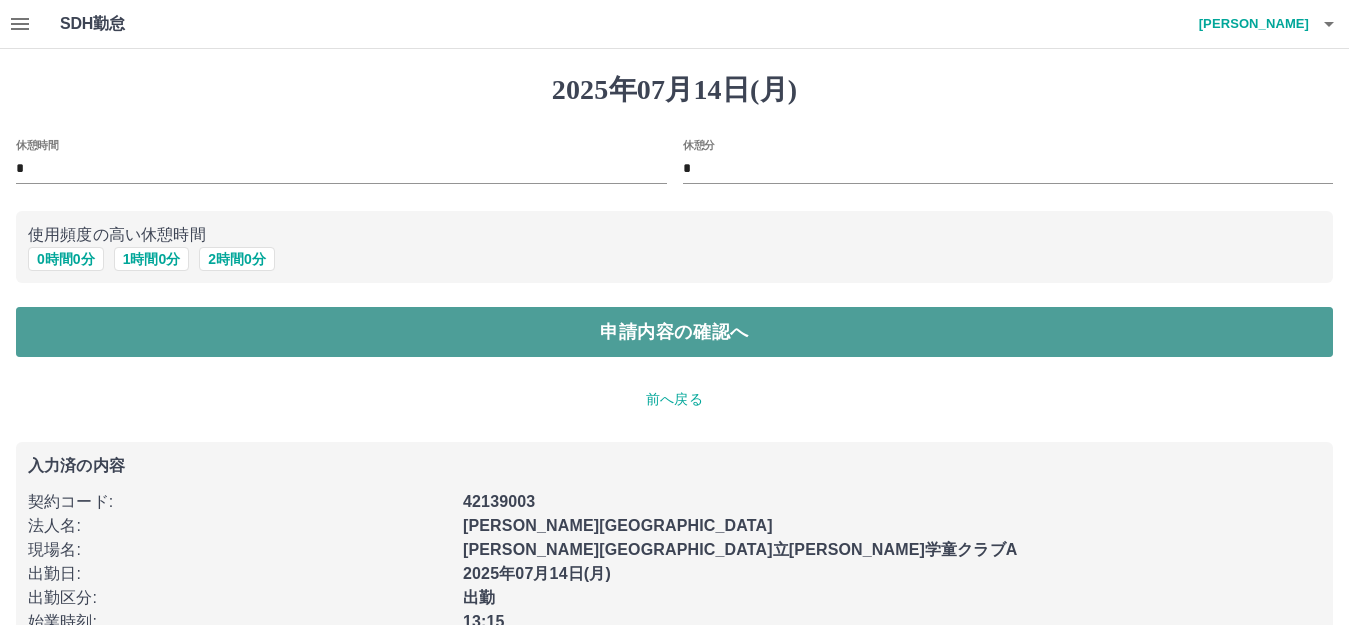 click on "申請内容の確認へ" at bounding box center [674, 332] 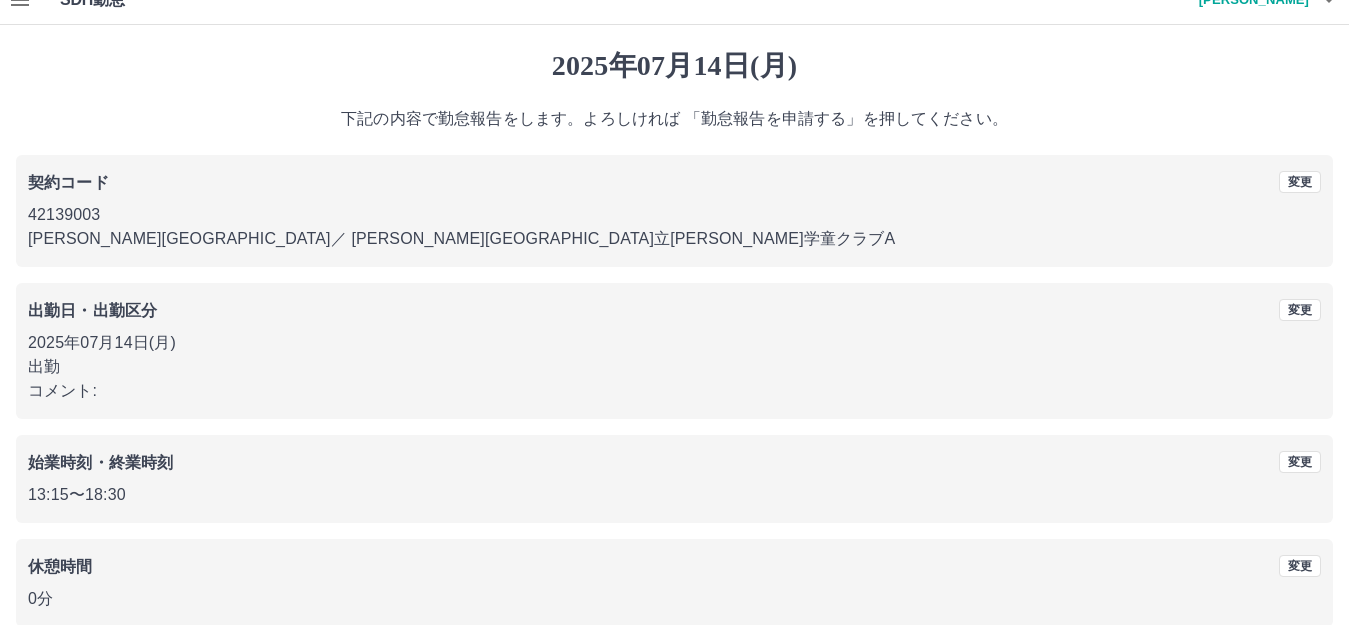scroll, scrollTop: 124, scrollLeft: 0, axis: vertical 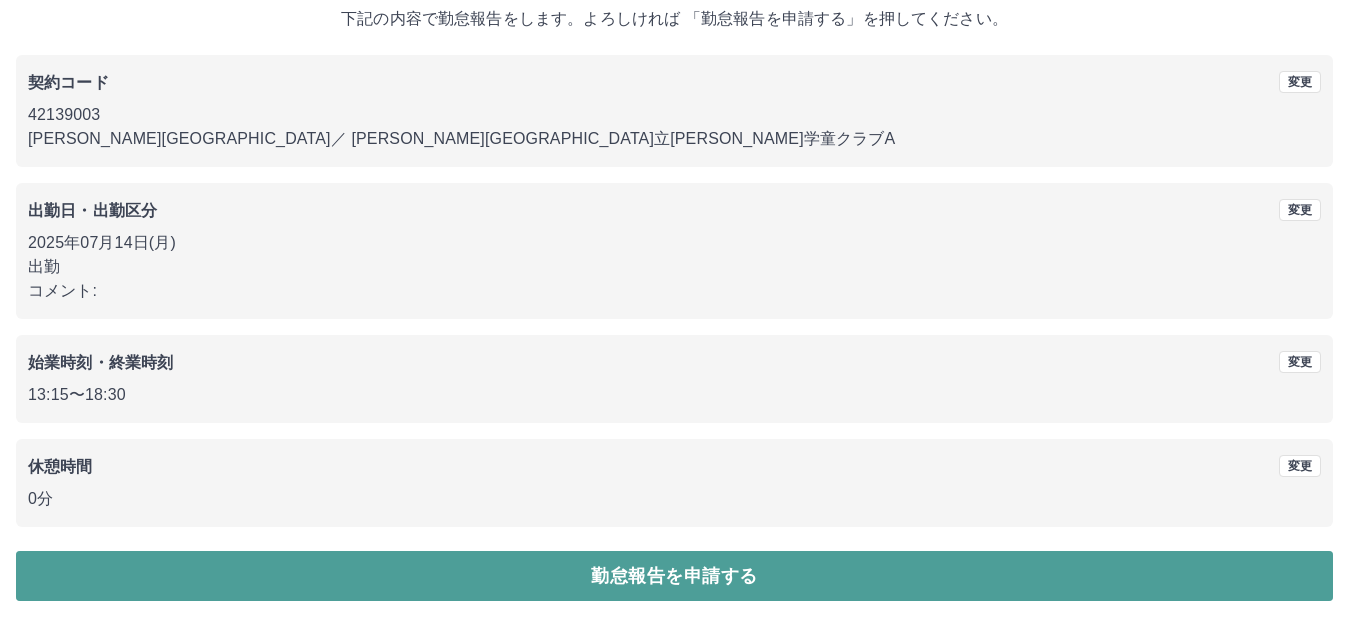 click on "勤怠報告を申請する" at bounding box center (674, 576) 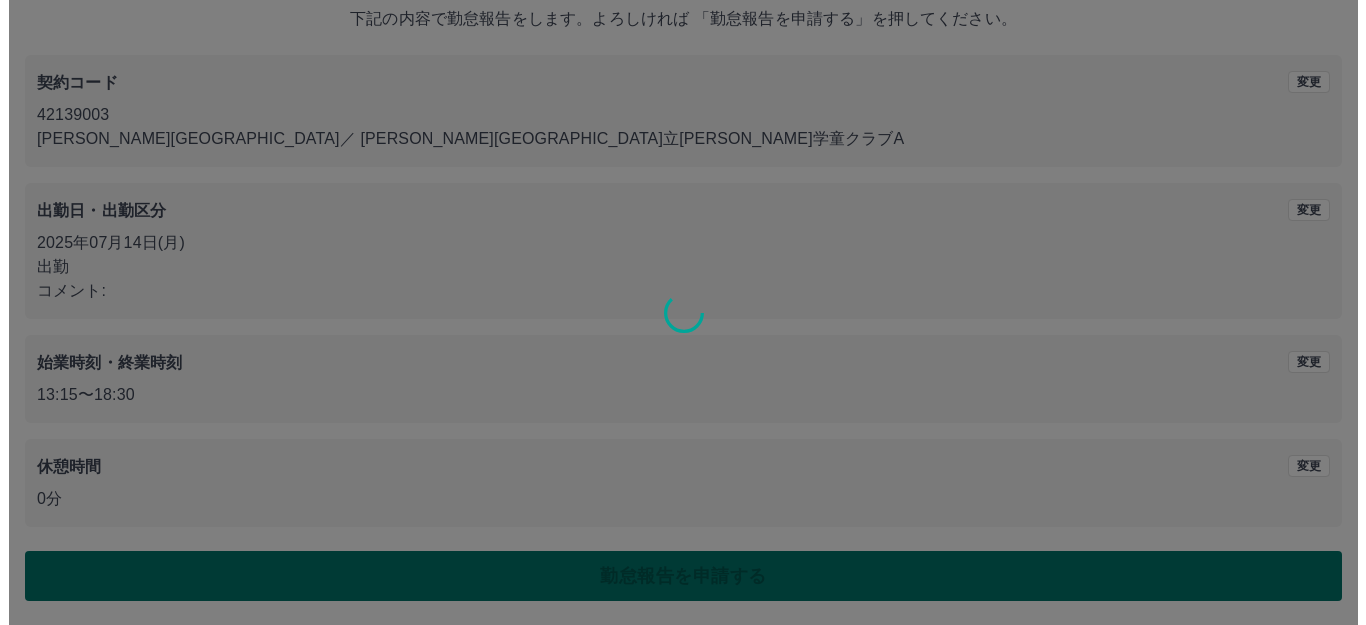 scroll, scrollTop: 0, scrollLeft: 0, axis: both 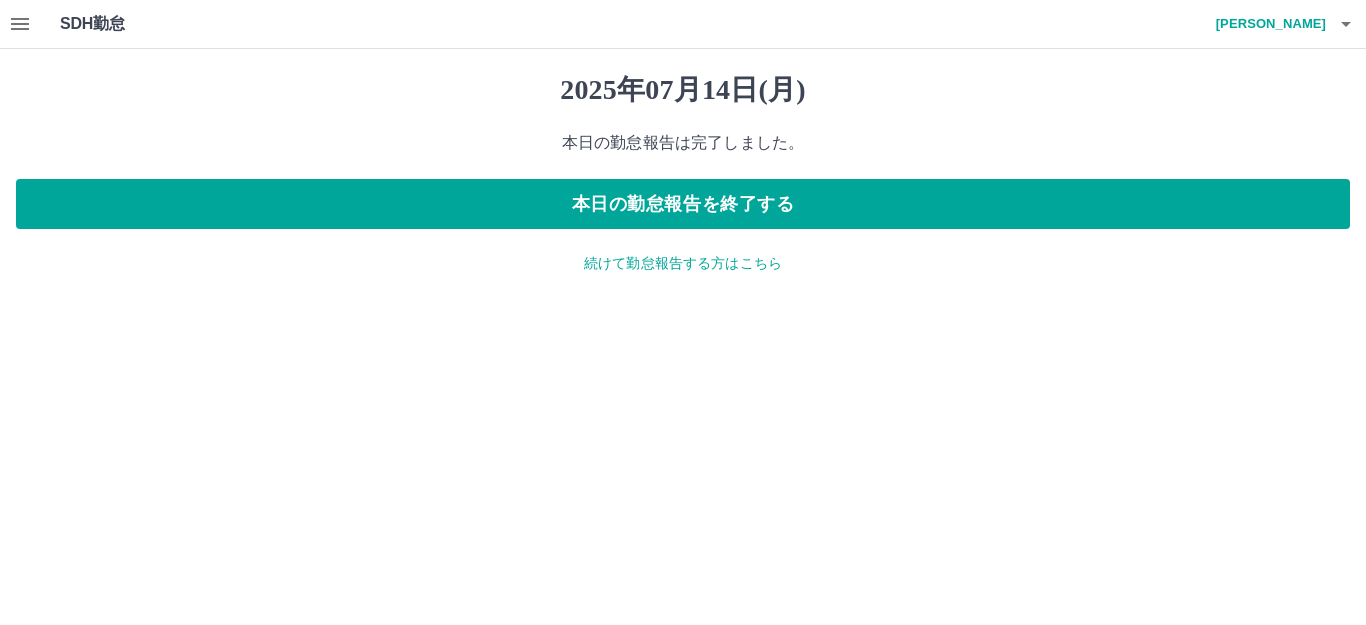 click on "続けて勤怠報告する方はこちら" at bounding box center (683, 263) 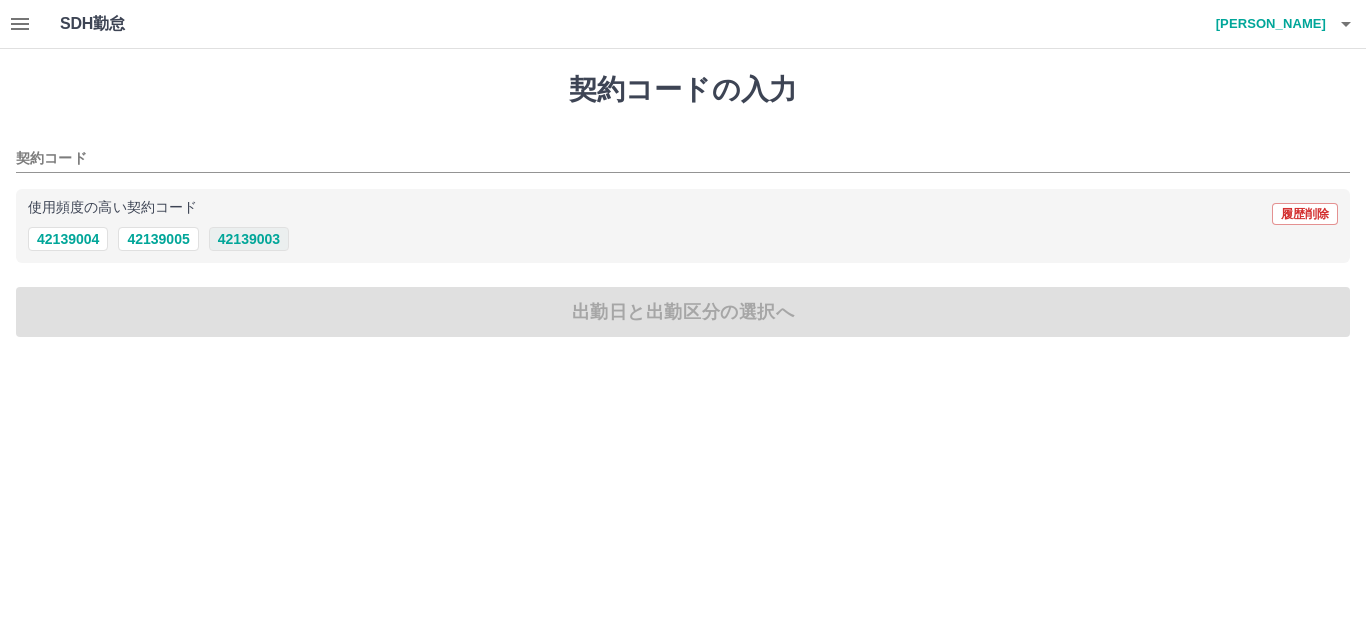 click on "42139003" at bounding box center [249, 239] 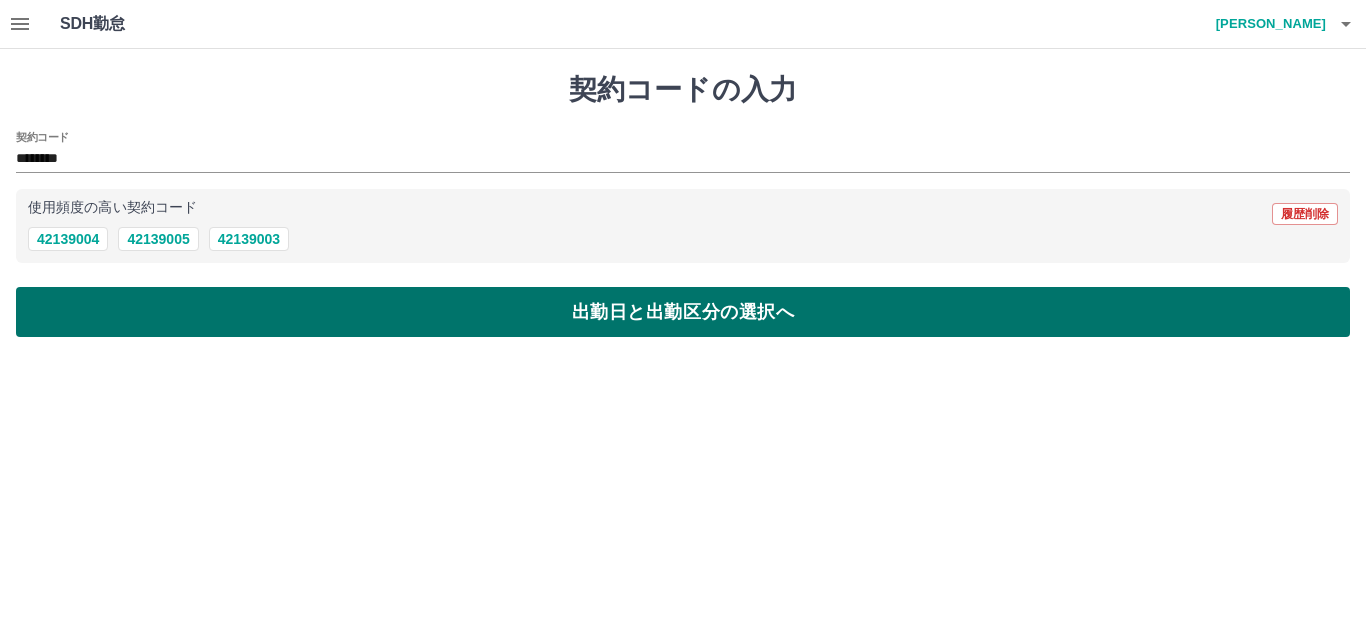 click on "出勤日と出勤区分の選択へ" at bounding box center [683, 312] 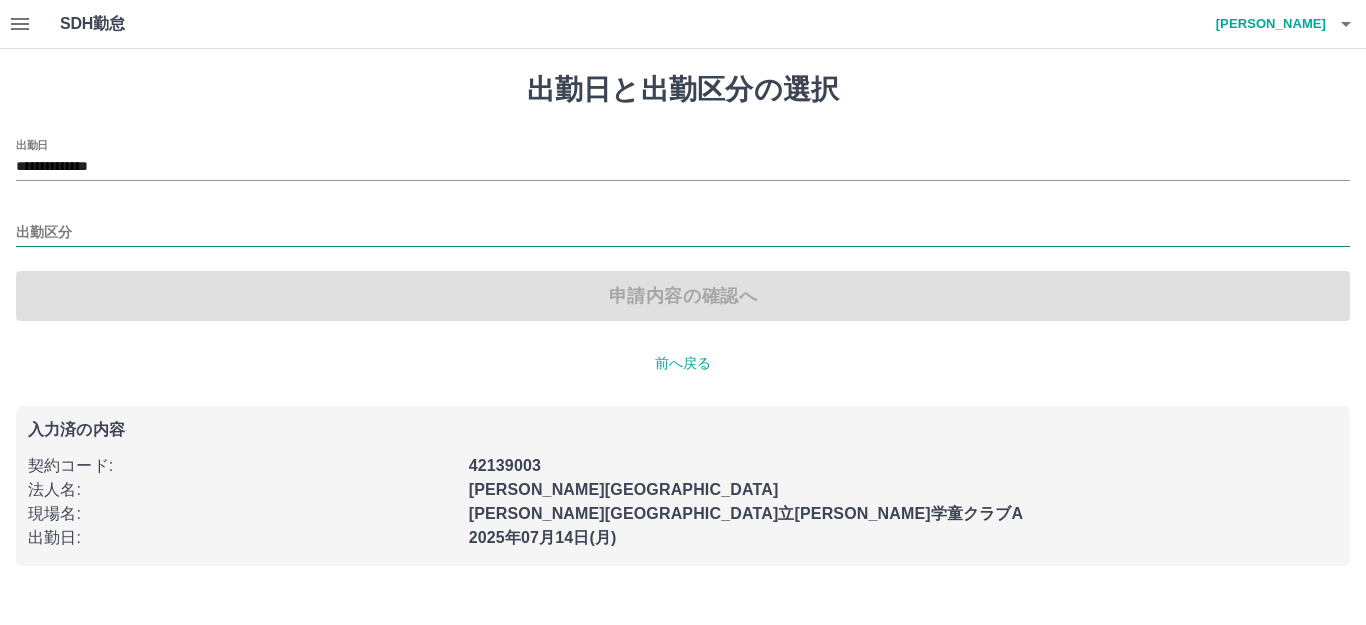 click on "出勤区分" at bounding box center (683, 233) 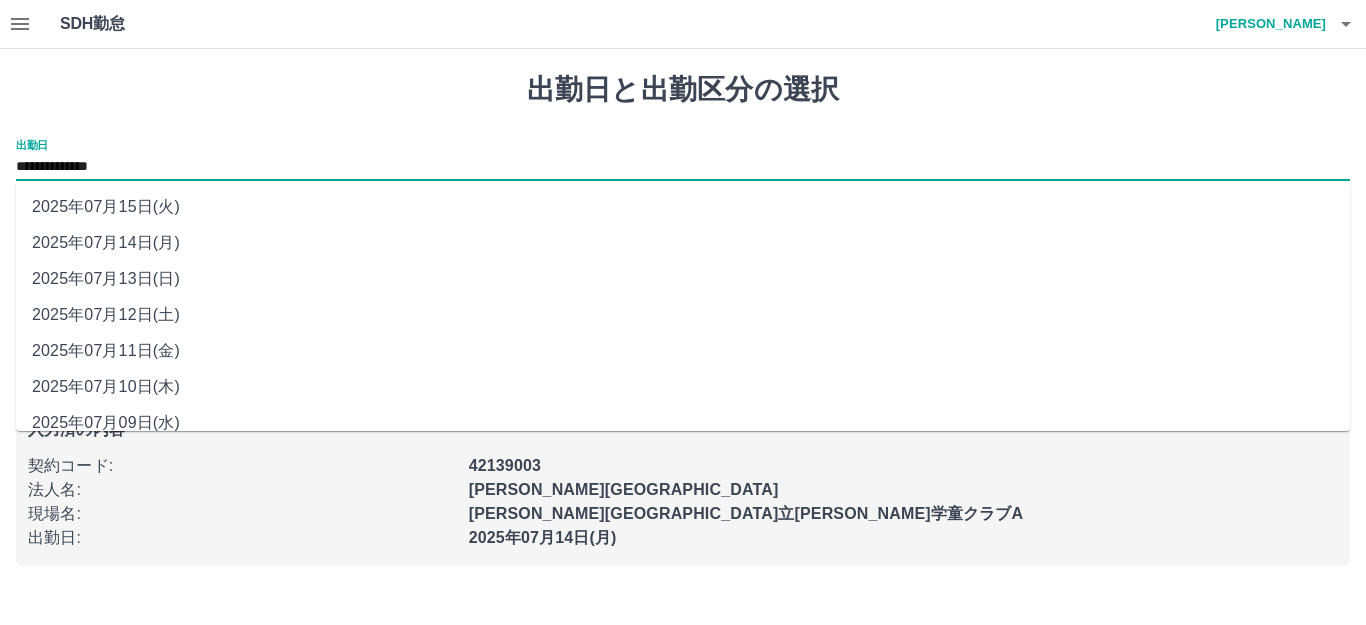 click on "**********" at bounding box center [683, 167] 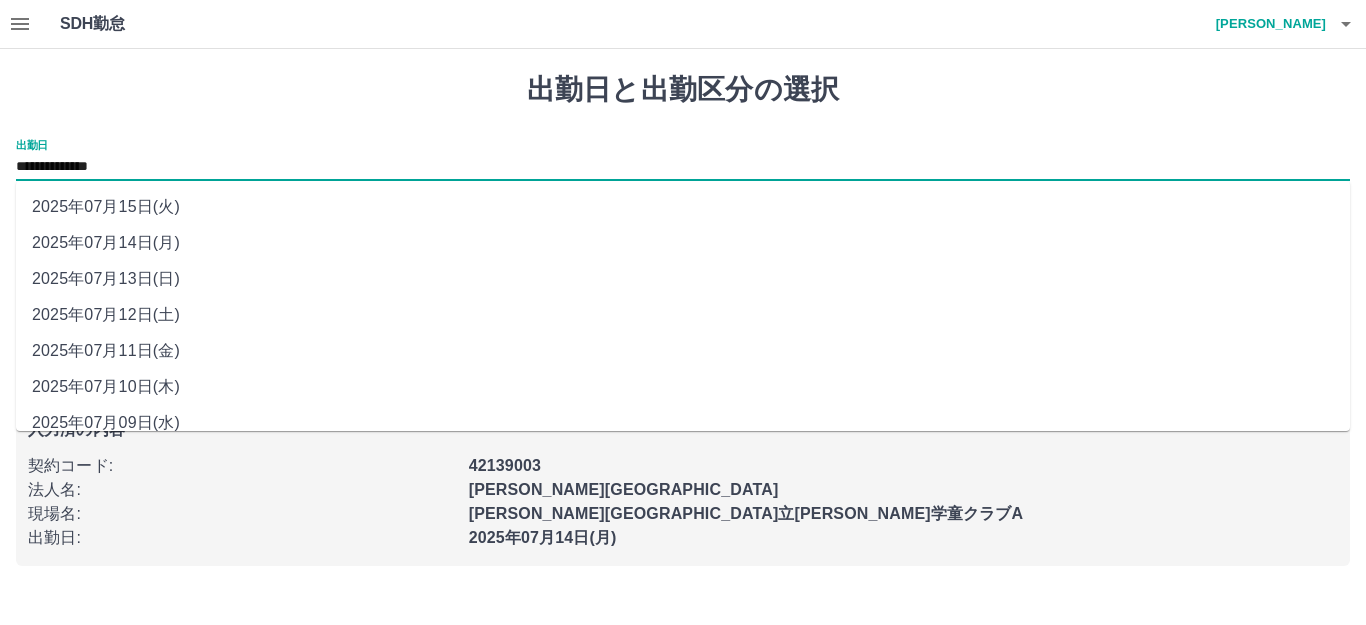 click on "2025年07月15日(火)" at bounding box center (683, 207) 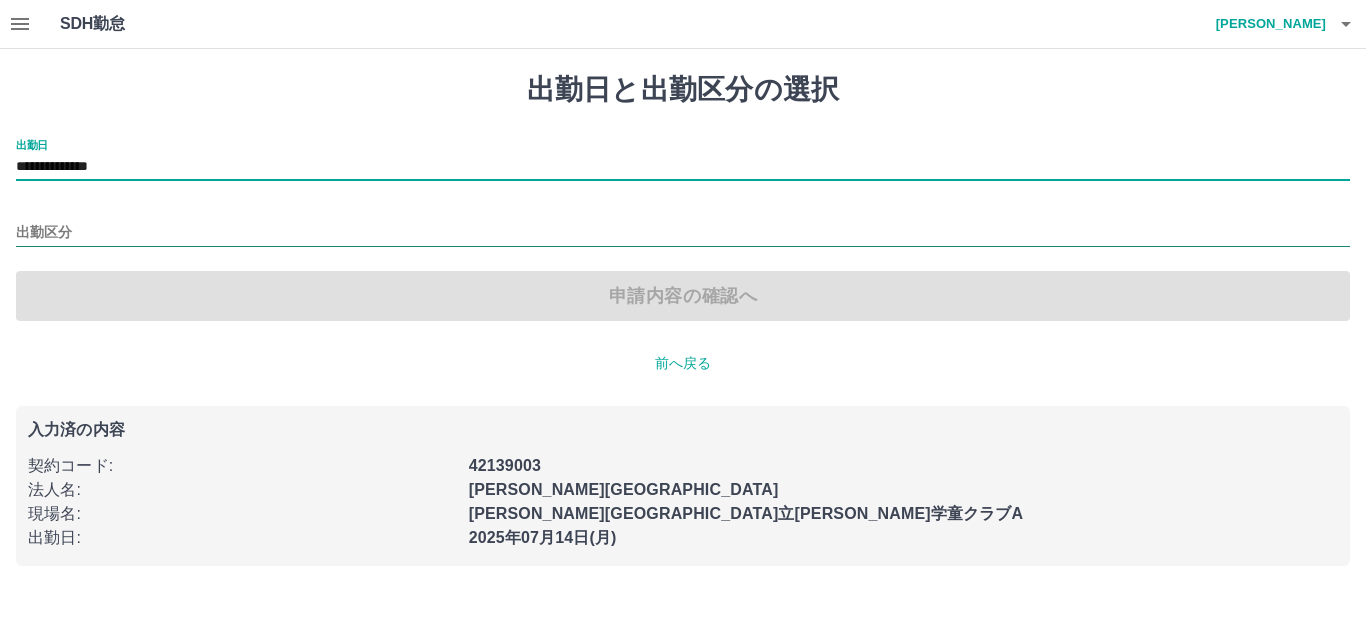 click on "出勤区分" at bounding box center [683, 233] 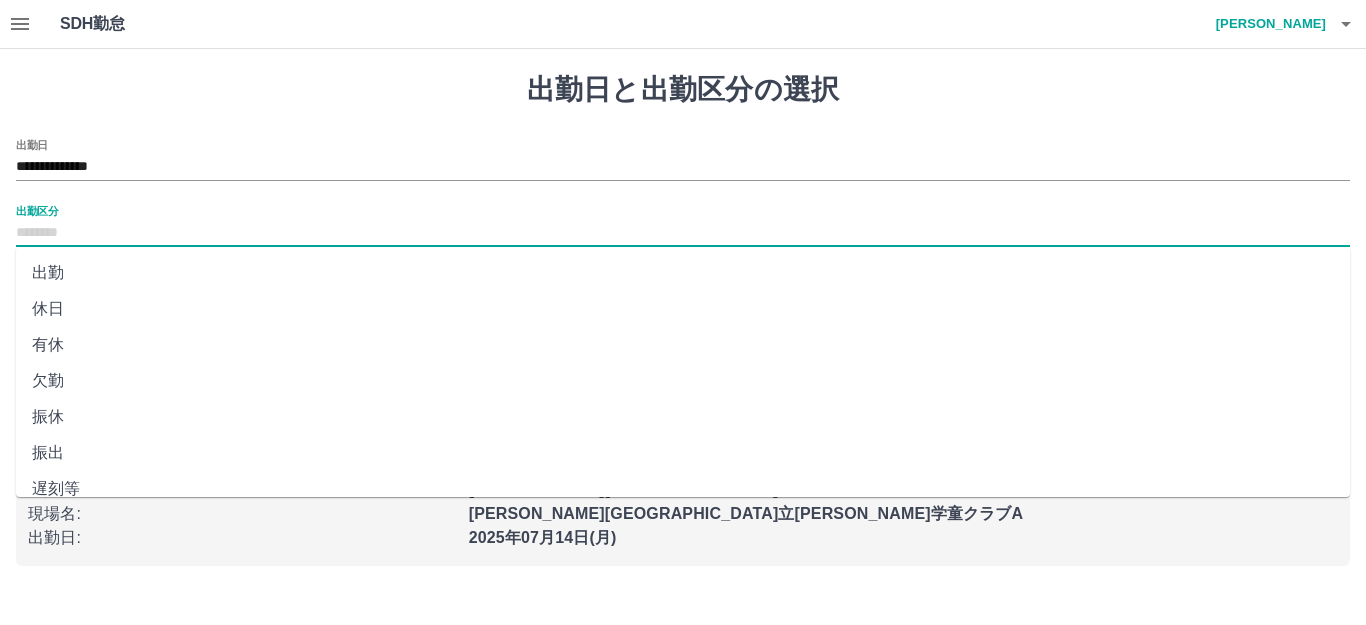 click on "休日" at bounding box center (683, 309) 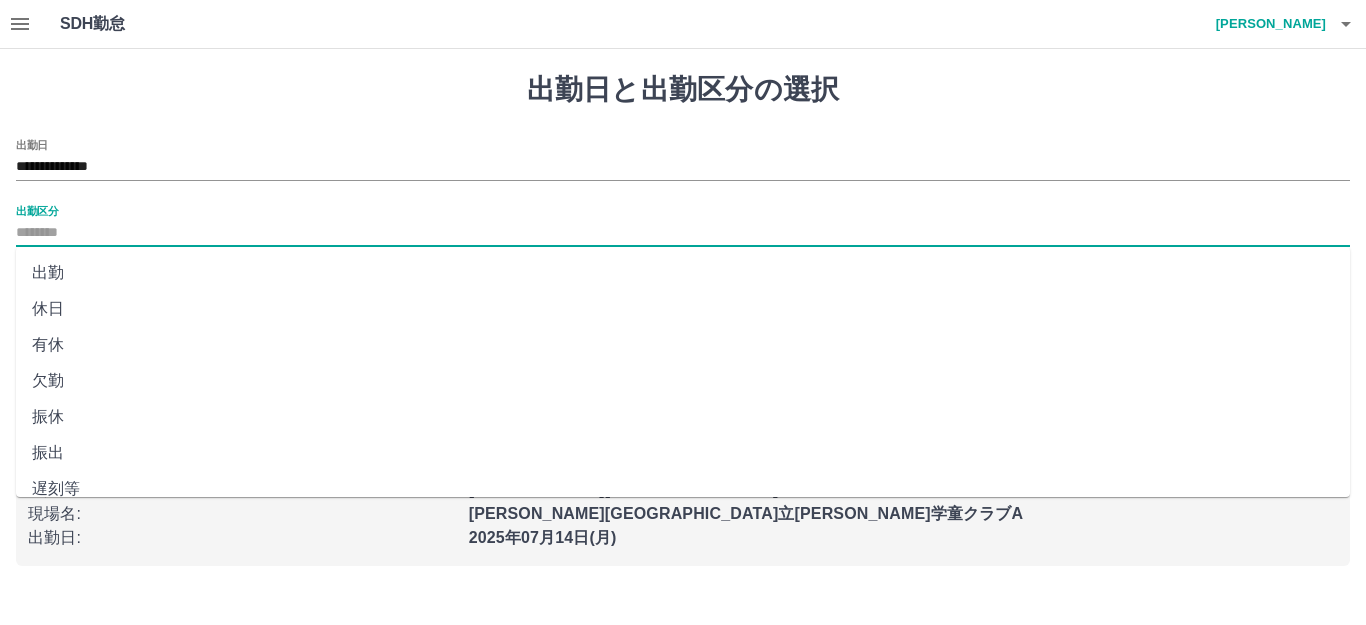 type on "**" 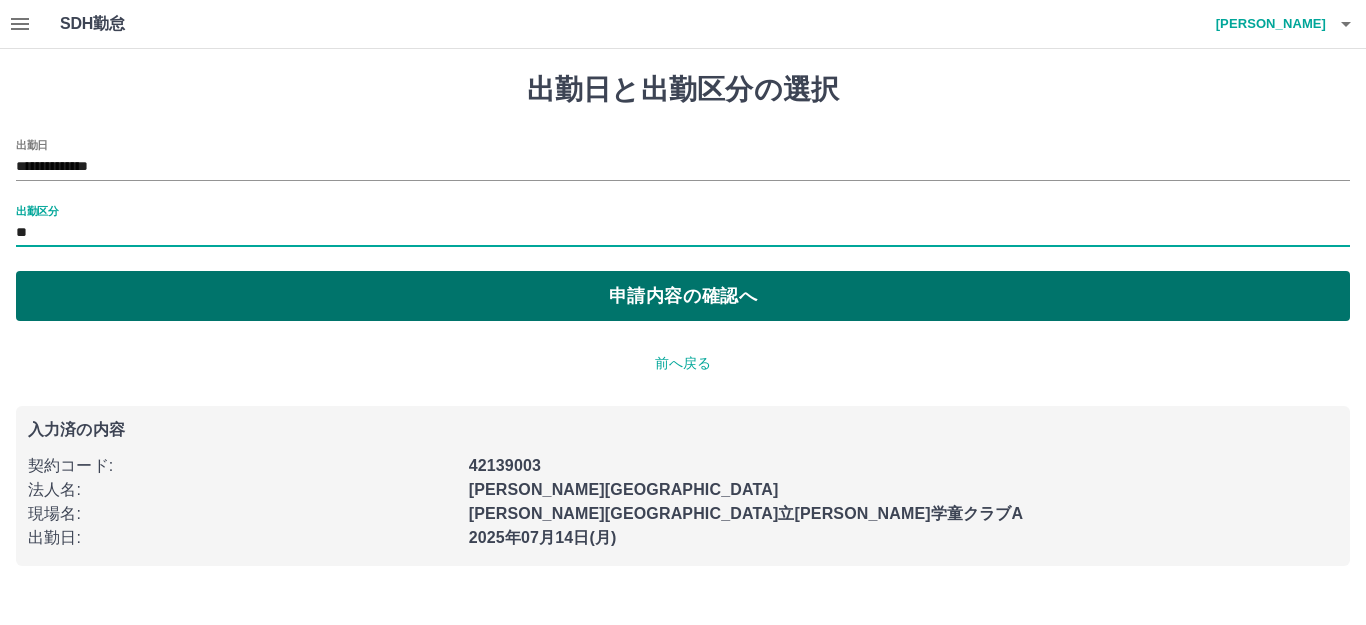click on "申請内容の確認へ" at bounding box center [683, 296] 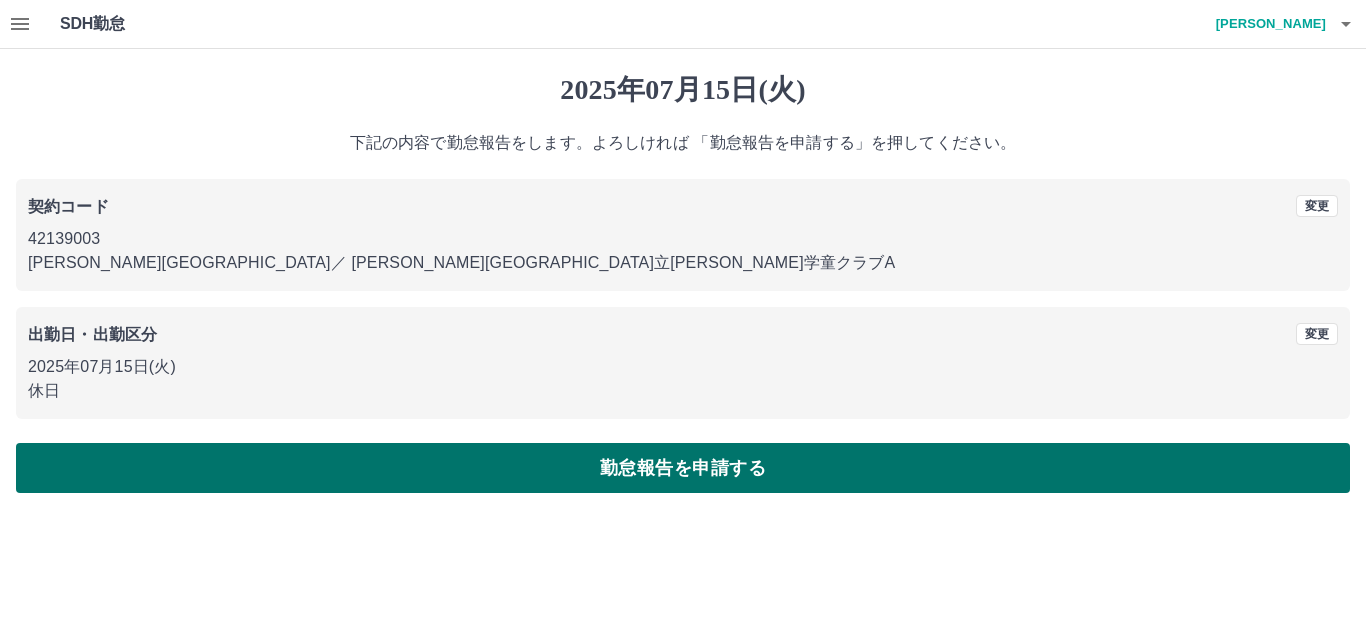 click on "勤怠報告を申請する" at bounding box center (683, 468) 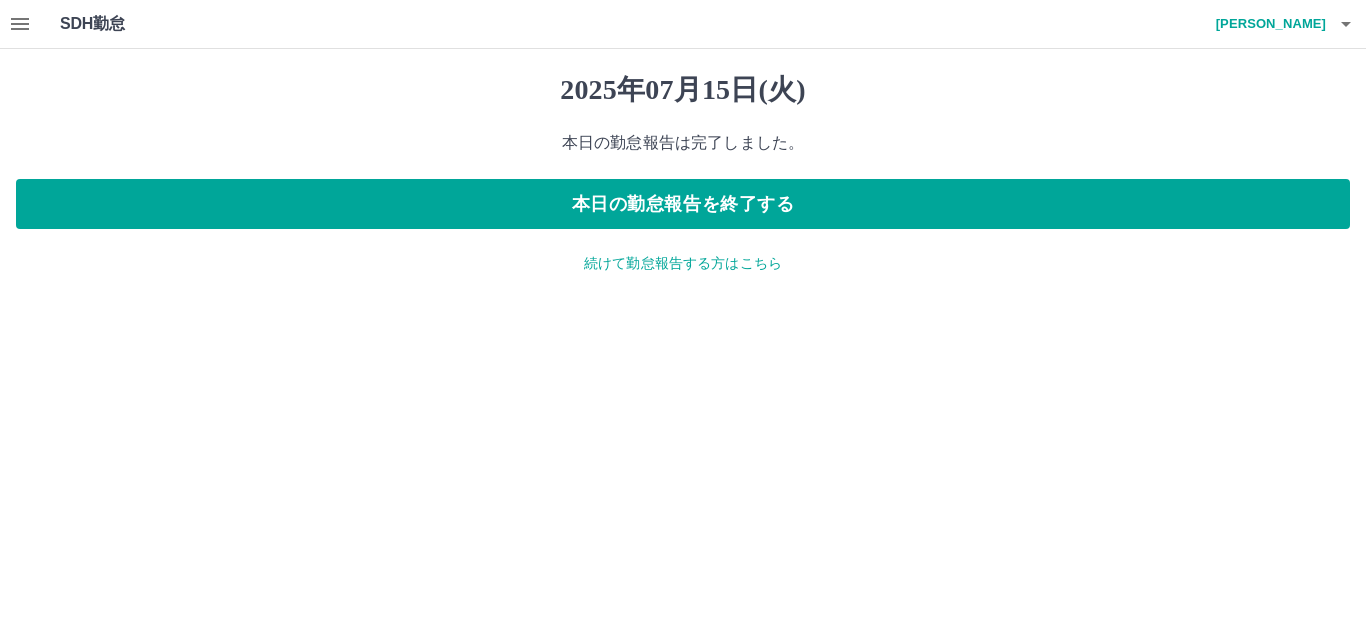 click on "続けて勤怠報告する方はこちら" at bounding box center (683, 263) 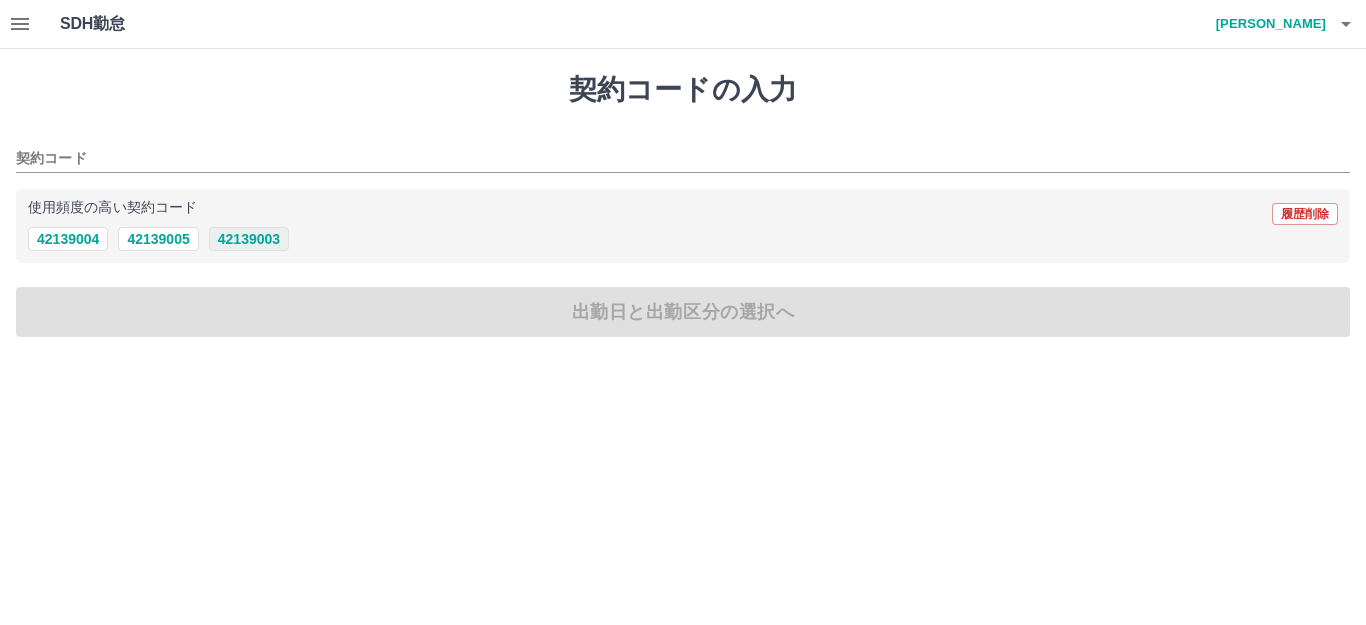 click on "42139003" at bounding box center [249, 239] 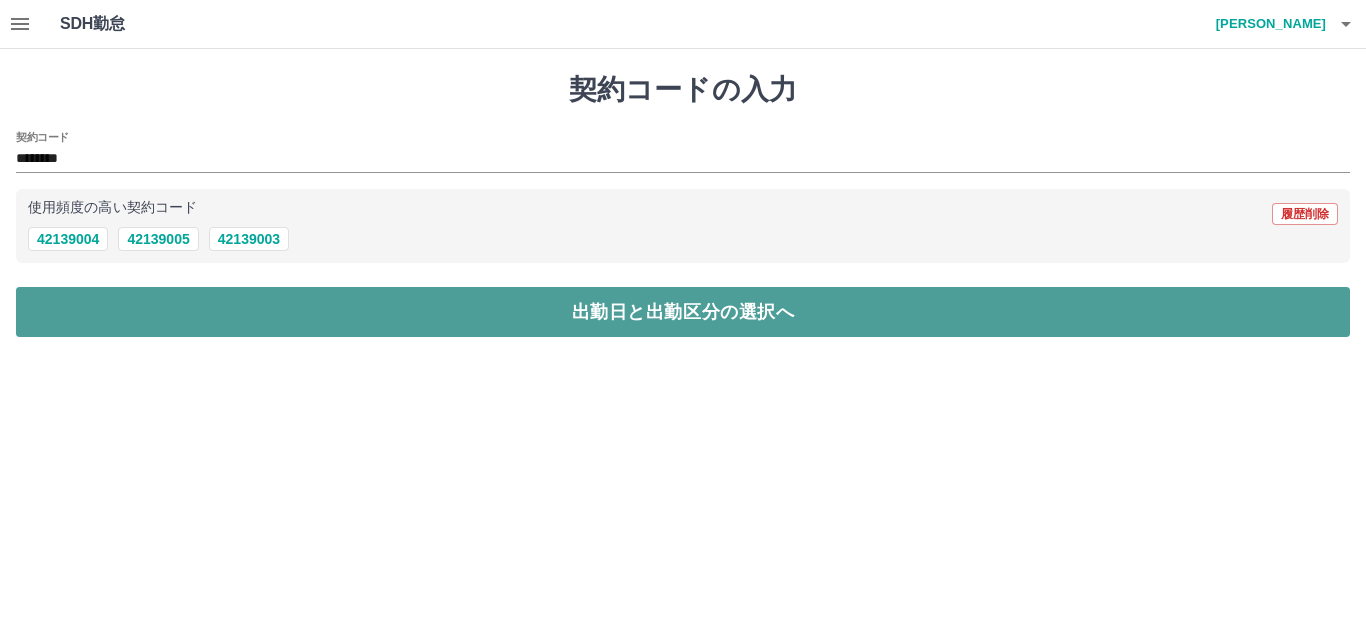 click on "出勤日と出勤区分の選択へ" at bounding box center (683, 312) 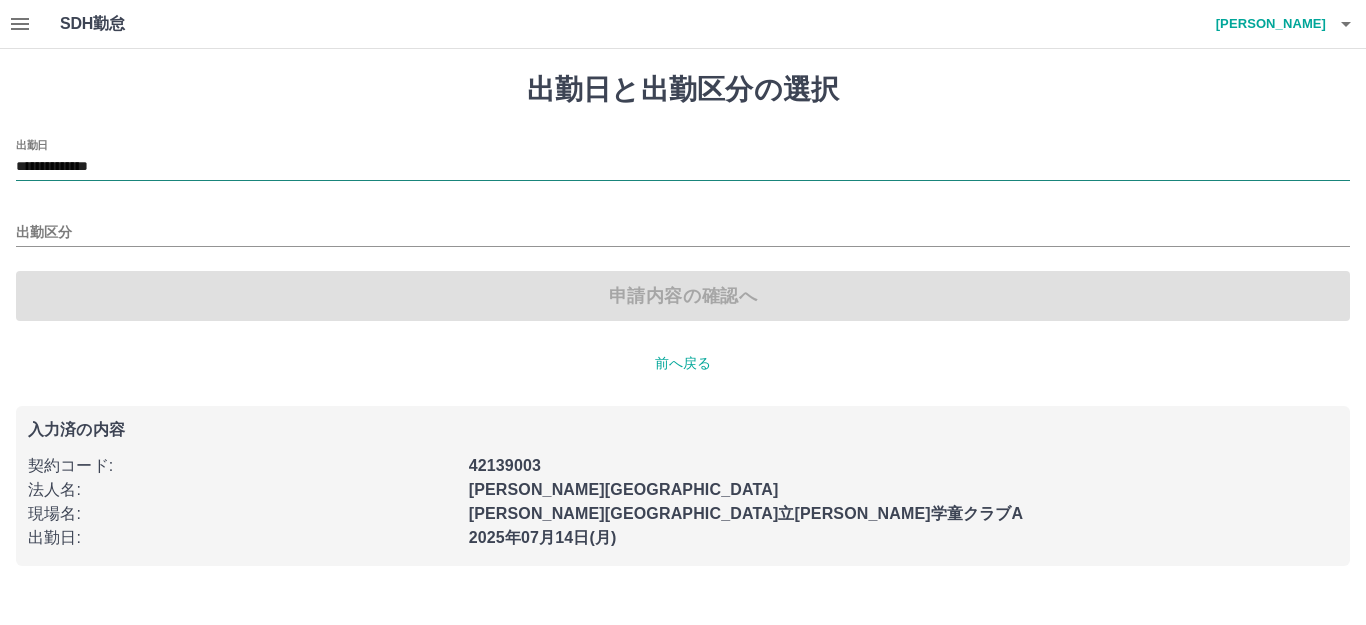 click on "**********" at bounding box center [683, 167] 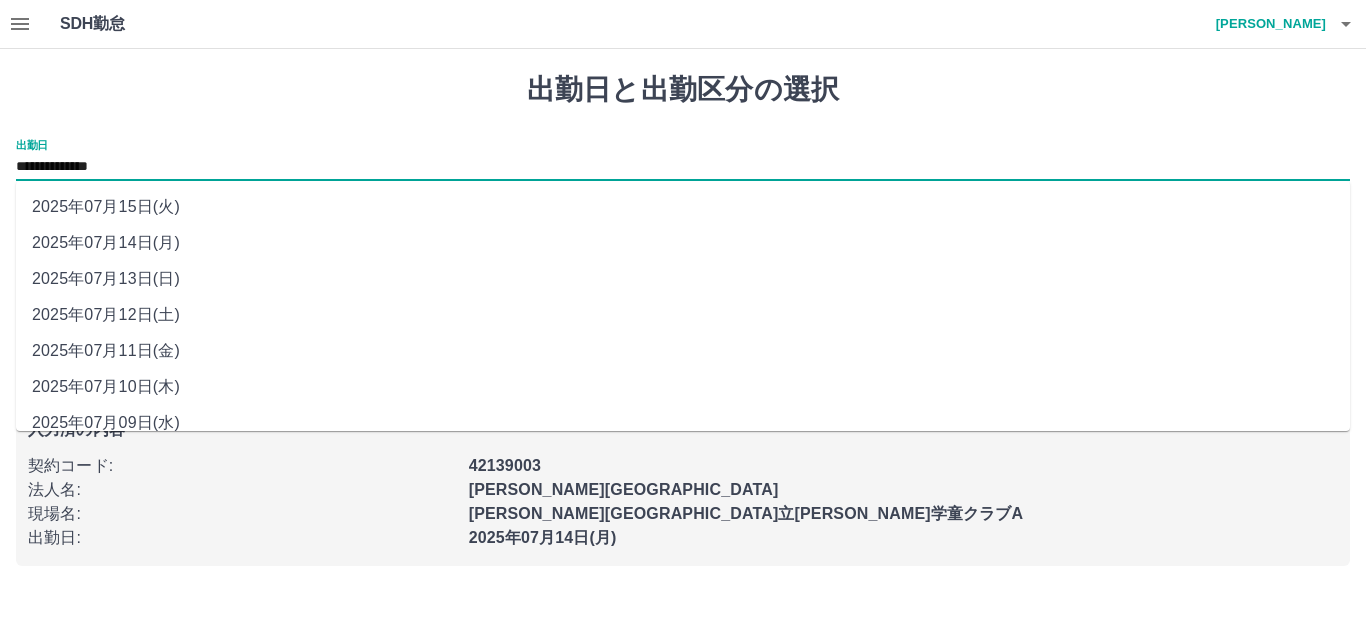 click on "2025年07月13日(日)" at bounding box center (683, 279) 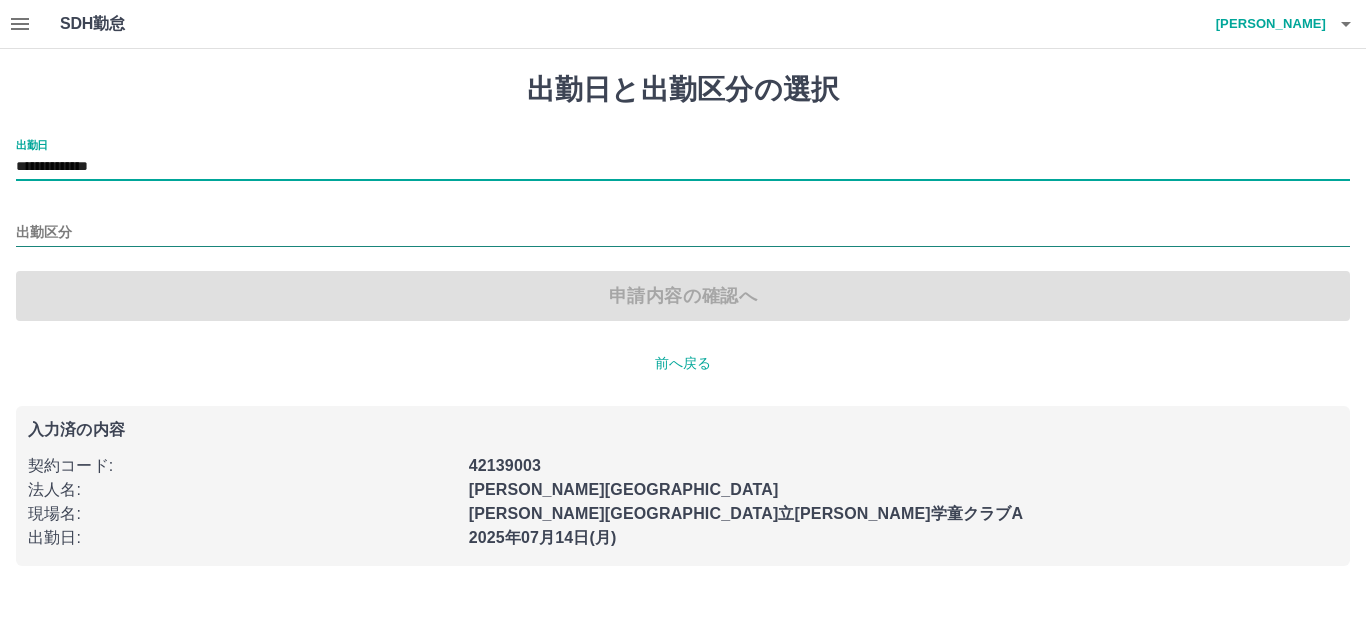 click on "出勤区分" at bounding box center [683, 233] 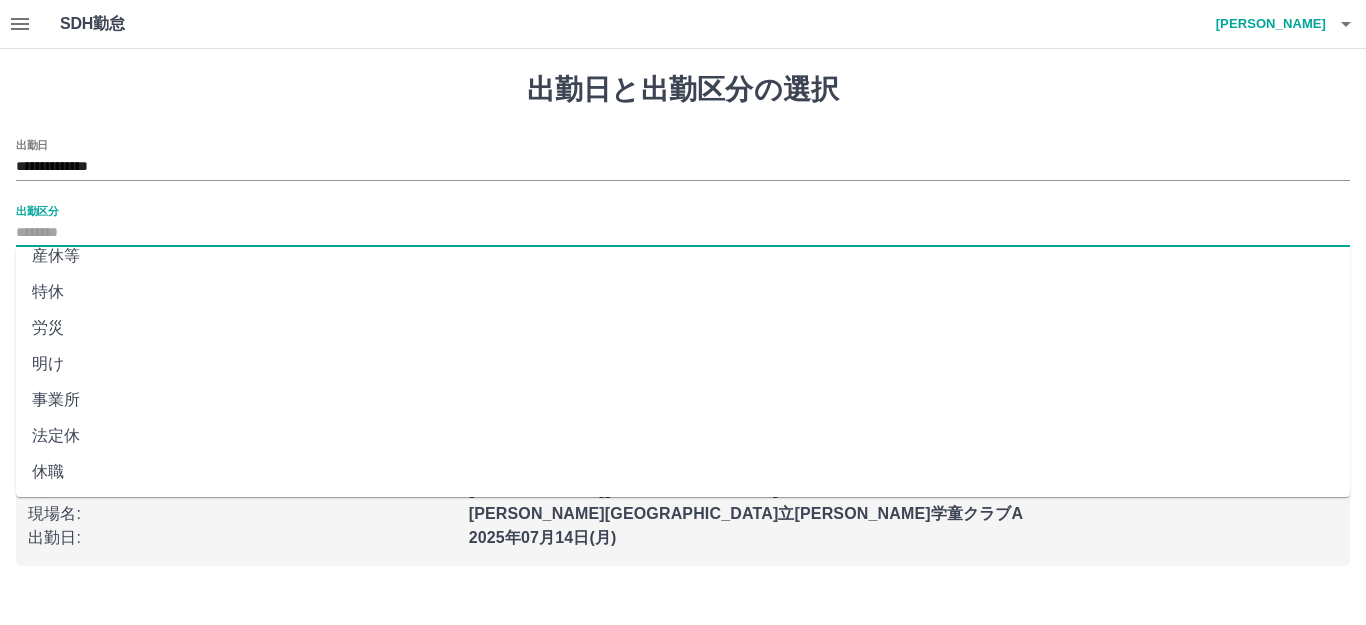 scroll, scrollTop: 414, scrollLeft: 0, axis: vertical 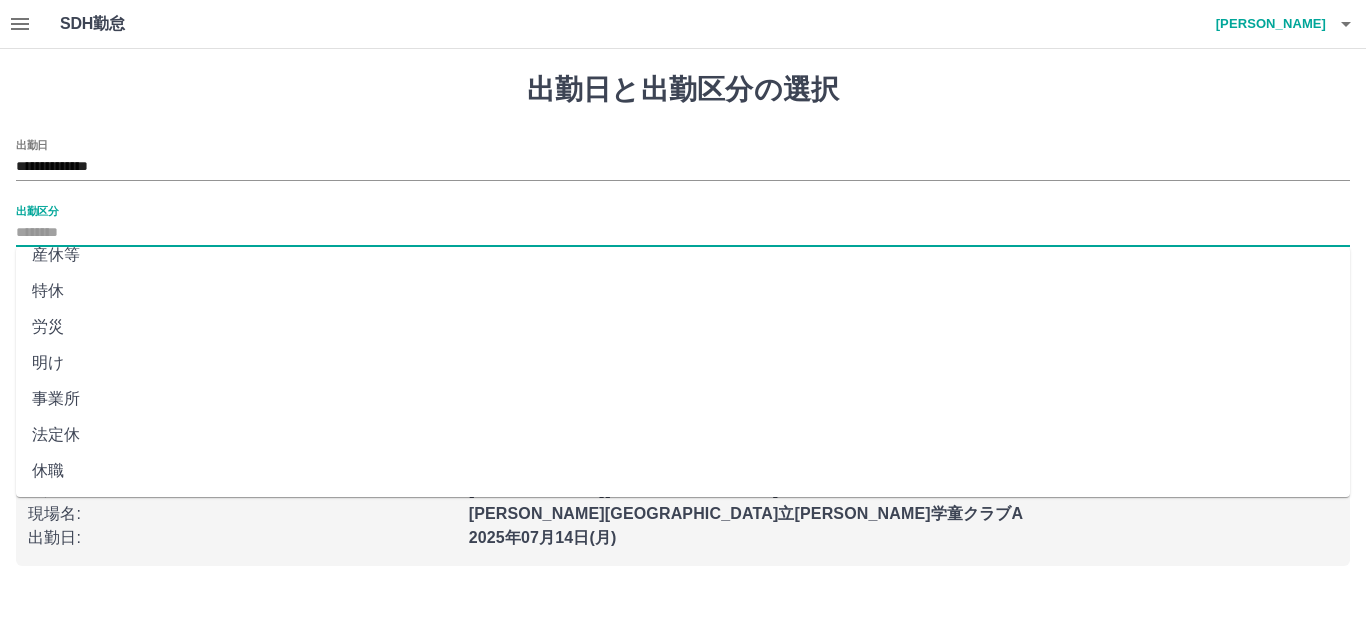 click on "法定休" at bounding box center (683, 435) 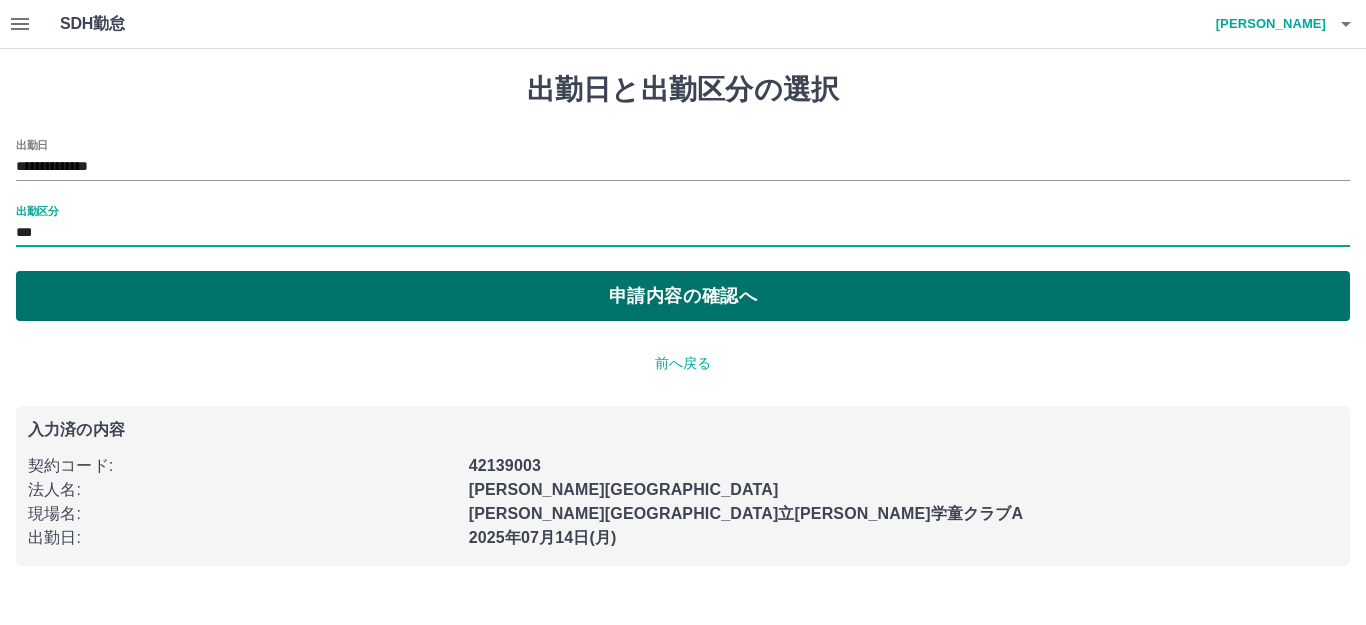 click on "申請内容の確認へ" at bounding box center (683, 296) 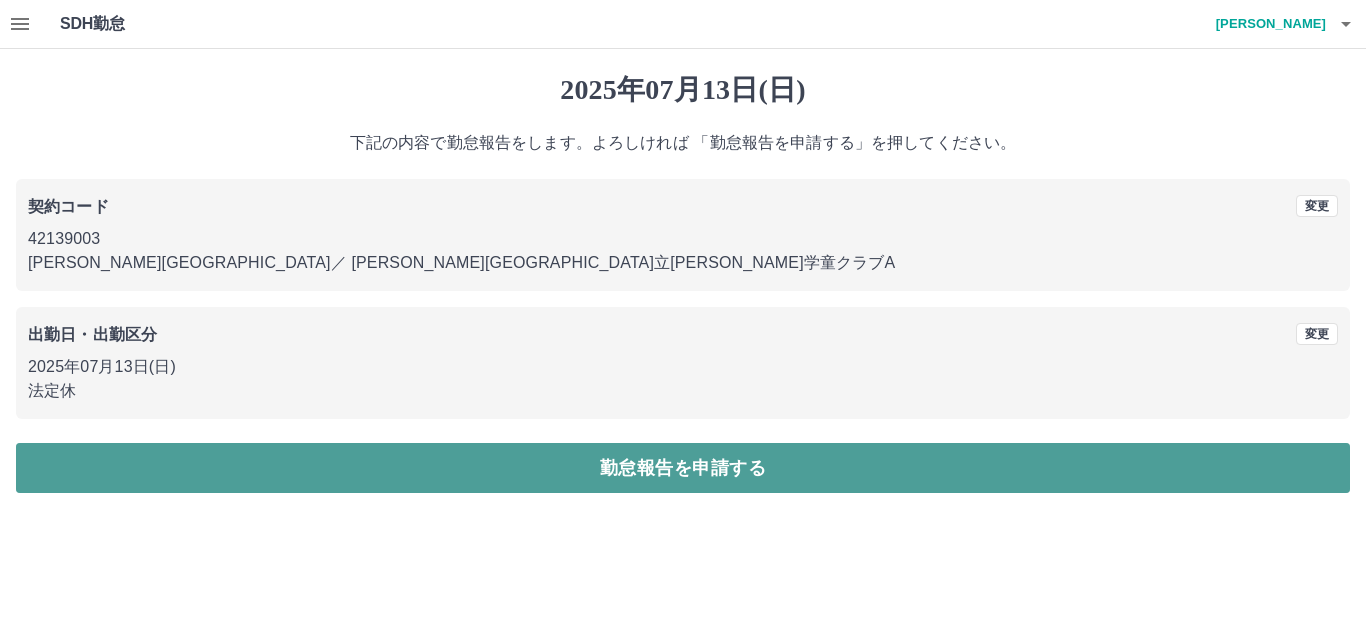 click on "勤怠報告を申請する" at bounding box center [683, 468] 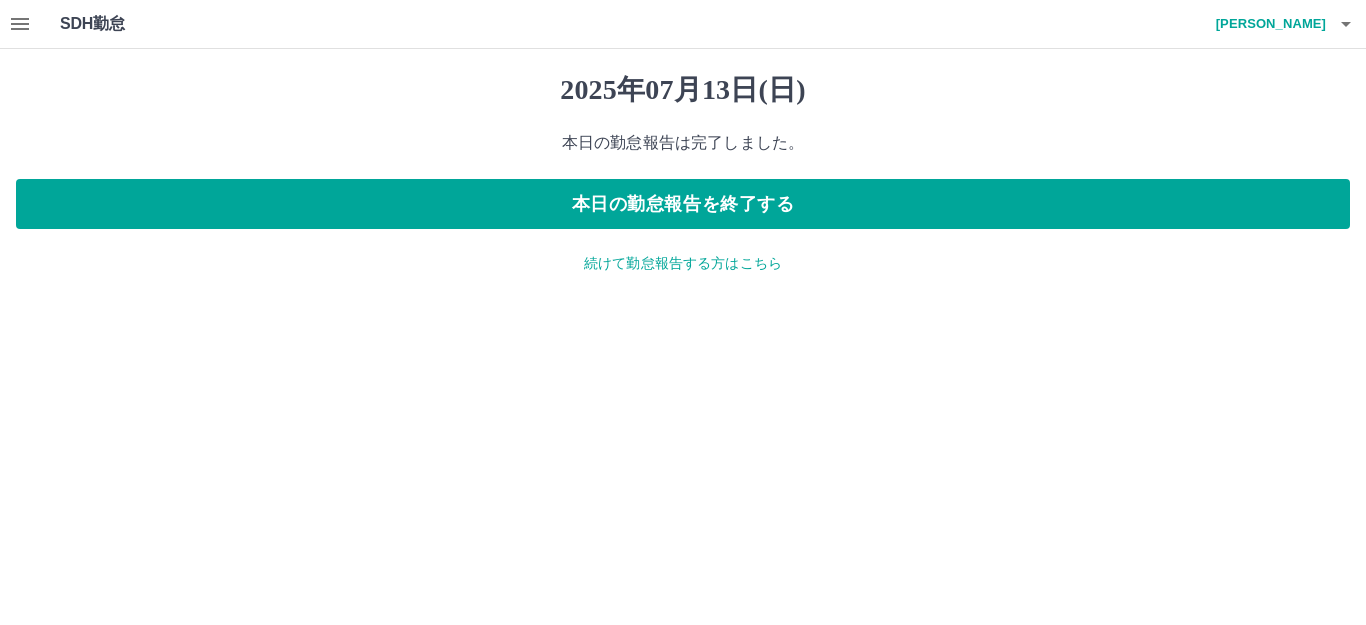 click on "続けて勤怠報告する方はこちら" at bounding box center (683, 263) 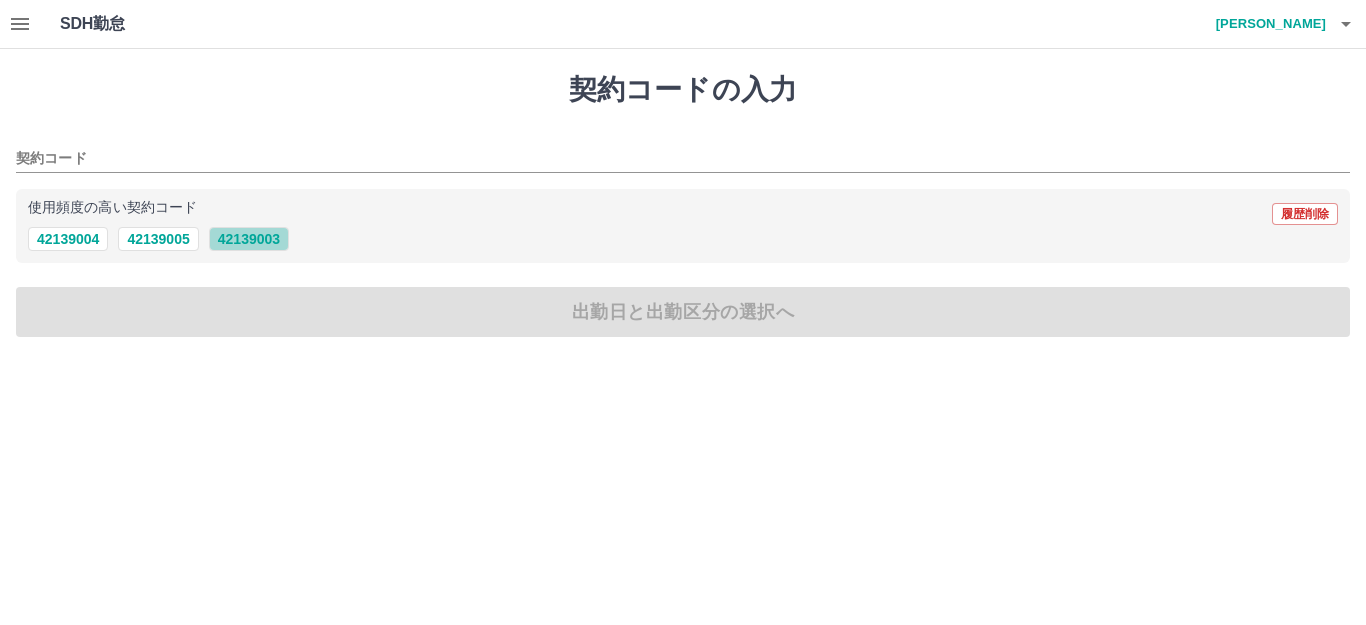 click on "42139003" at bounding box center [249, 239] 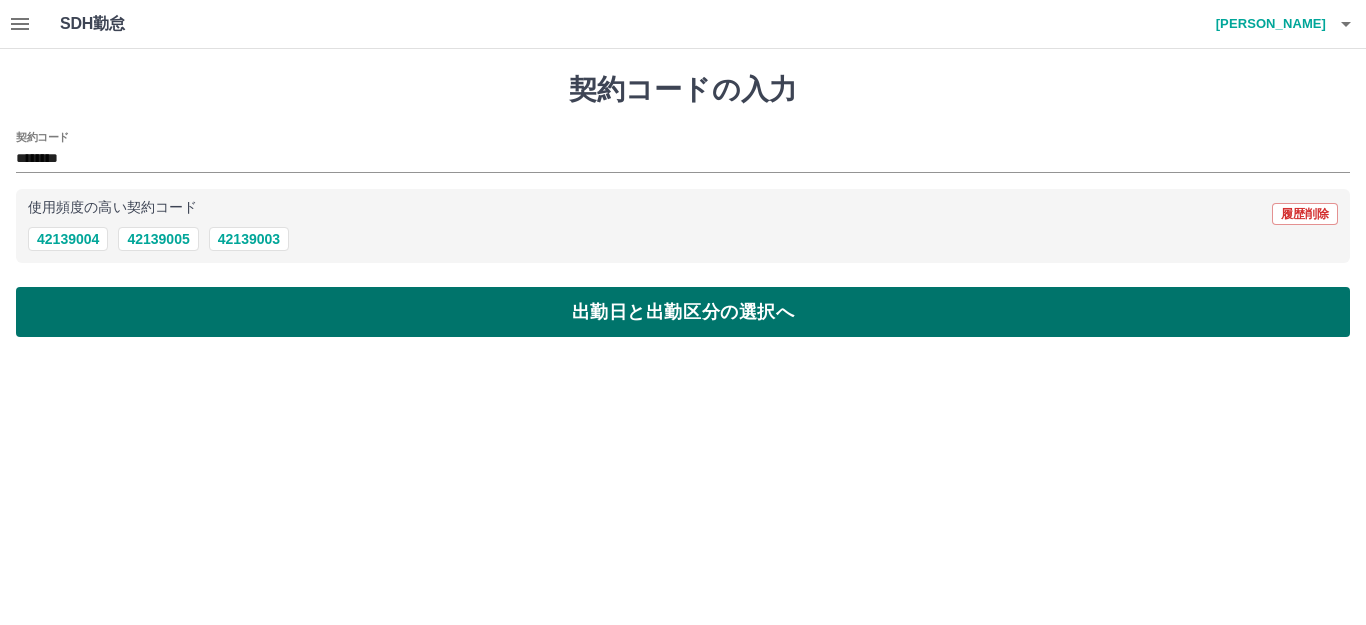 click on "出勤日と出勤区分の選択へ" at bounding box center [683, 312] 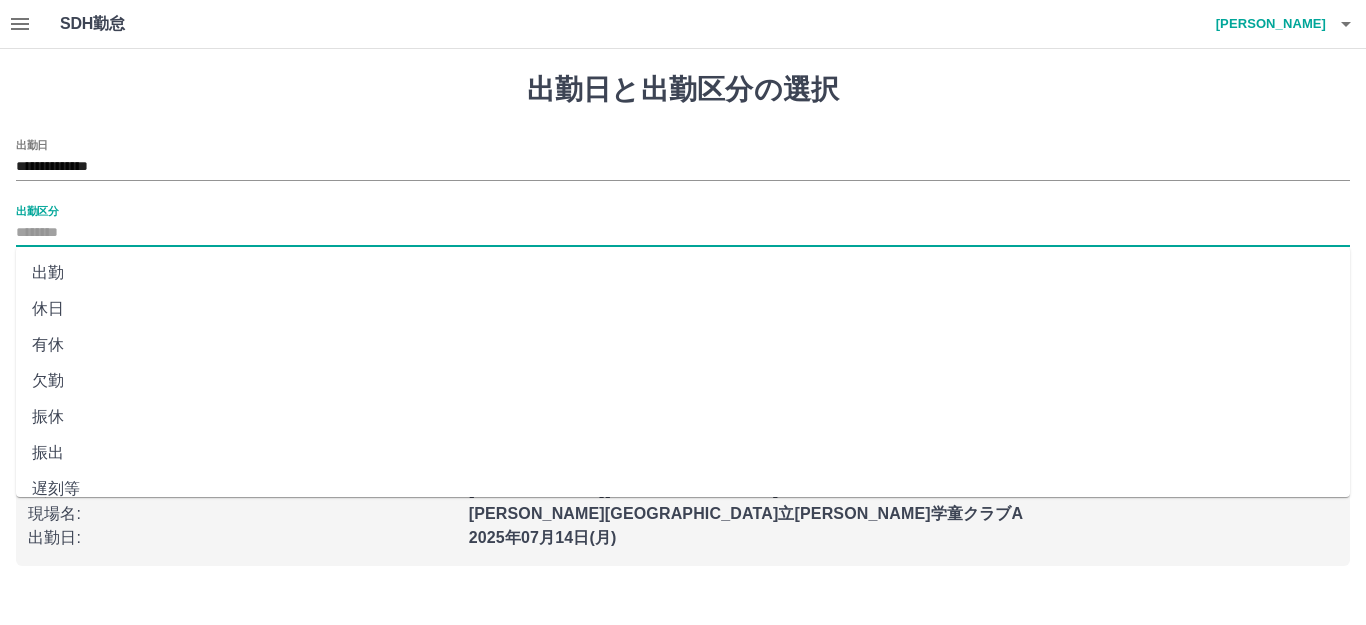 click on "出勤区分" at bounding box center (683, 233) 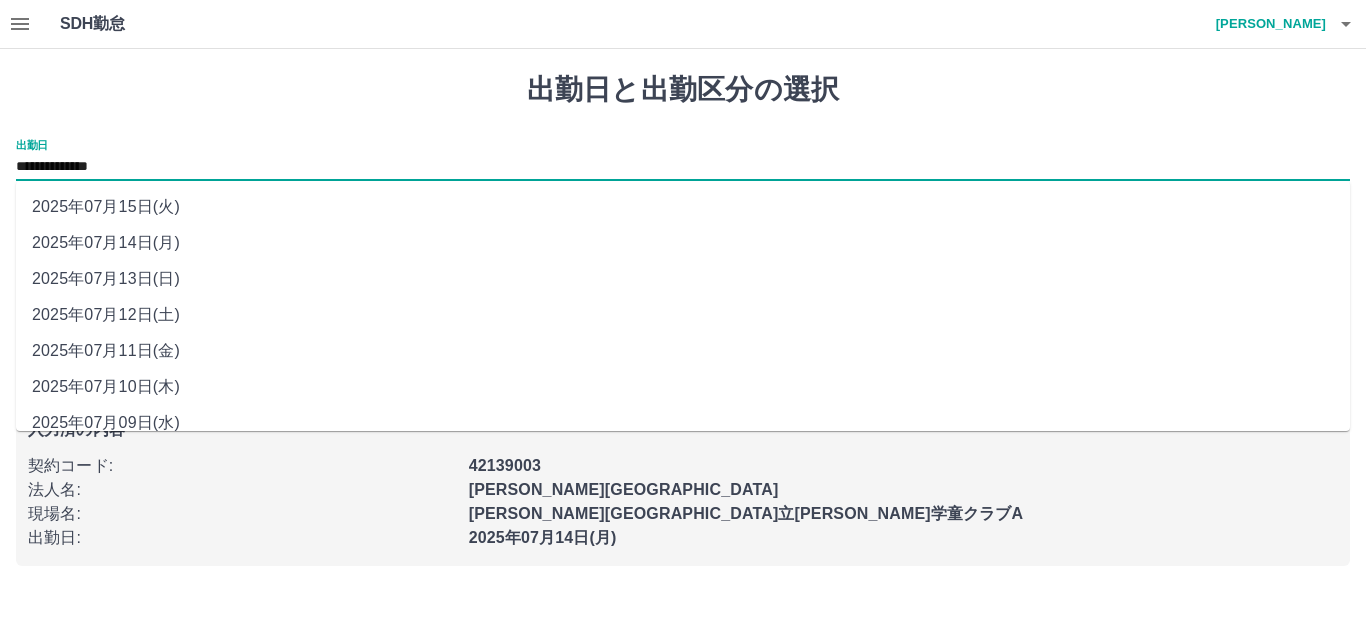 click on "**********" at bounding box center (683, 167) 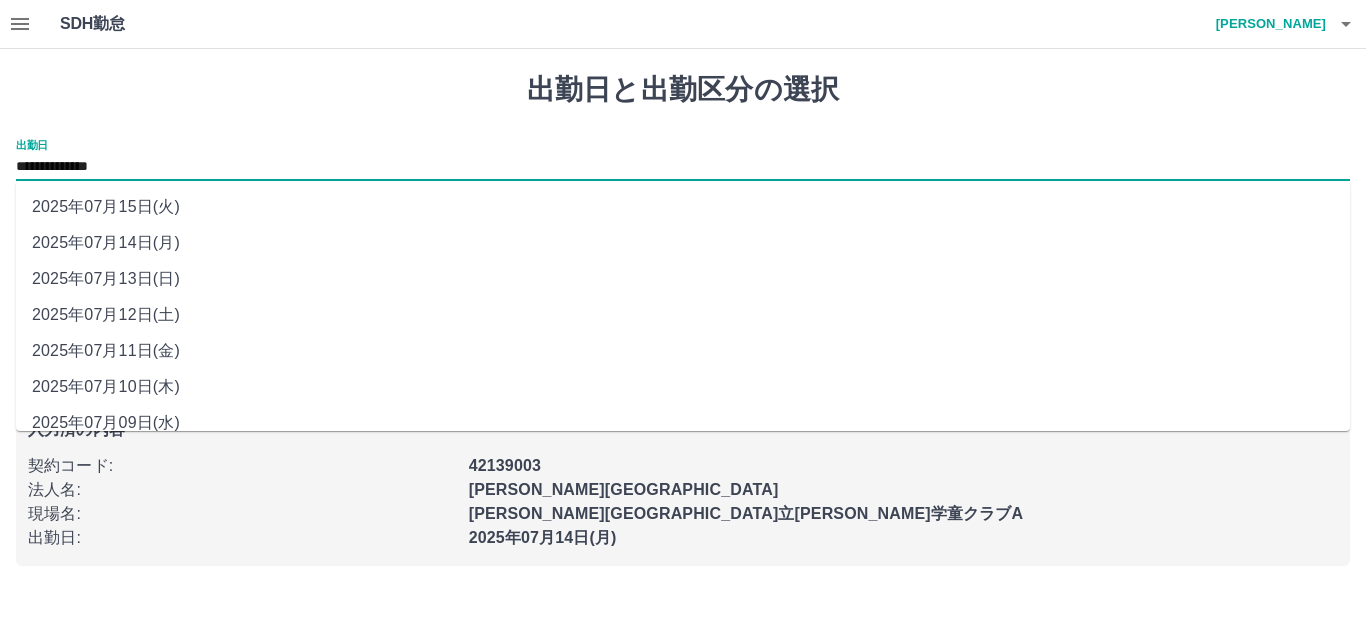 click on "2025年07月12日(土)" at bounding box center [683, 315] 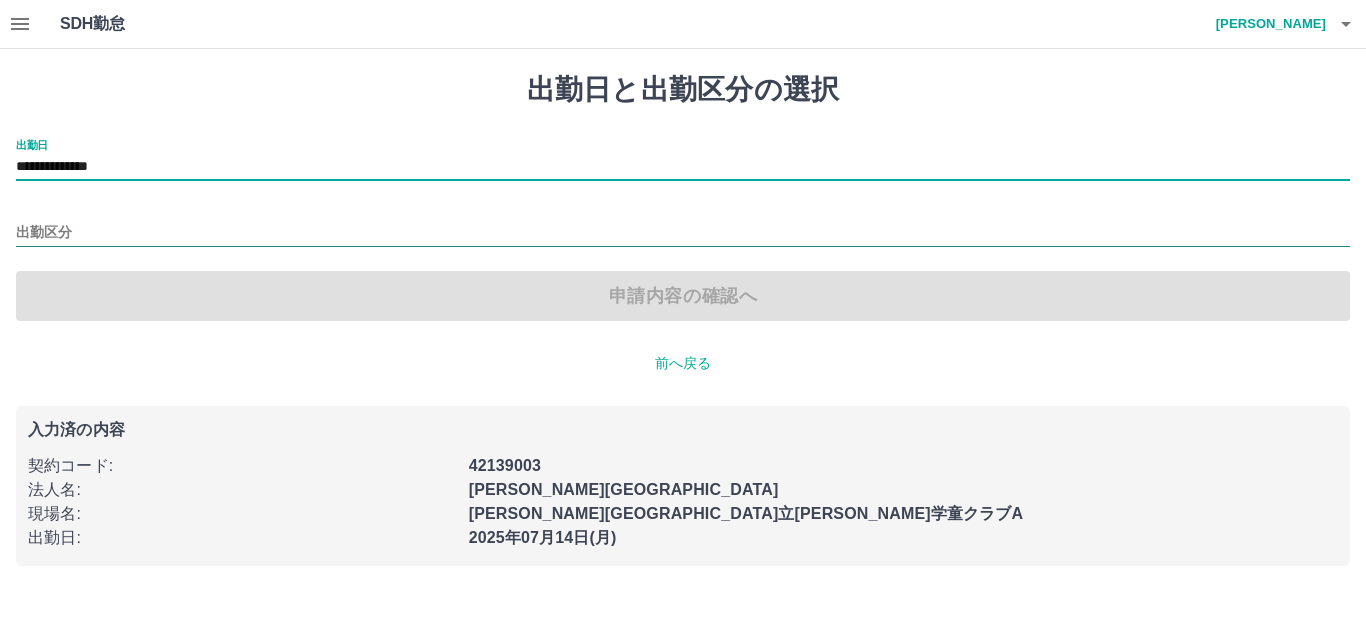click on "出勤区分" at bounding box center (683, 233) 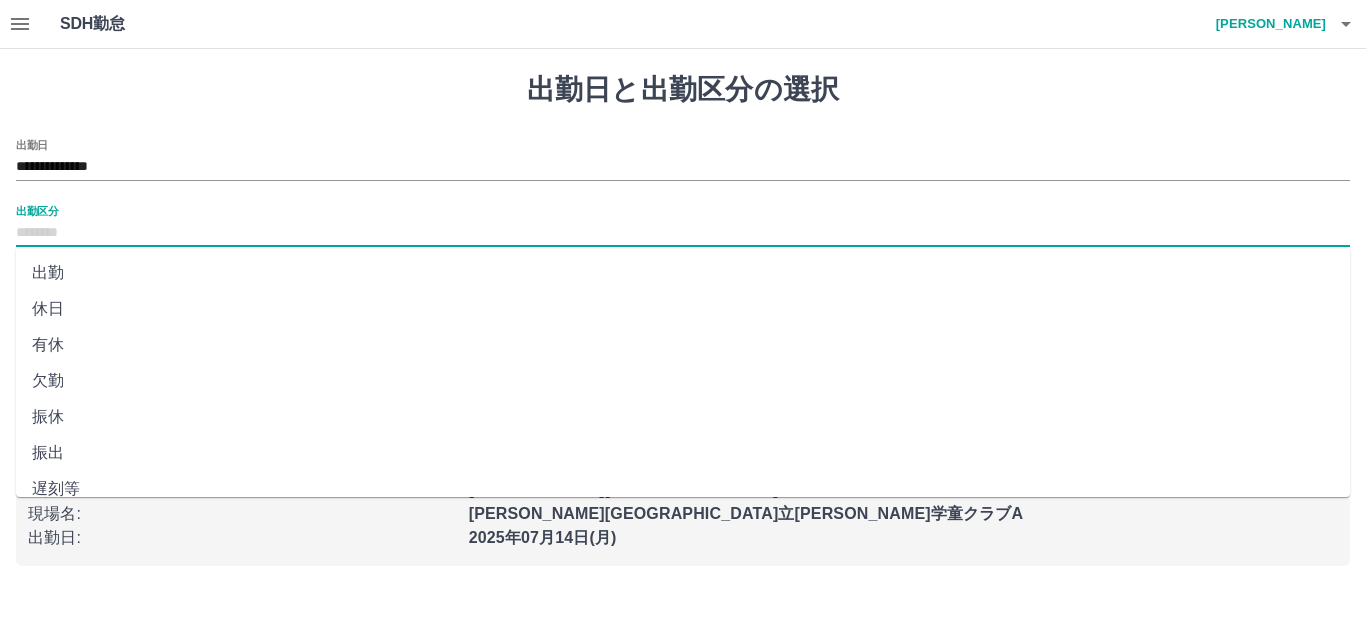 click on "休日" at bounding box center (683, 309) 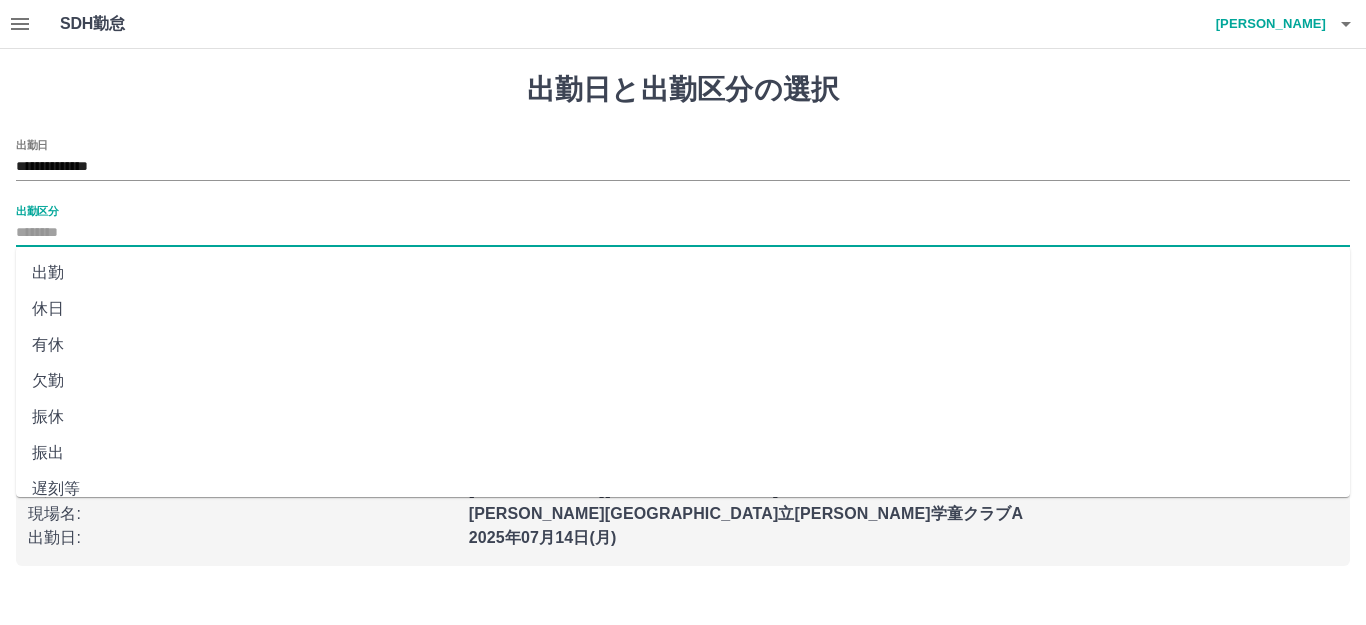 type on "**" 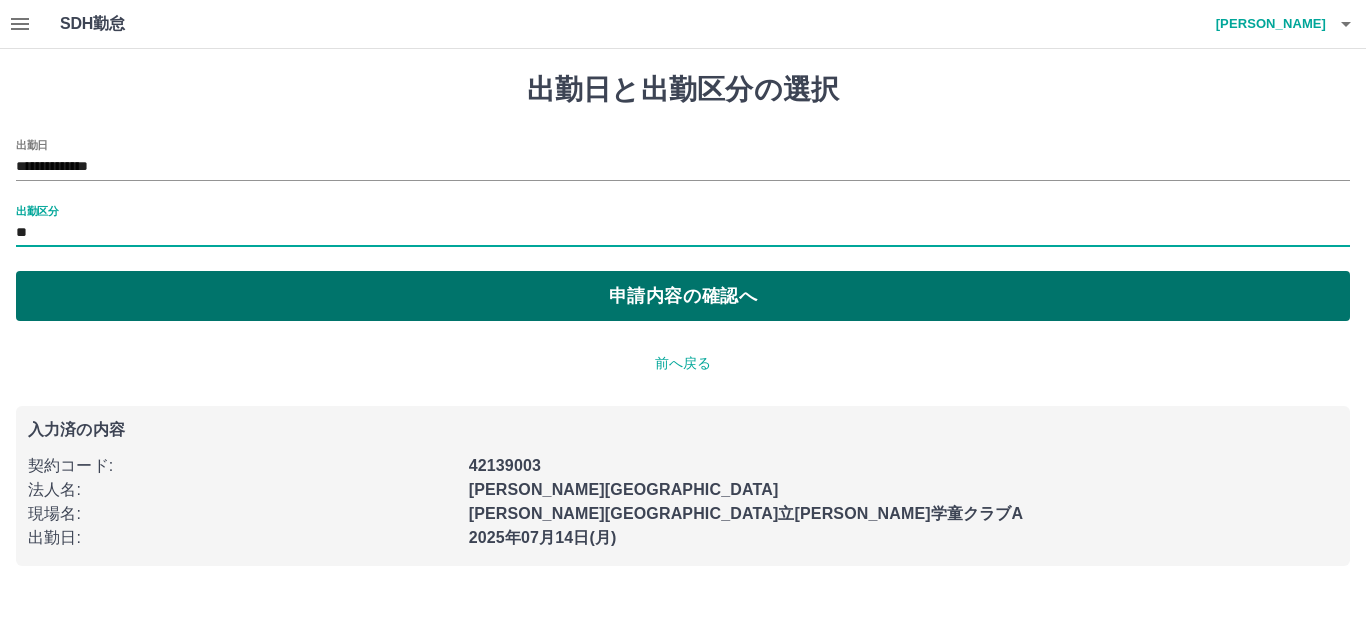 click on "申請内容の確認へ" at bounding box center [683, 296] 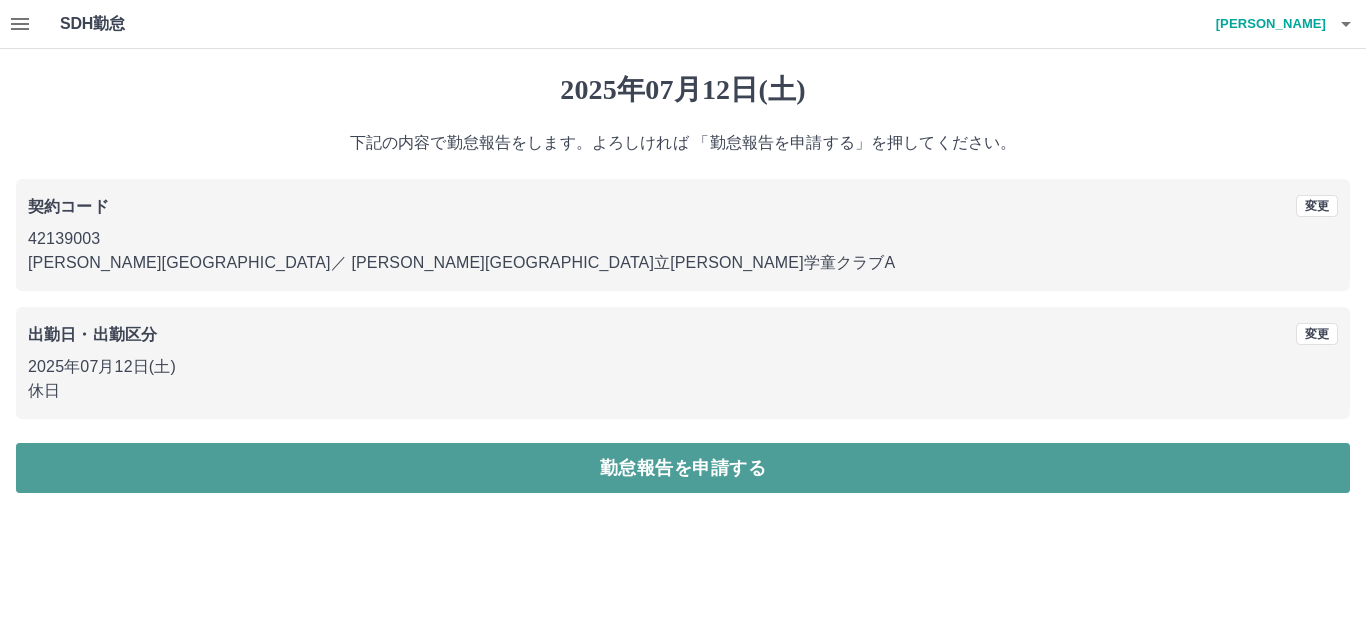 click on "勤怠報告を申請する" at bounding box center (683, 468) 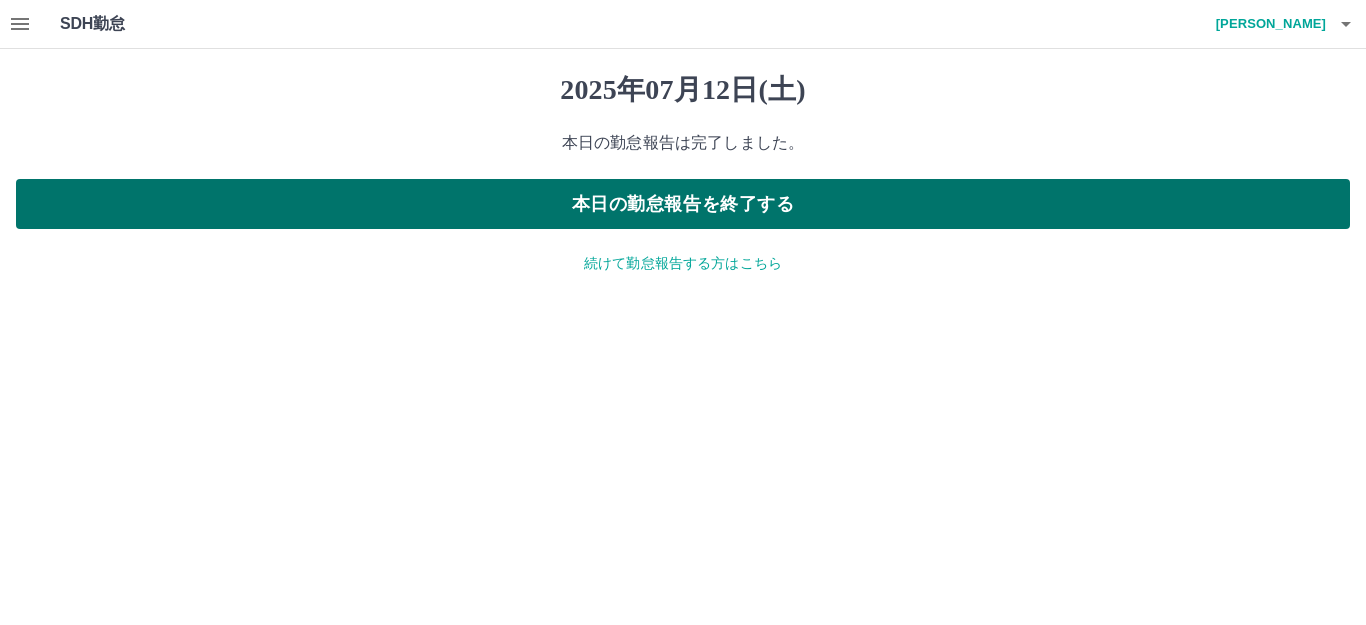 click on "本日の勤怠報告を終了する" at bounding box center [683, 204] 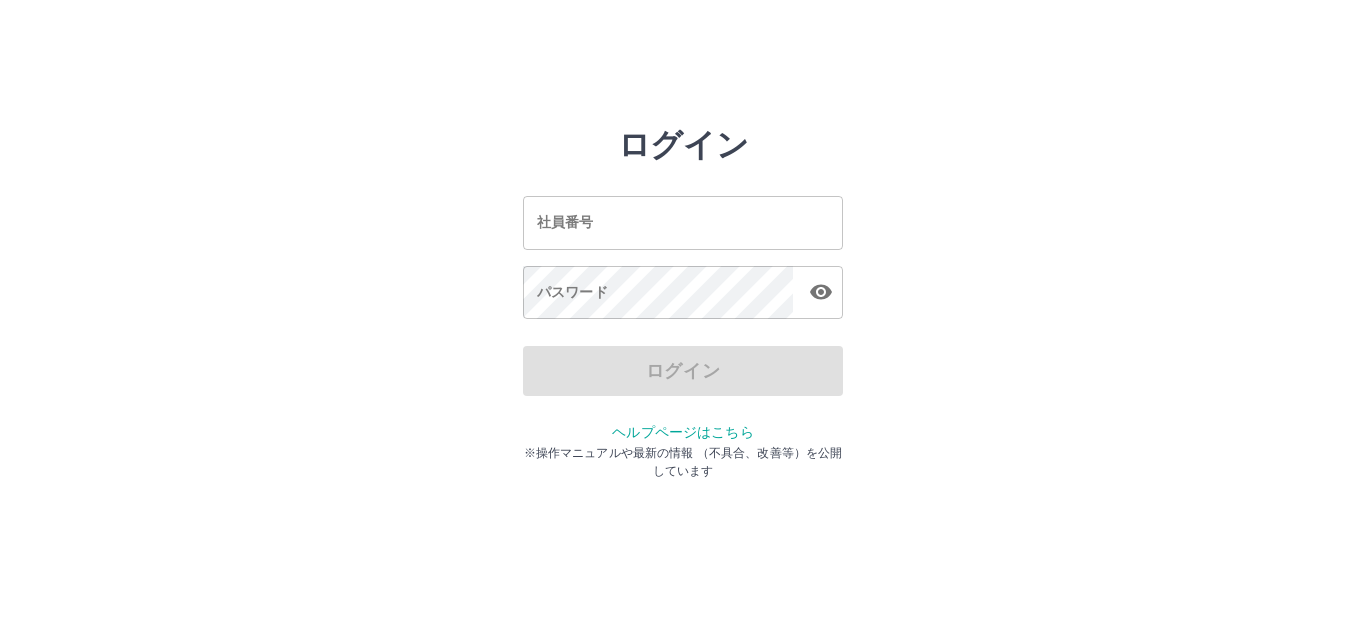 scroll, scrollTop: 0, scrollLeft: 0, axis: both 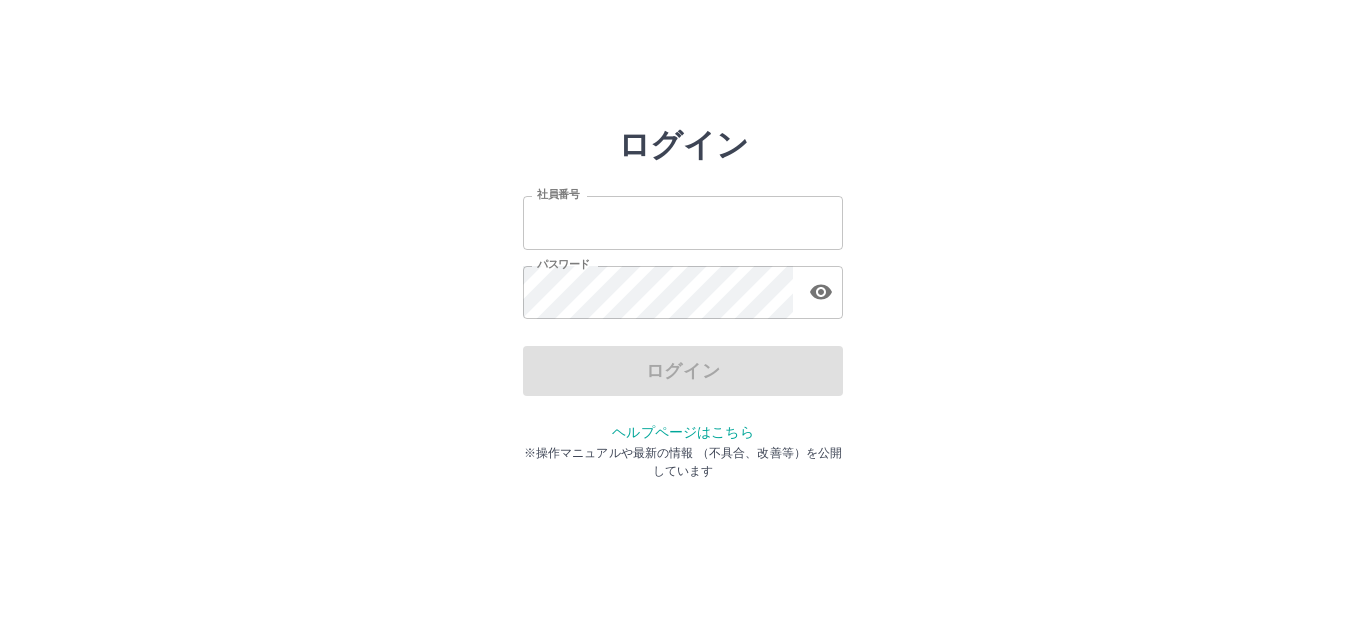 type on "*******" 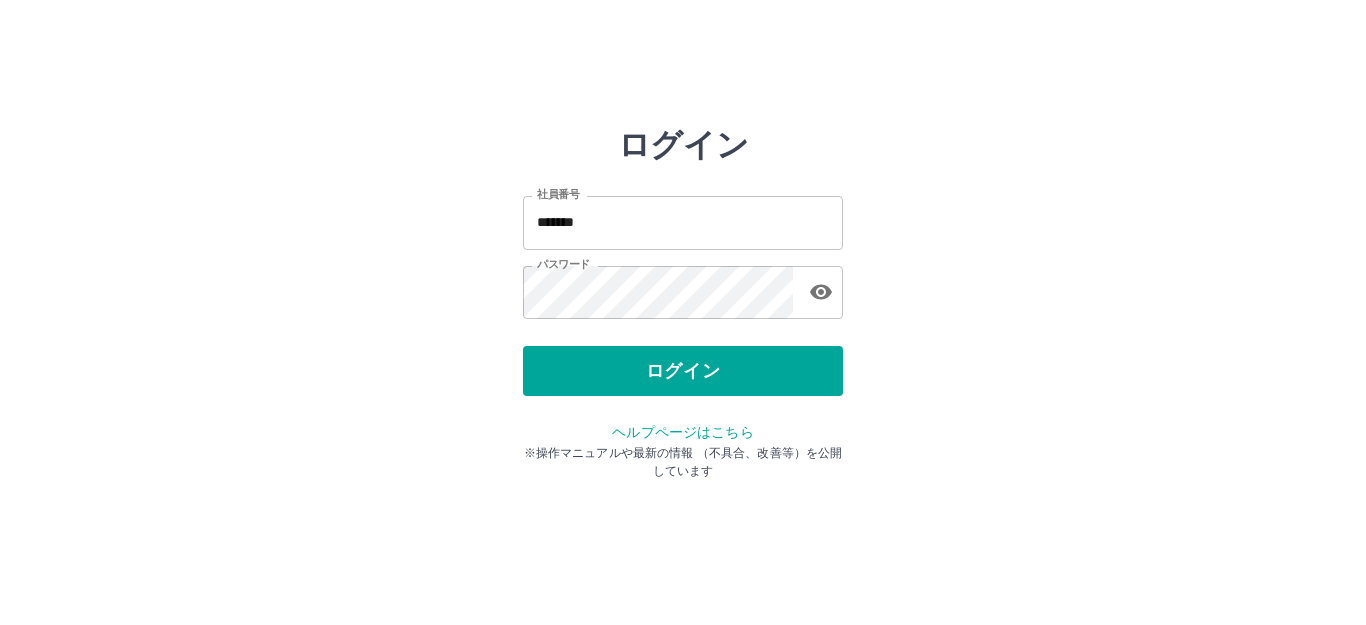 click on "ログイン" at bounding box center (683, 371) 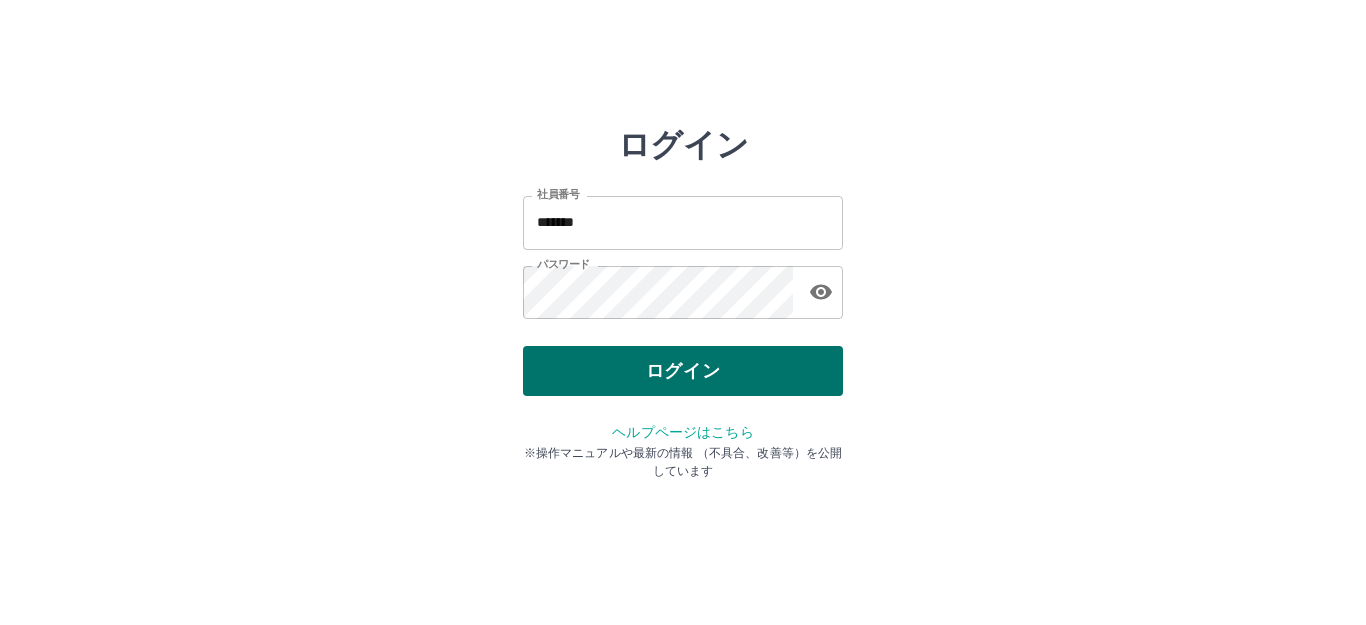 click on "ログイン" at bounding box center (683, 371) 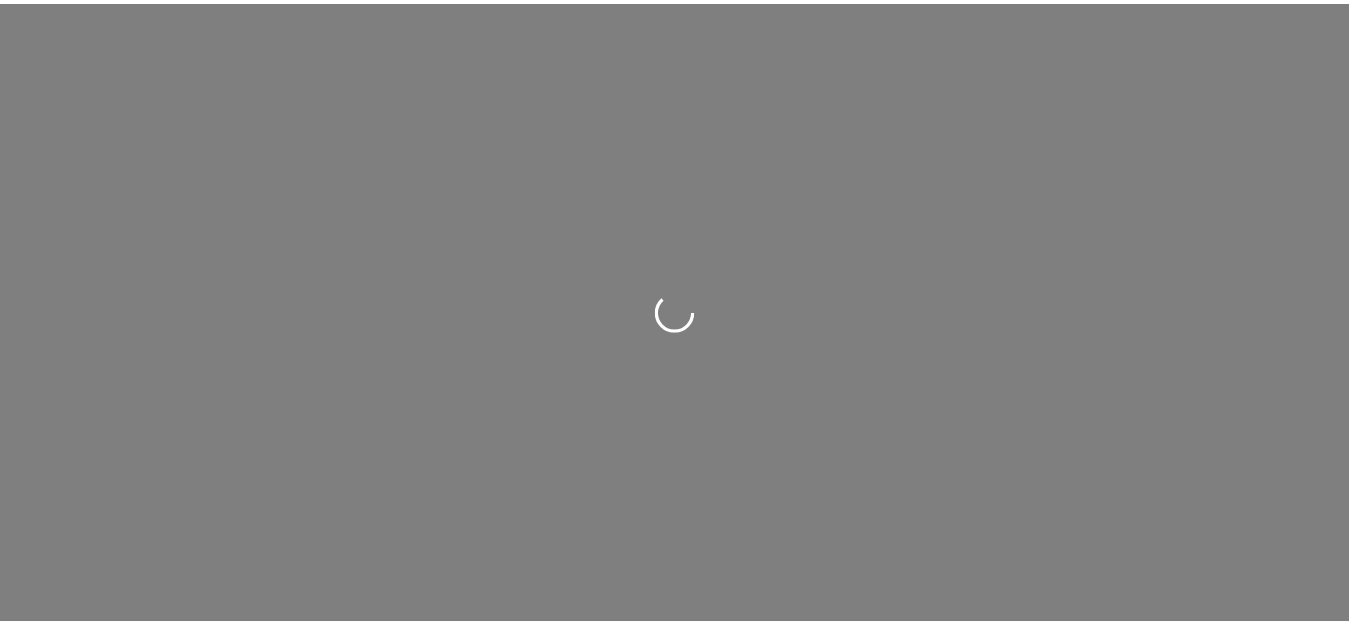scroll, scrollTop: 0, scrollLeft: 0, axis: both 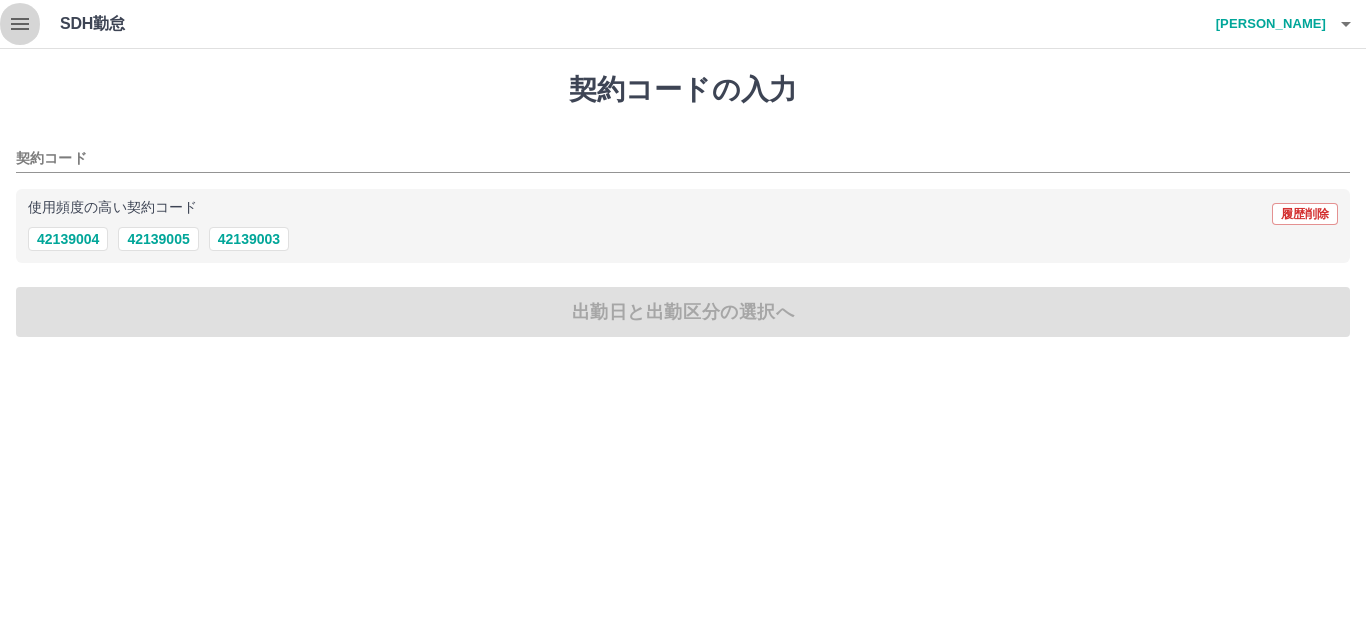 click 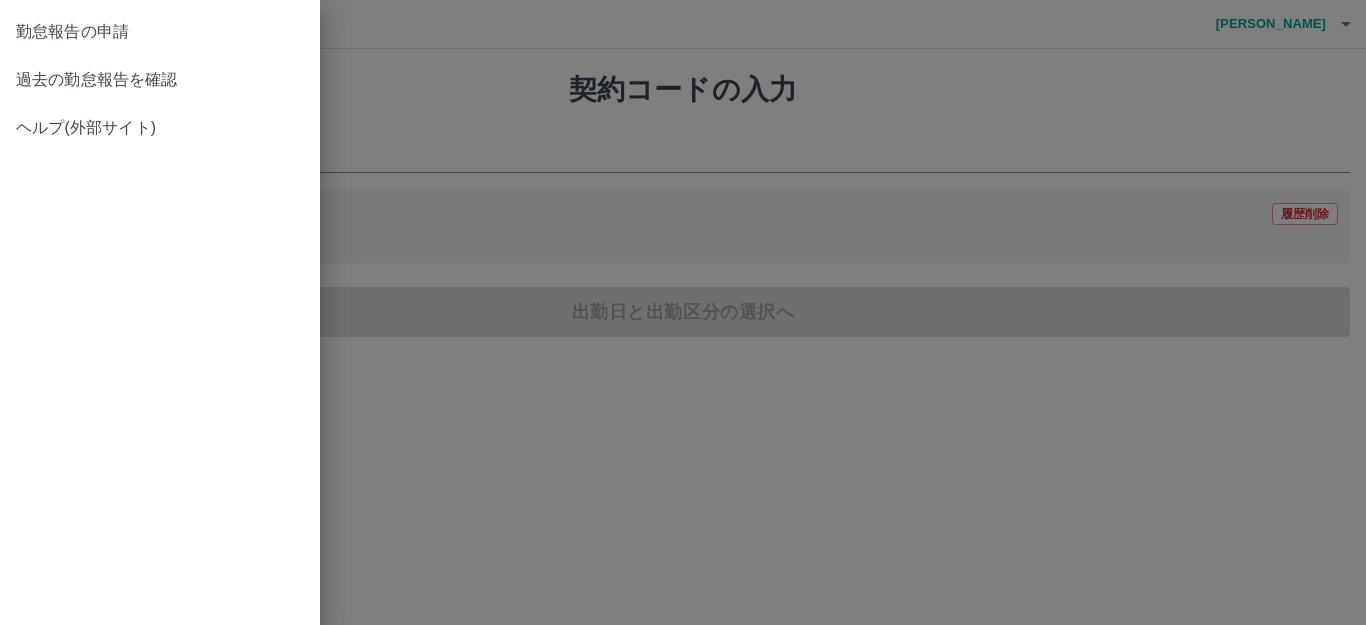 click on "過去の勤怠報告を確認" at bounding box center (160, 80) 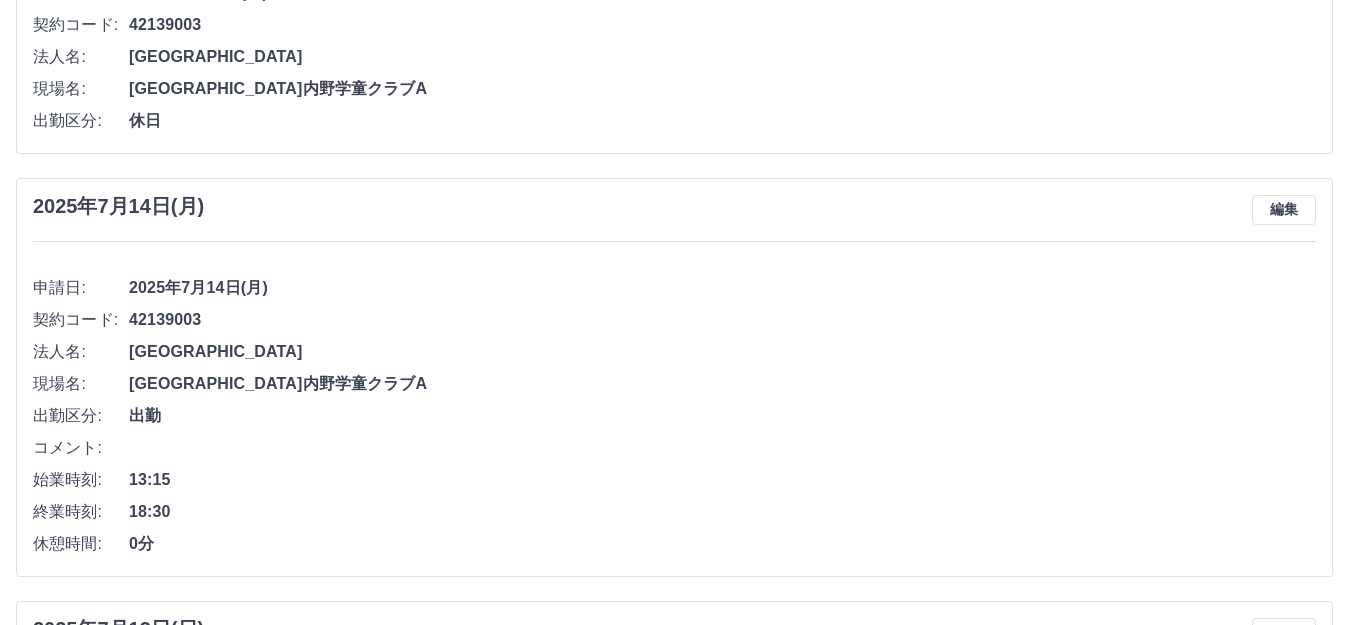 scroll, scrollTop: 0, scrollLeft: 0, axis: both 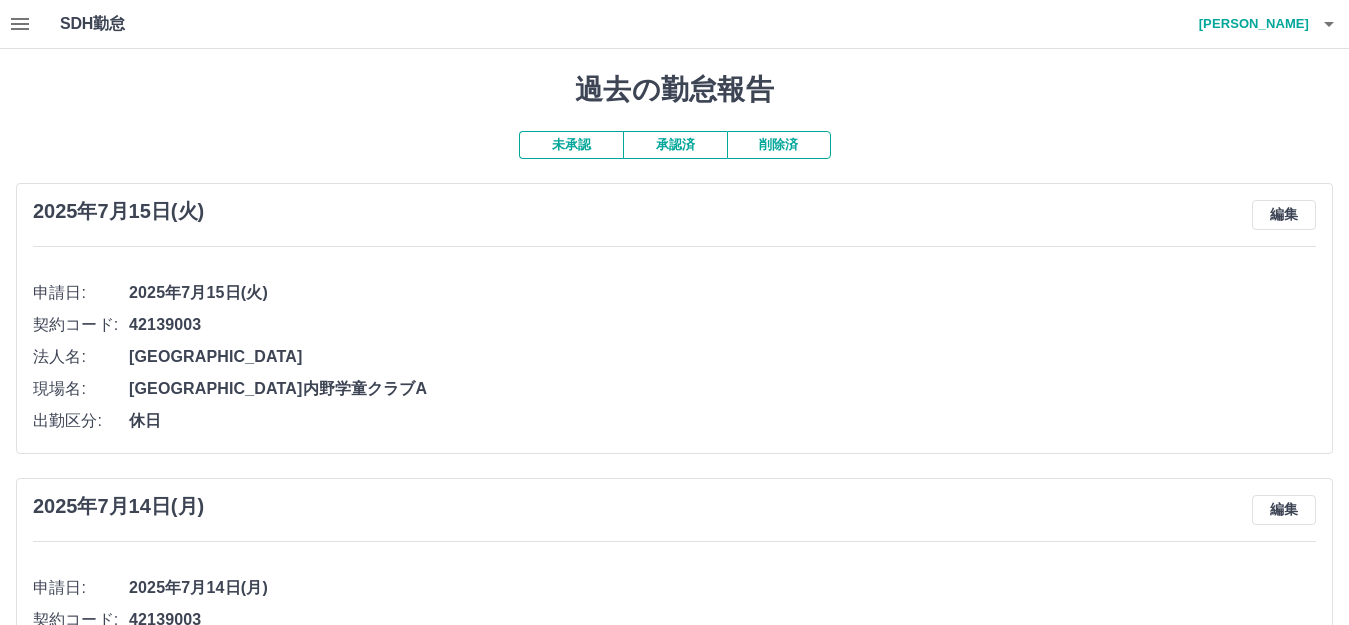 click on "未承認" at bounding box center (571, 145) 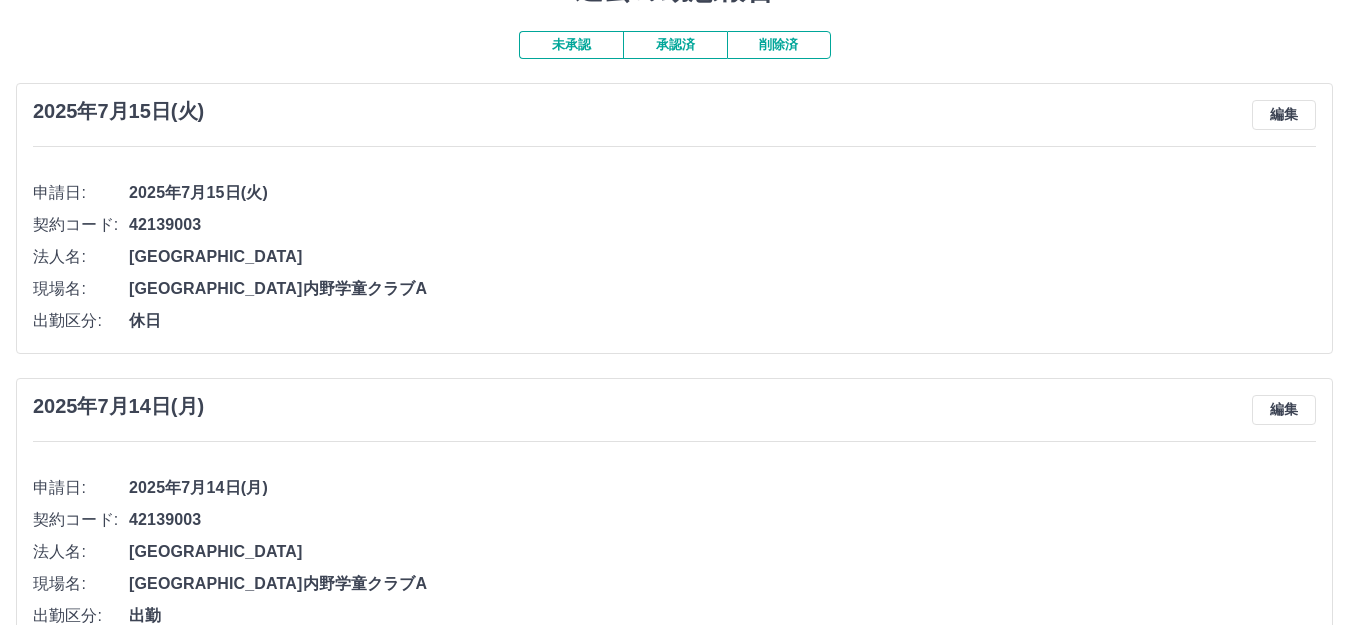 scroll, scrollTop: 0, scrollLeft: 0, axis: both 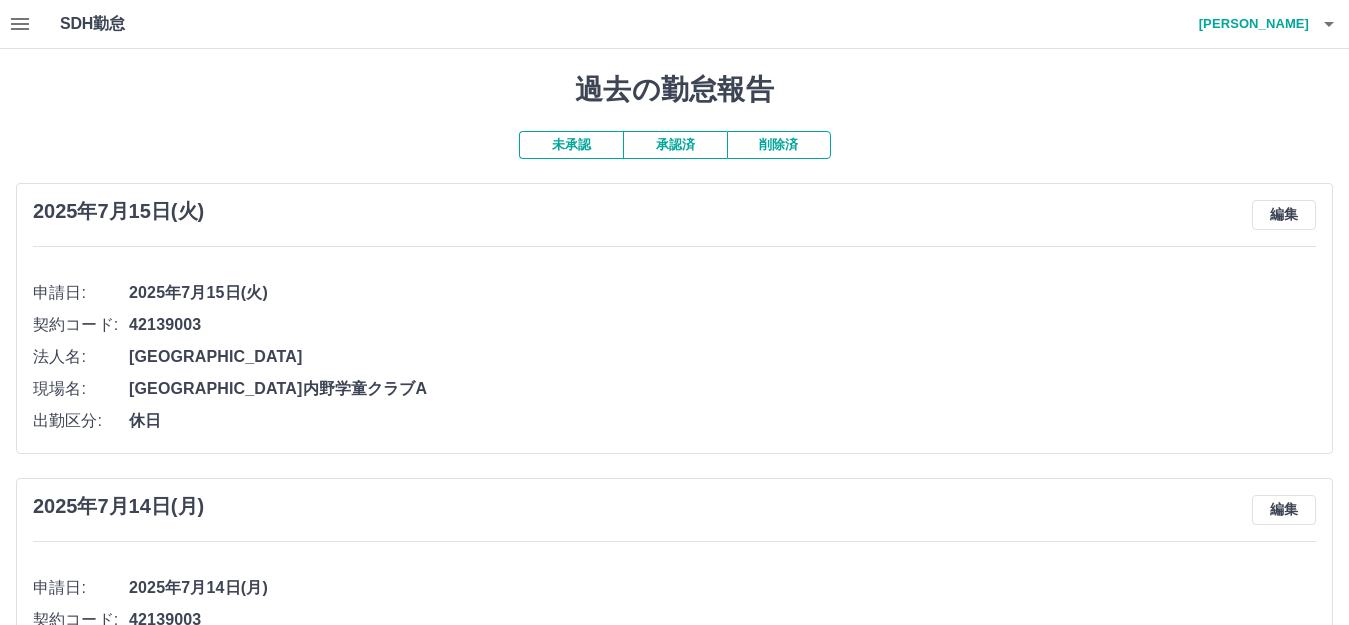 click on "承認済" at bounding box center (675, 145) 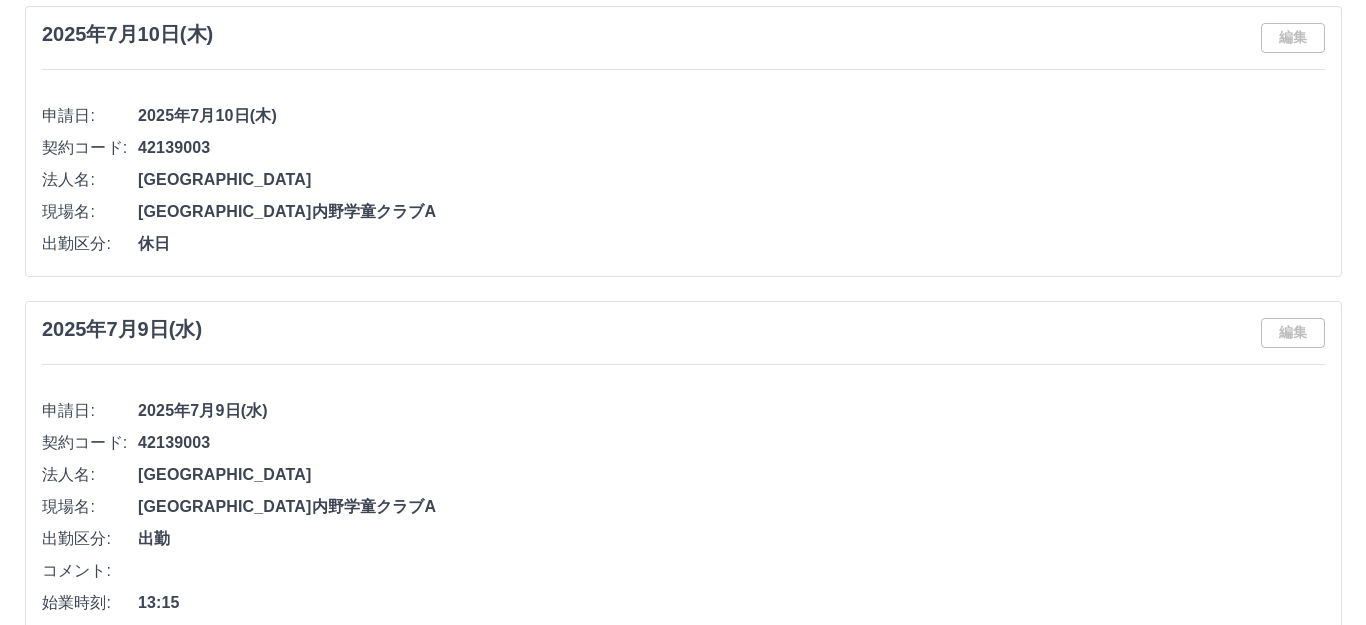 scroll, scrollTop: 0, scrollLeft: 0, axis: both 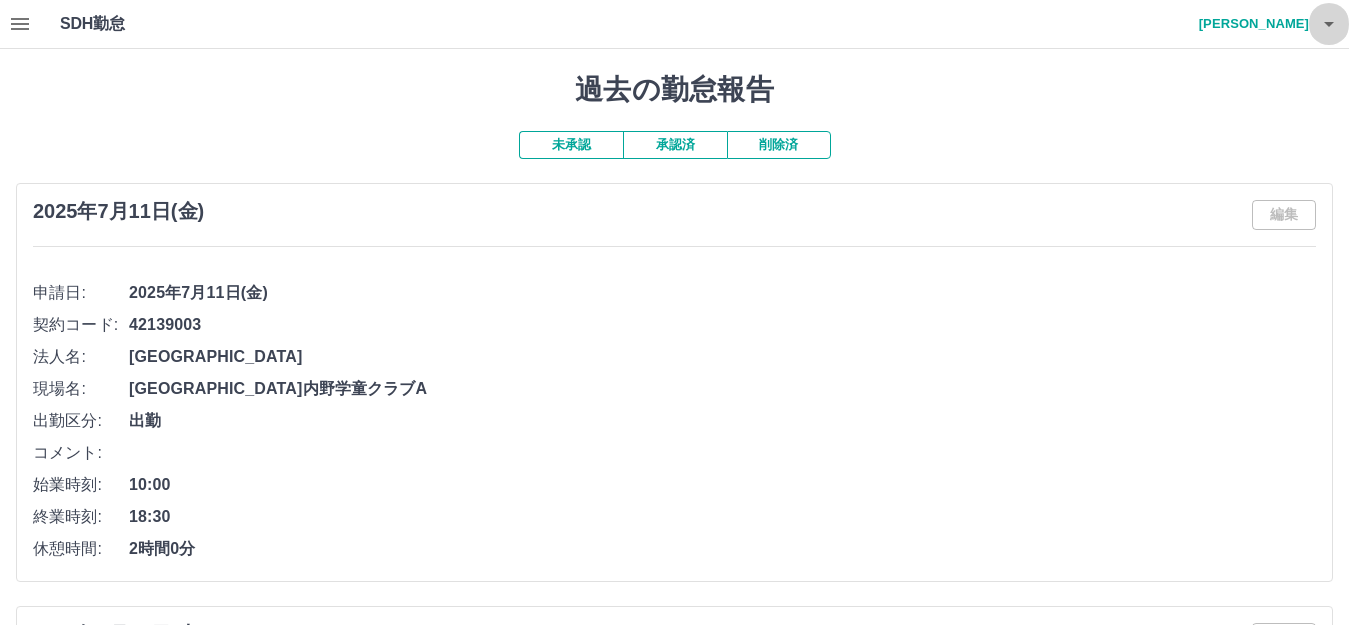 click 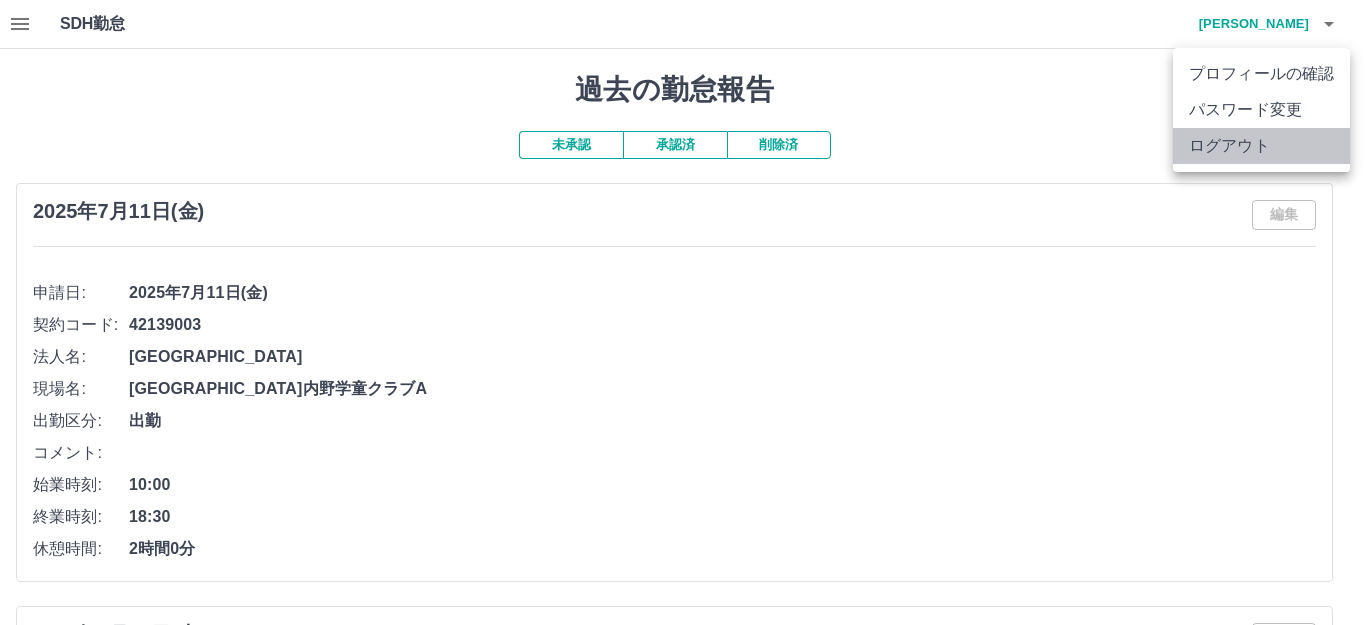 click on "ログアウト" at bounding box center [1261, 146] 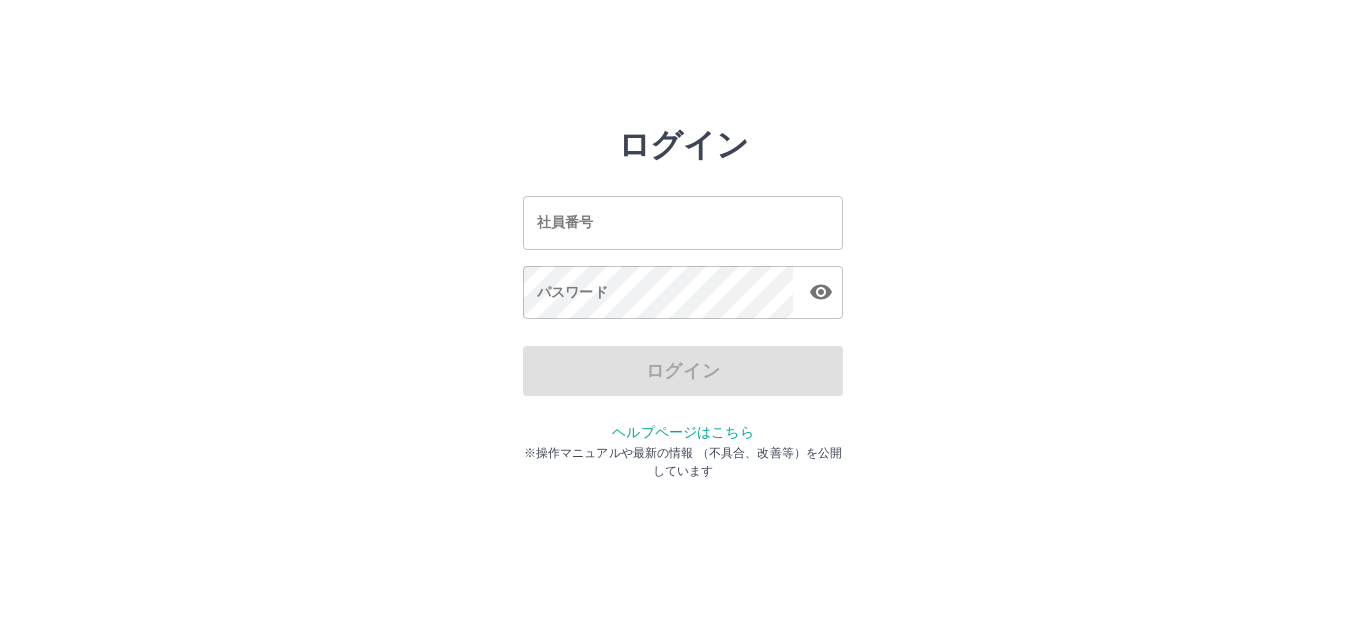 scroll, scrollTop: 0, scrollLeft: 0, axis: both 